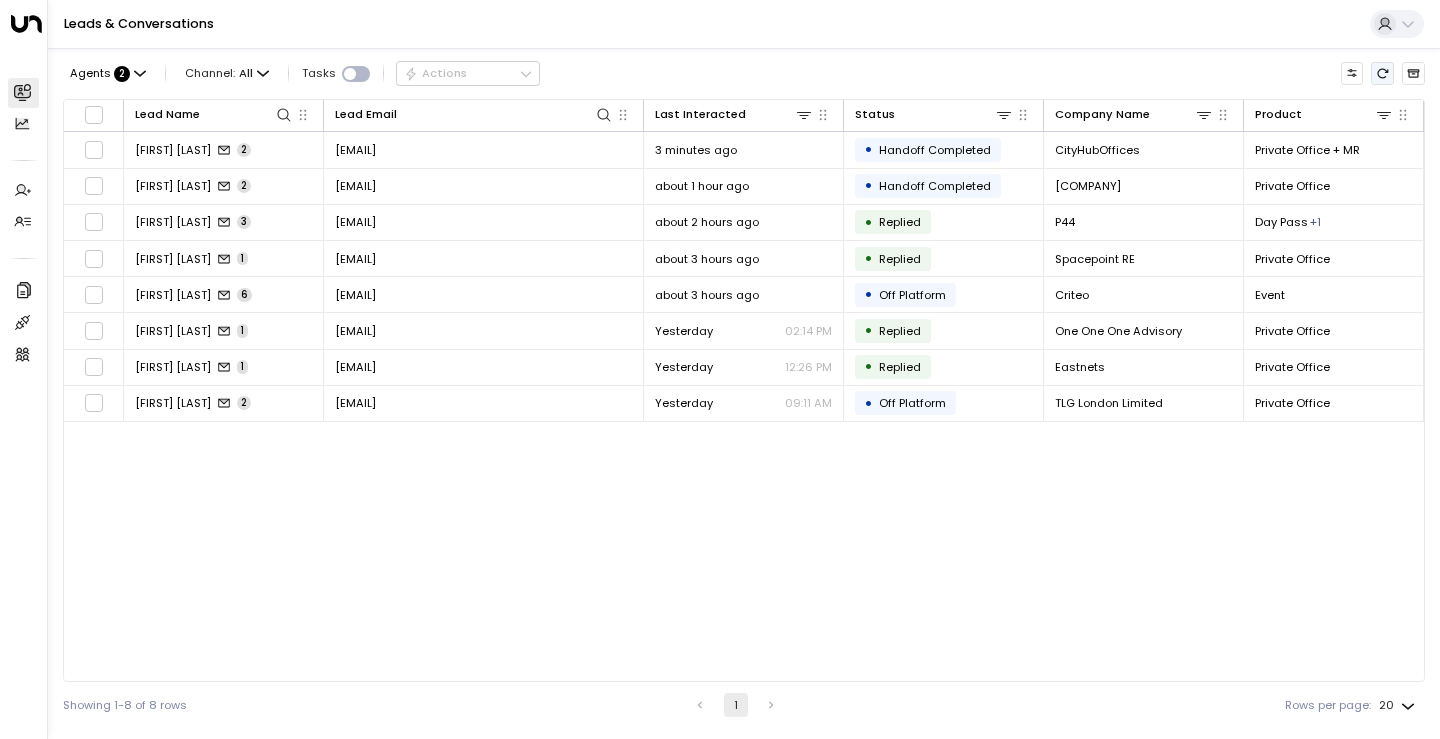 scroll, scrollTop: 0, scrollLeft: 0, axis: both 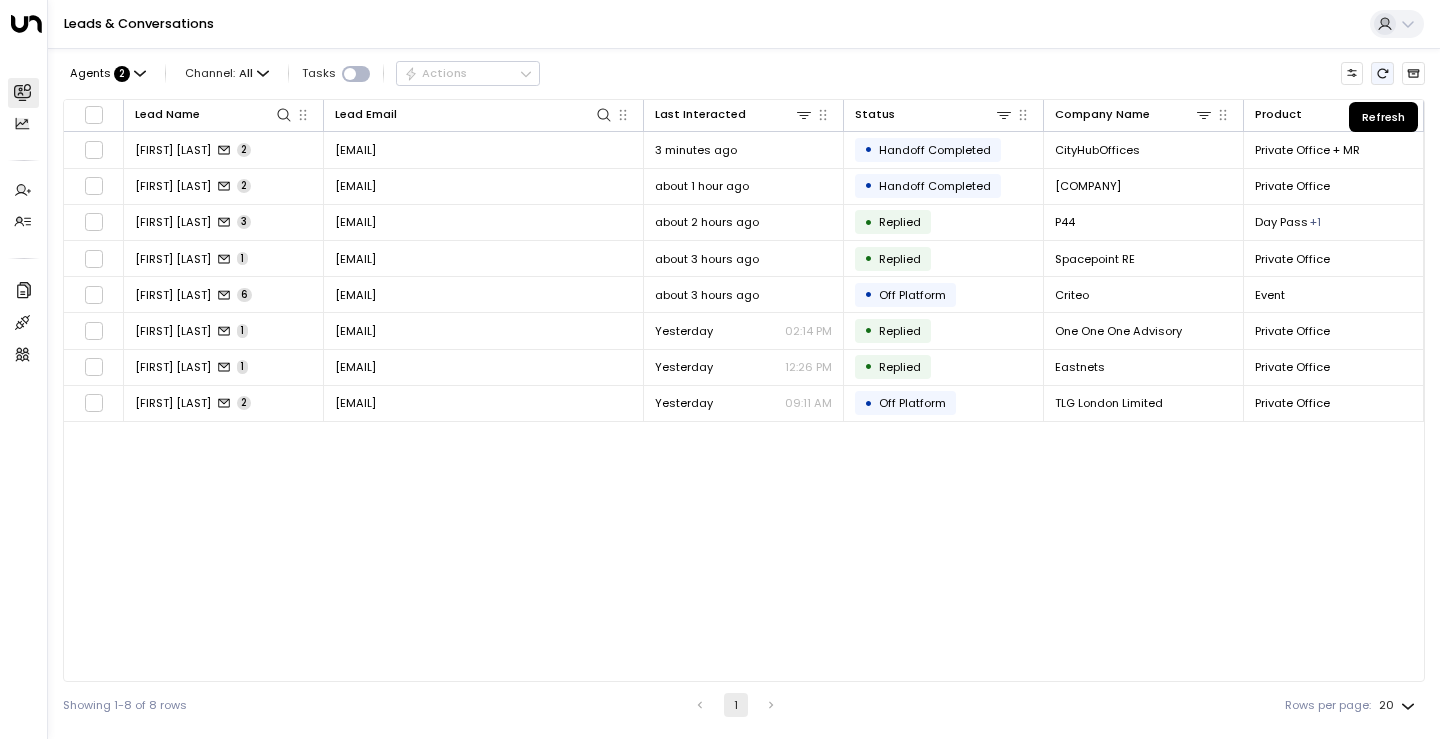 click at bounding box center [1382, 73] 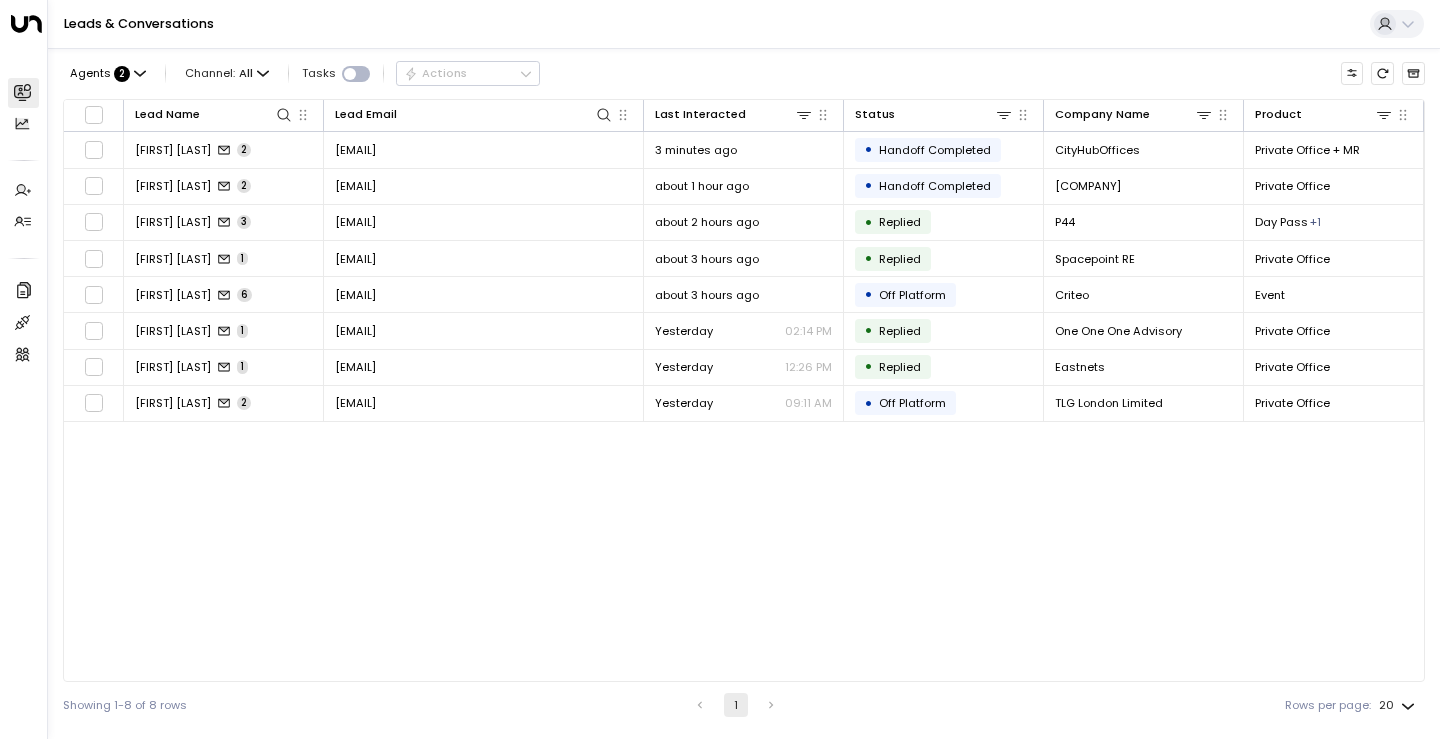click on "Lead Name Lead Email Last Interacted Status Company Name Product # of people AI mode Trigger Phone Region Location [FIRST] [LAST] [EMAIL] 3 minutes ago • Handoff Completed CityHubOffices Private Office + MR 15-20 noreply@notifications.hubspot.com +[PHONE] City of London Huckletree Liverpool St [FIRST] [LAST] [EMAIL] about 1 hour ago • Handoff Completed Knox Real Estate Private Office 10-16 noreply@notifications.hubspot.com +[PHONE] London - [FIRST] [LAST] [EMAIL] about 2 hours ago • Replied P44 Day Pass + 1 8 noreply@notifications.hubspot.com +[PHONE] London Huckletree Liverpool Street [FIRST] [LAST] [EMAIL] about 3 hours ago • Replied Spacepoint RE Private Office 20-25 noreply@notifications.hubspot.com +[PHONE] City of London - [FIRST] [LAST] [EMAIL] about 3 hours ago • Off Platform Criteo Event 65 noreply@notifications.hubspot.com +[PHONE] London Huckletree Oxford Circus [FIRST] [LAST] 1" at bounding box center [744, 390] 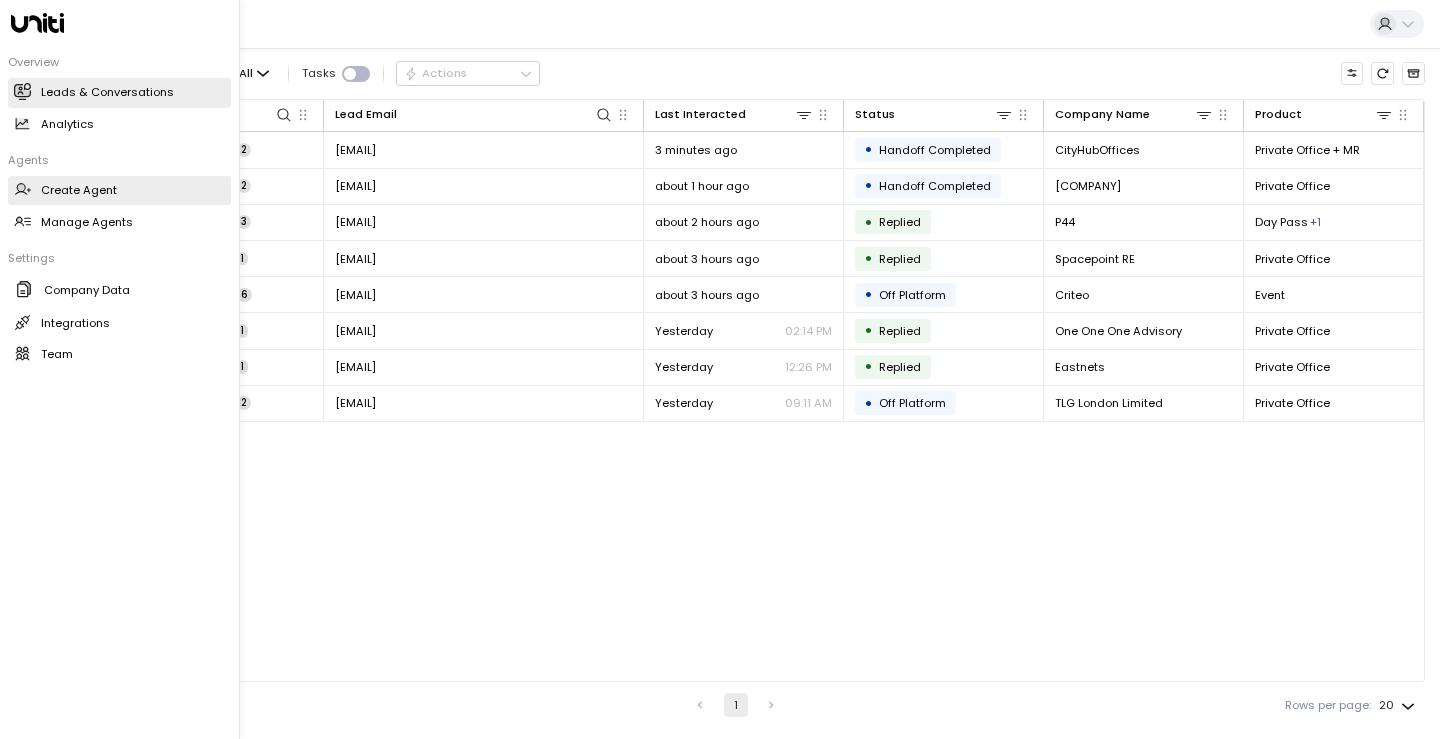 click on "Create Agent" at bounding box center [79, 190] 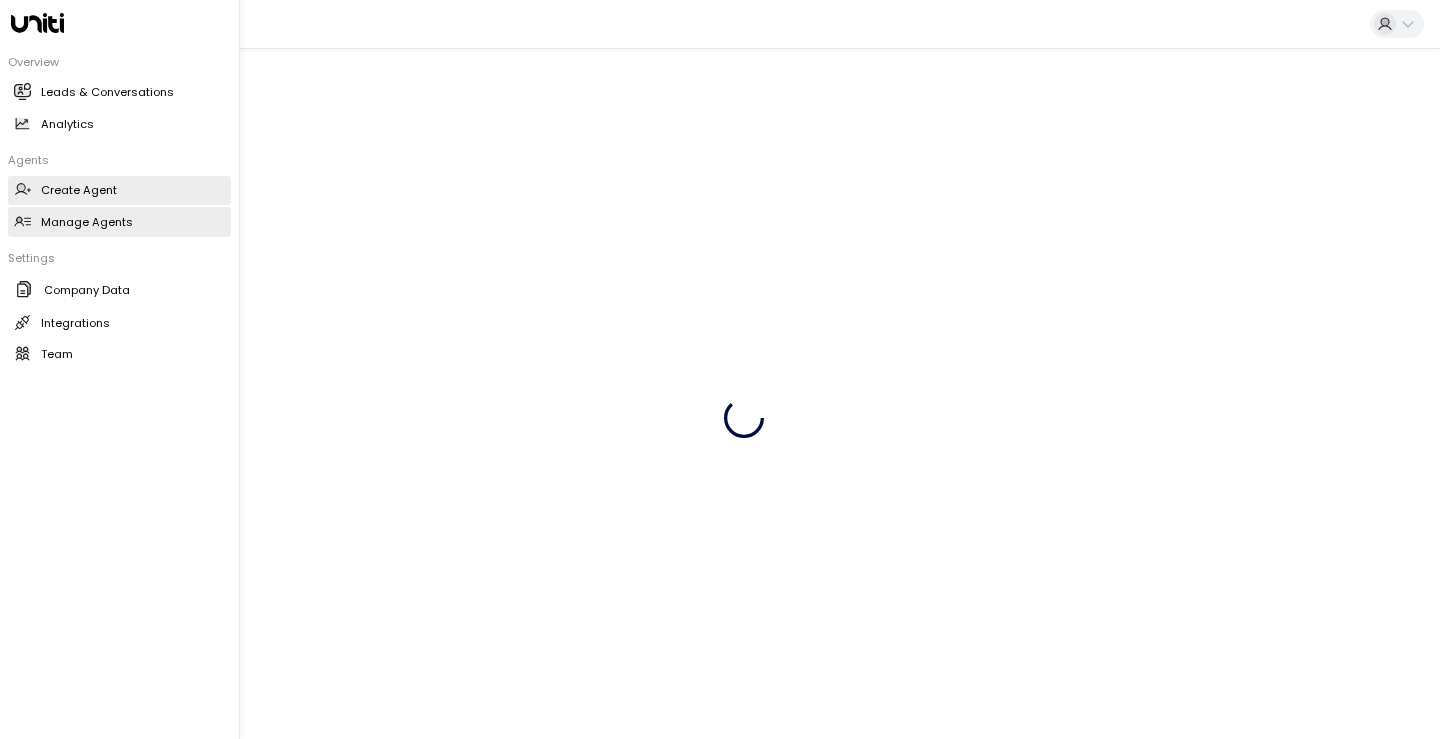 click on "Manage Agents" at bounding box center [87, 222] 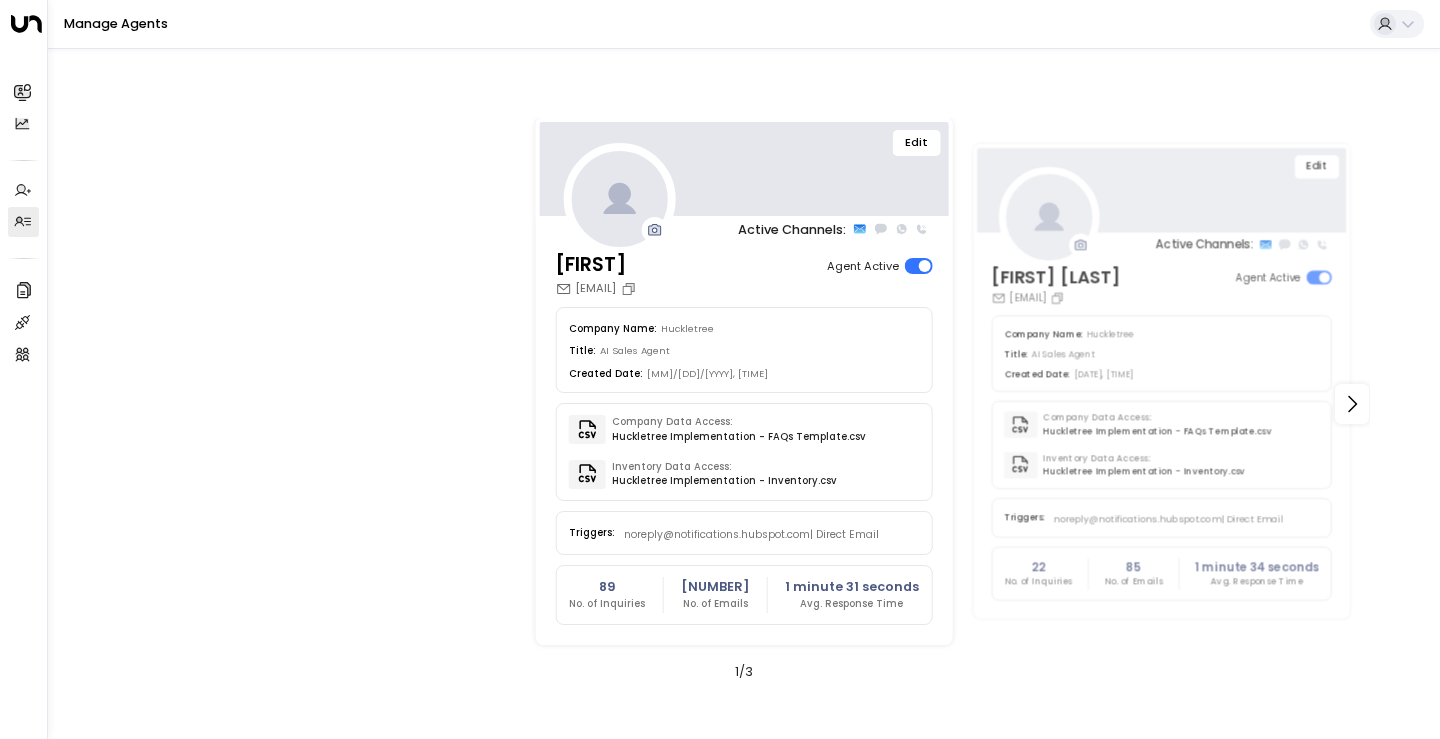 click on "Edit" at bounding box center [916, 143] 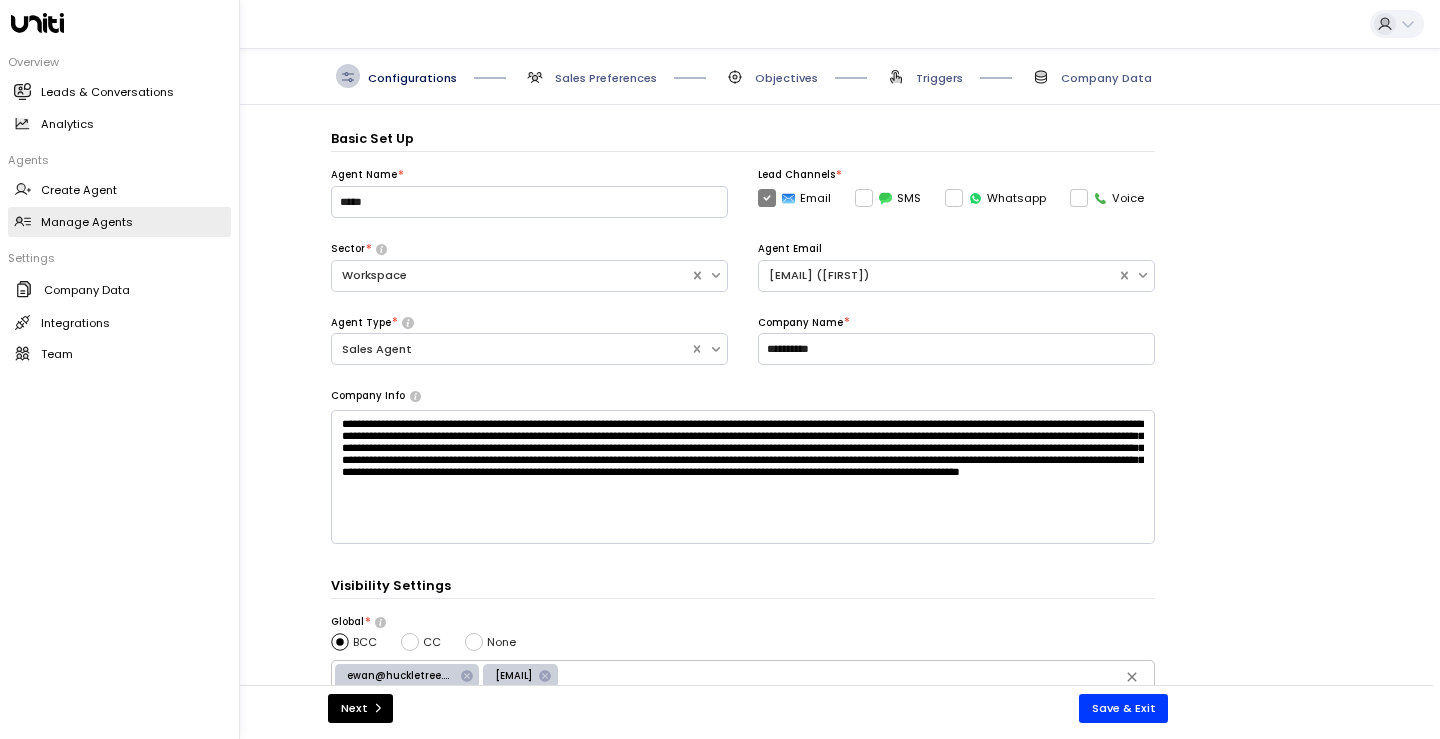 click on "Manage Agents Manage Agents" at bounding box center (119, 222) 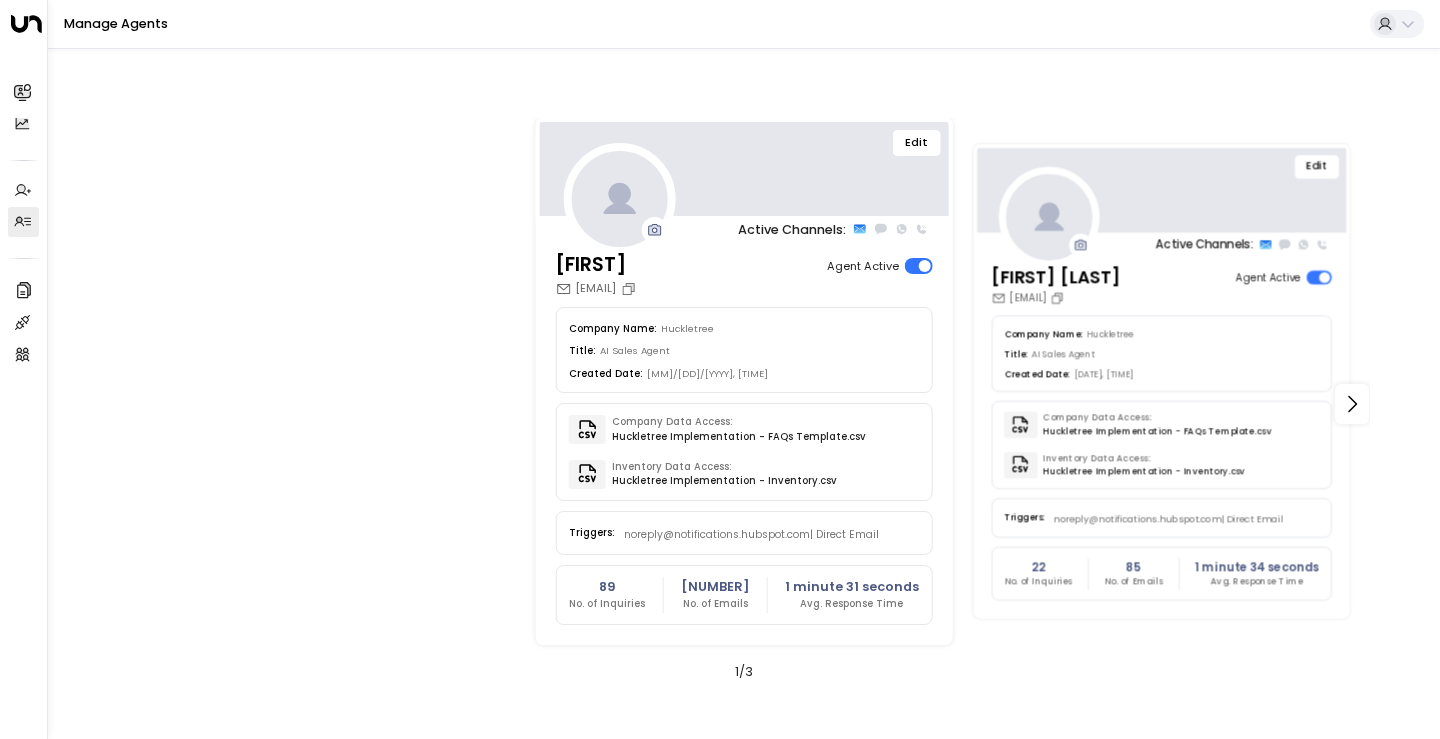 click on "Edit" at bounding box center [1317, 166] 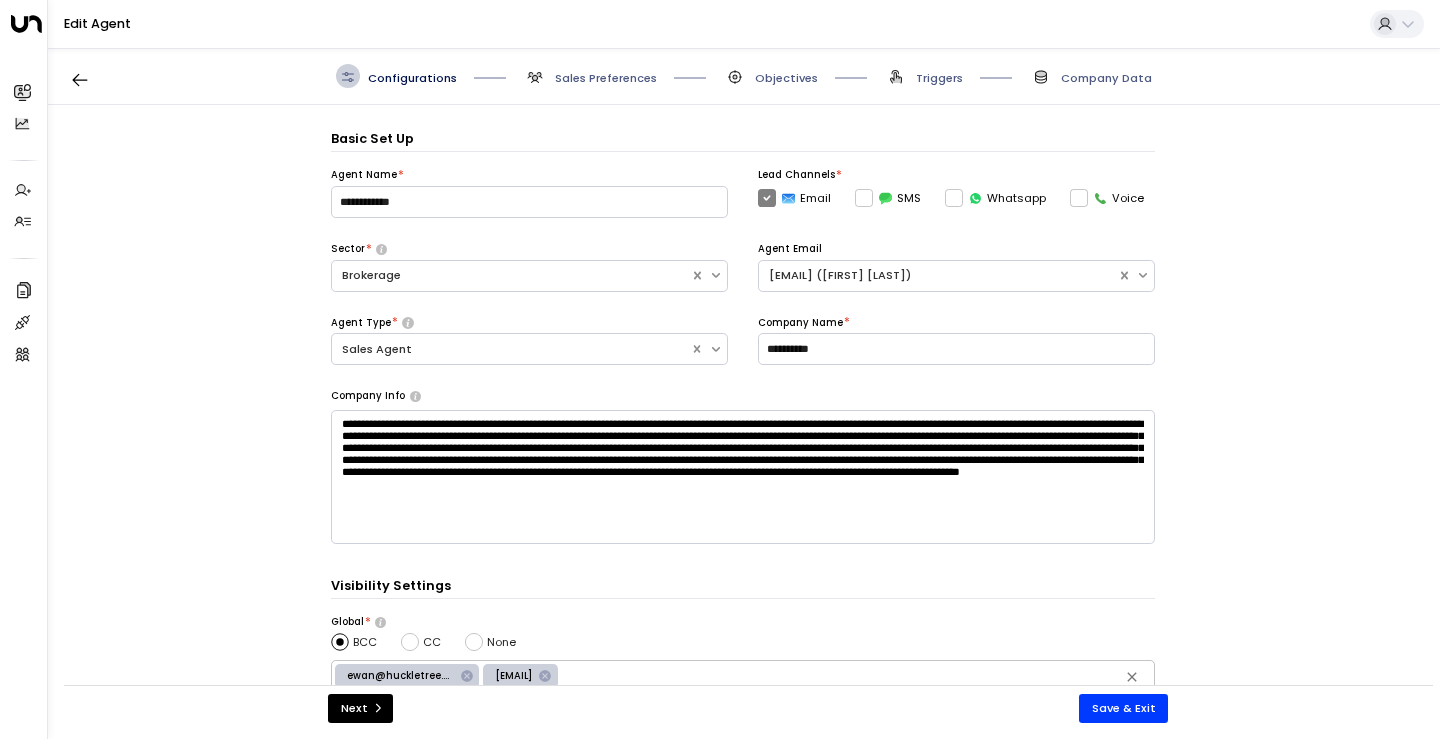 scroll, scrollTop: 235, scrollLeft: 0, axis: vertical 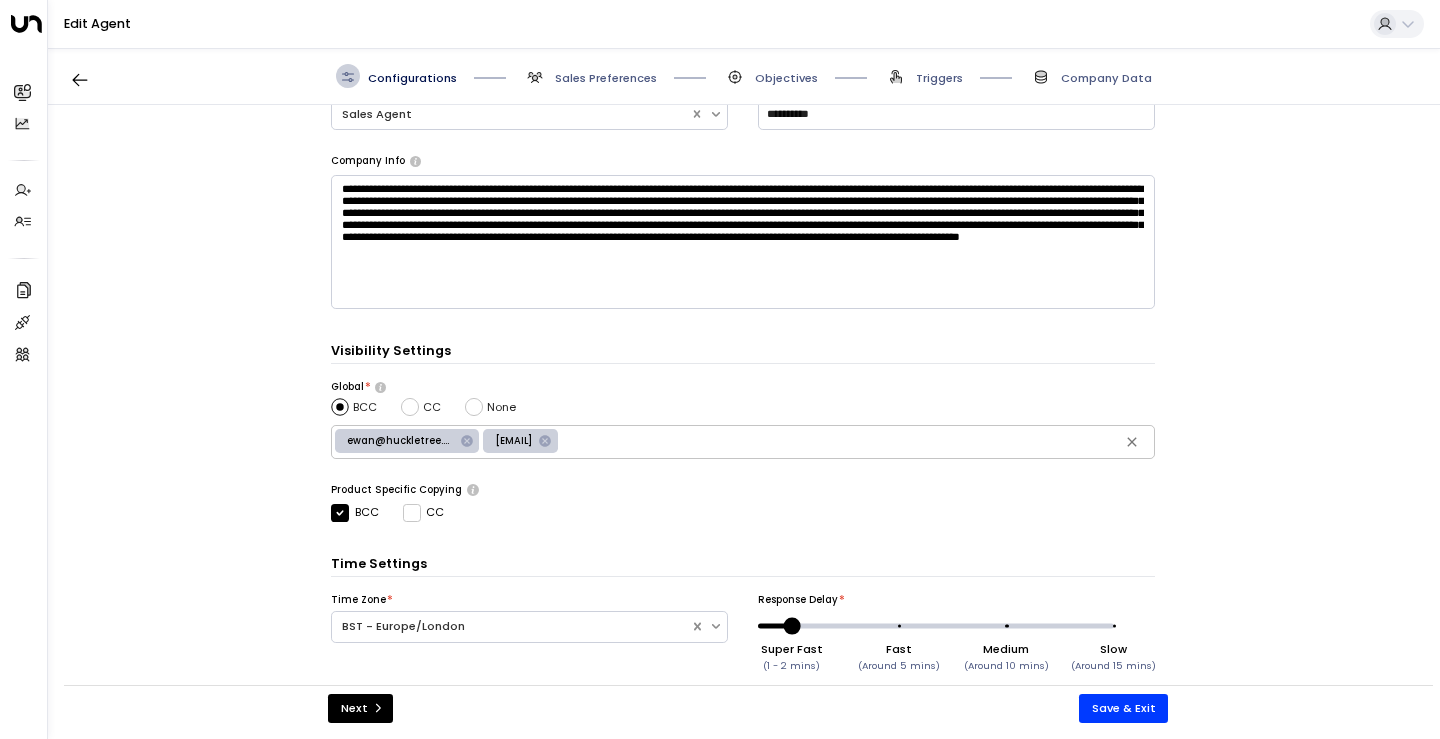 click on "Sales Preferences" at bounding box center [590, 76] 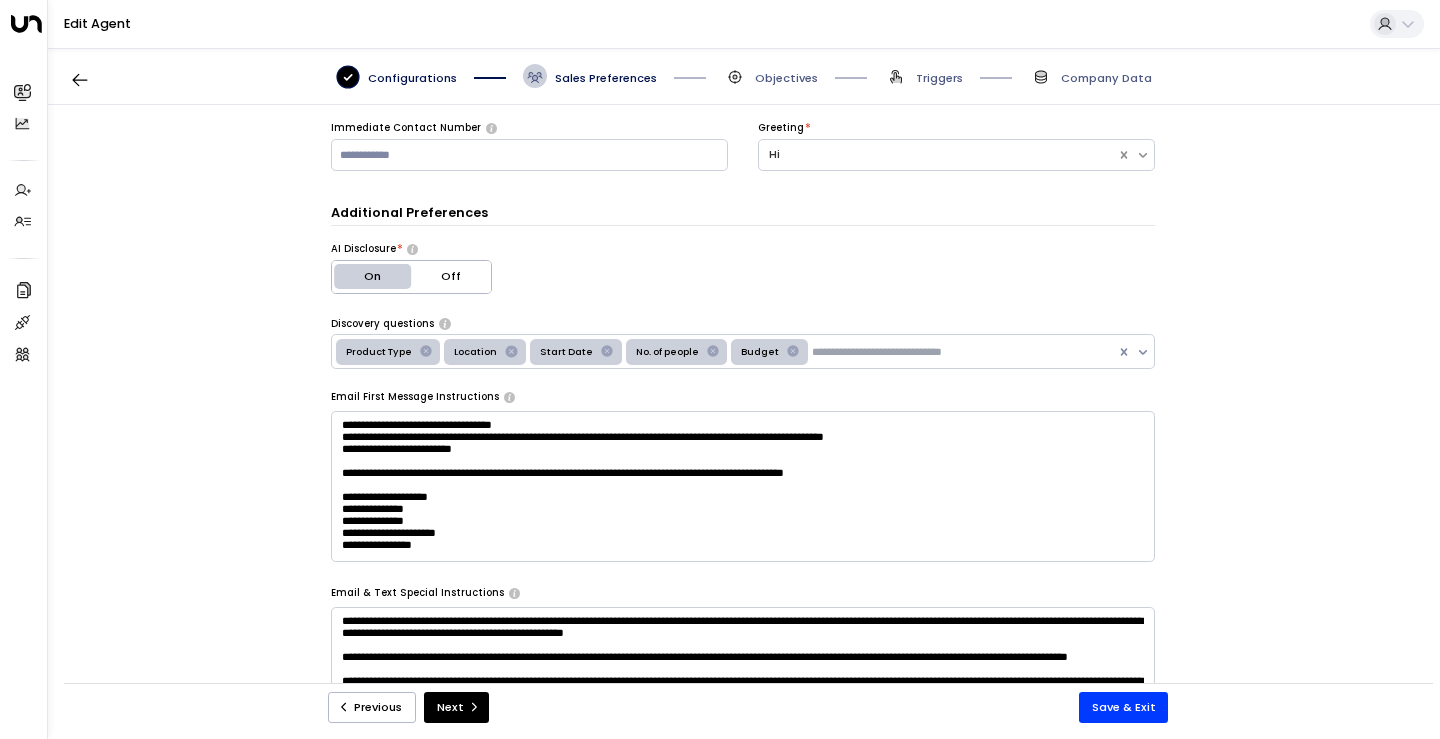 click on "Sales Preferences" at bounding box center [396, 76] 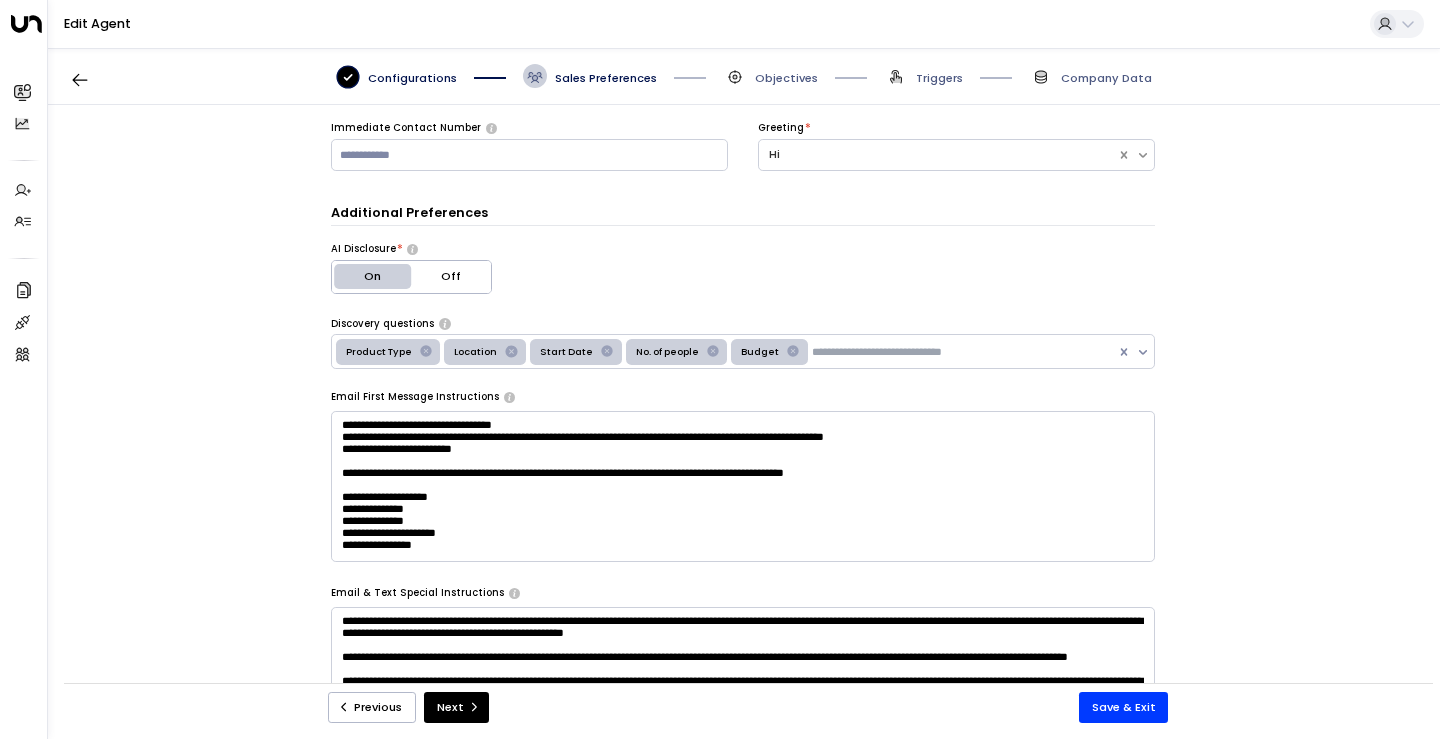 scroll, scrollTop: 24, scrollLeft: 0, axis: vertical 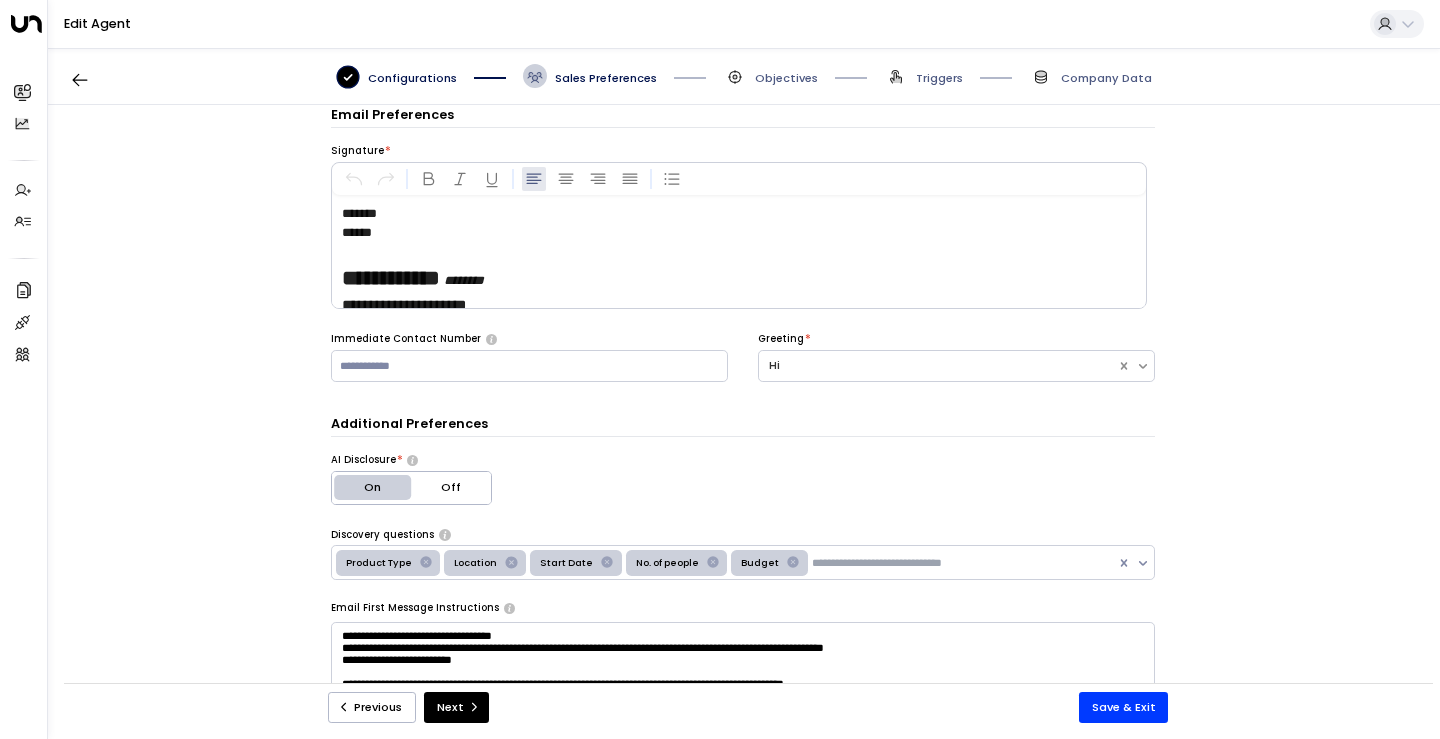 click on "Sales Preferences" at bounding box center [396, 76] 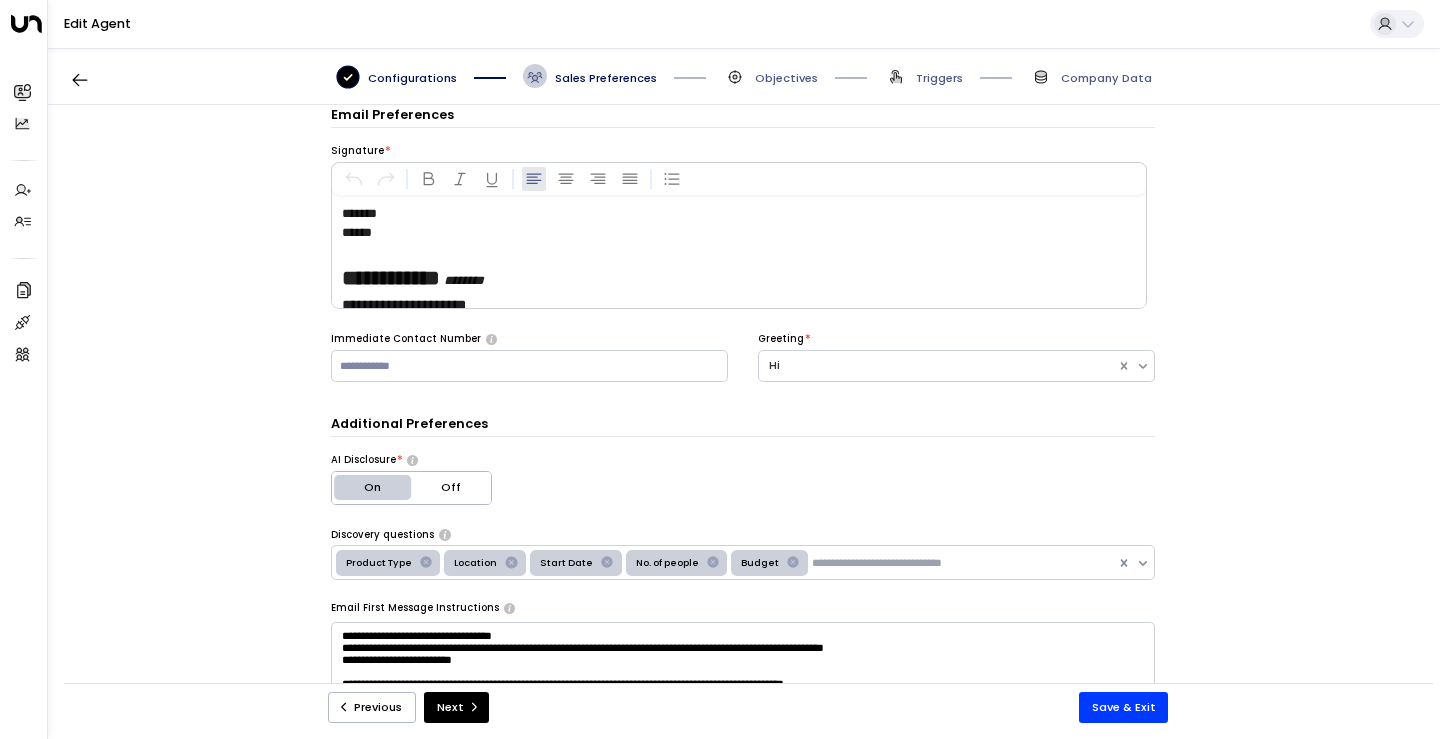 scroll, scrollTop: 190, scrollLeft: 0, axis: vertical 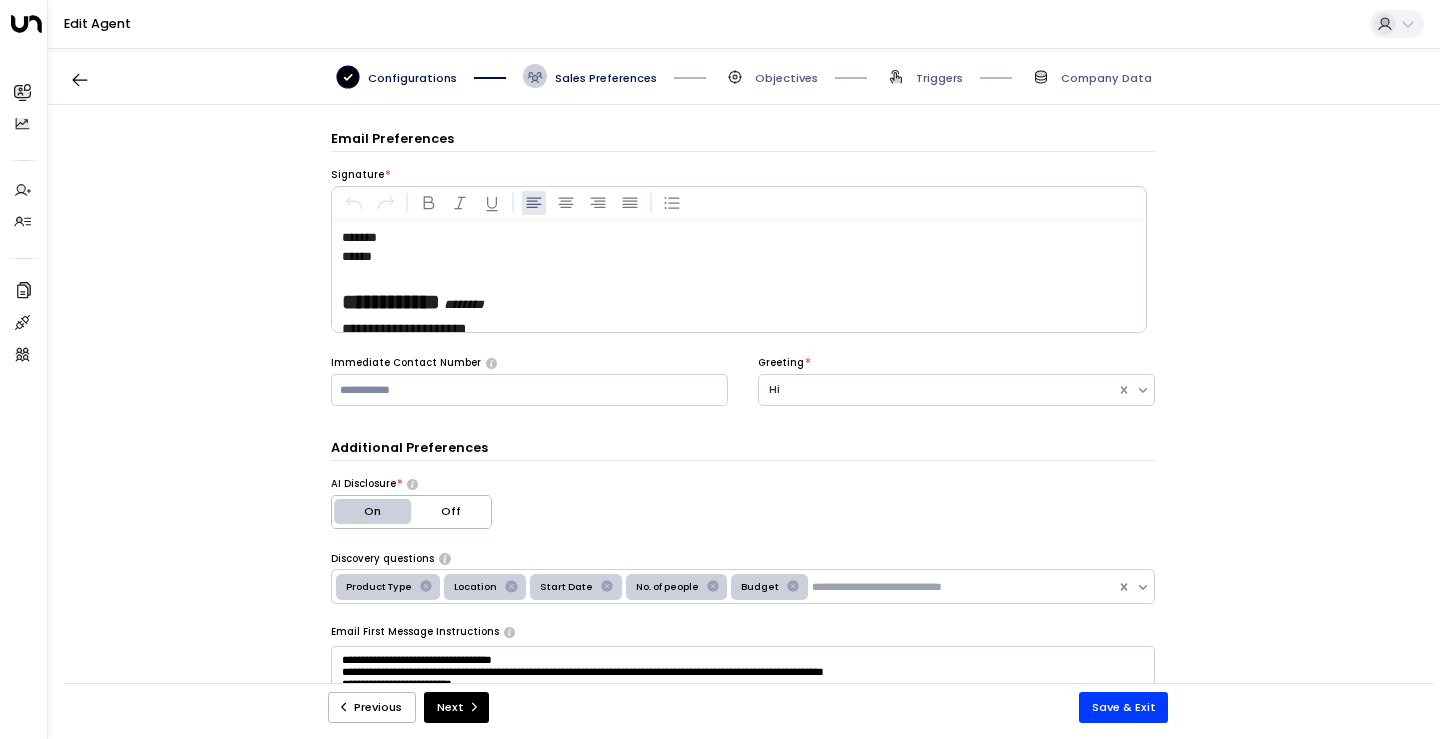click on "Objectives" at bounding box center (786, 78) 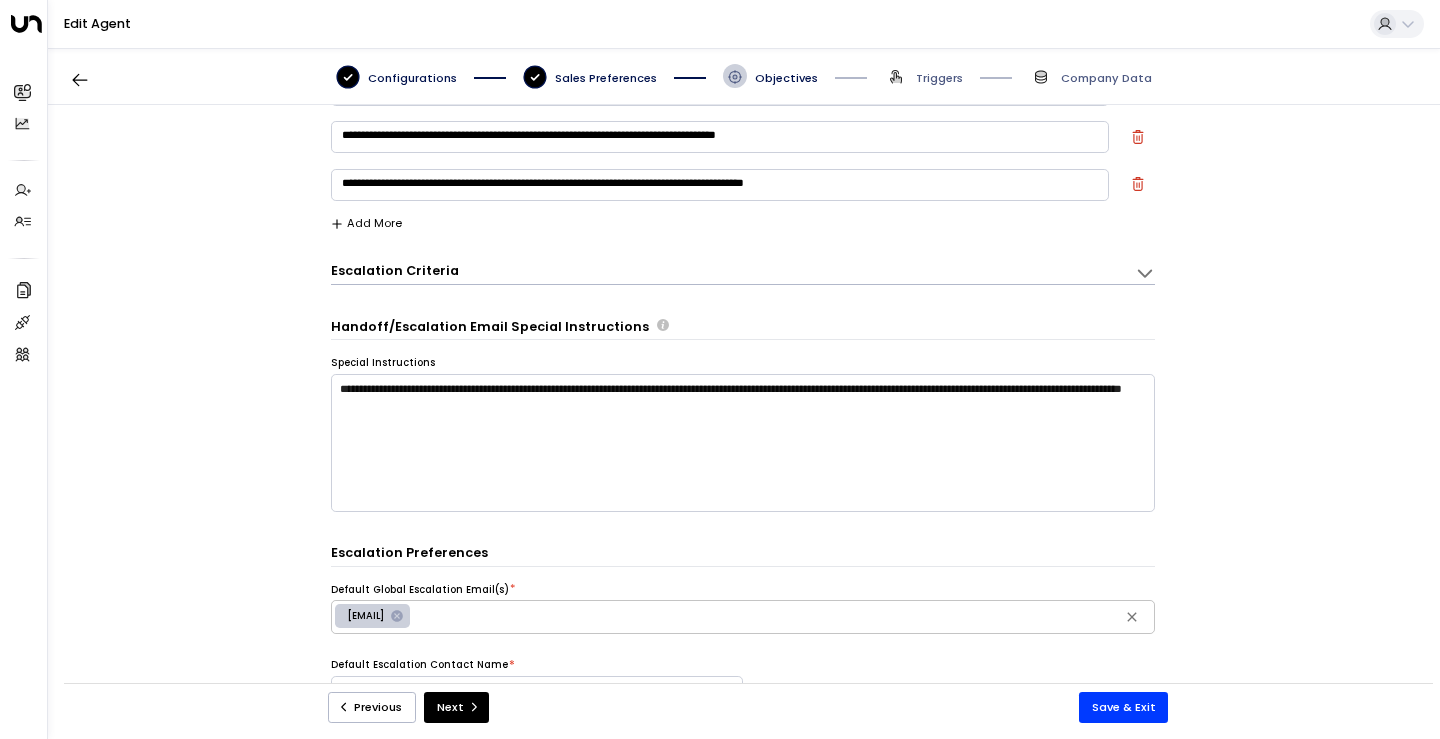 scroll, scrollTop: 0, scrollLeft: 0, axis: both 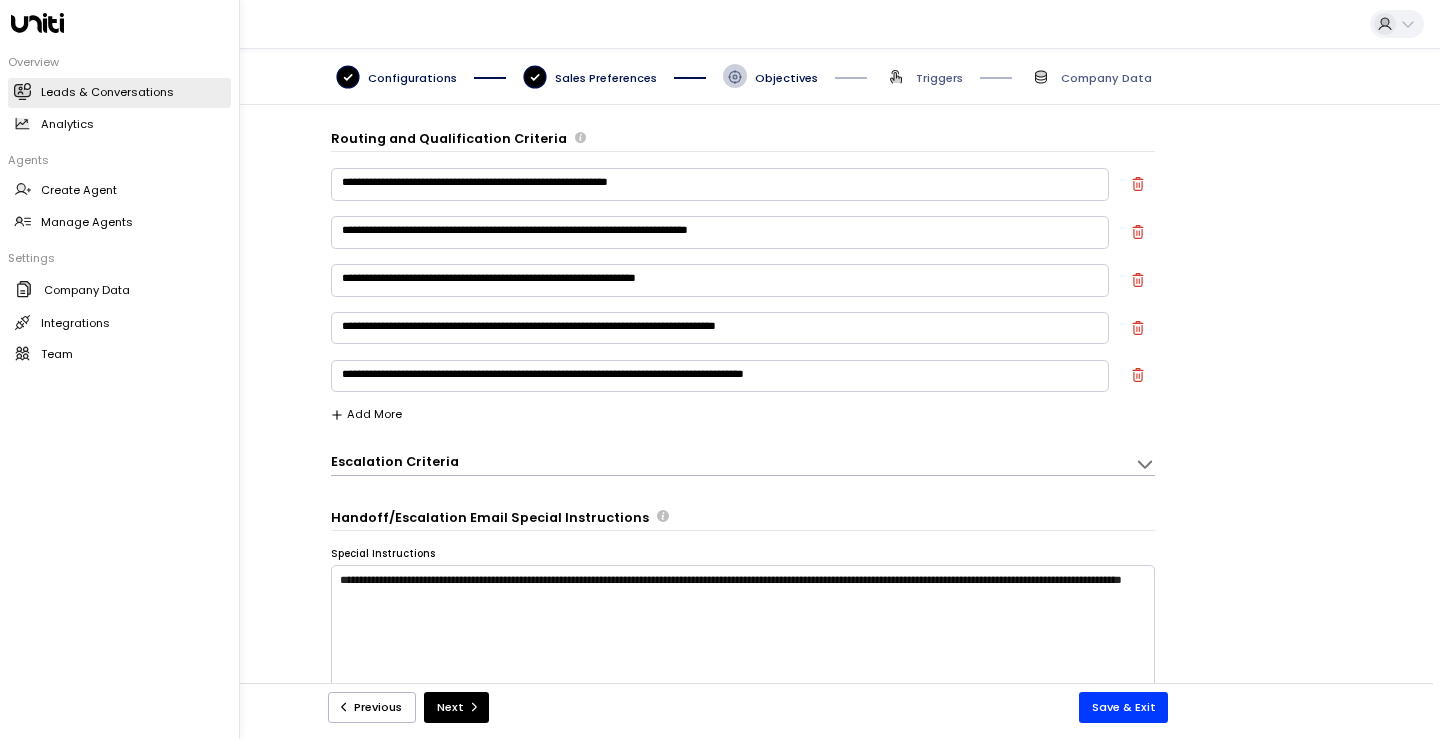 click at bounding box center (23, 91) 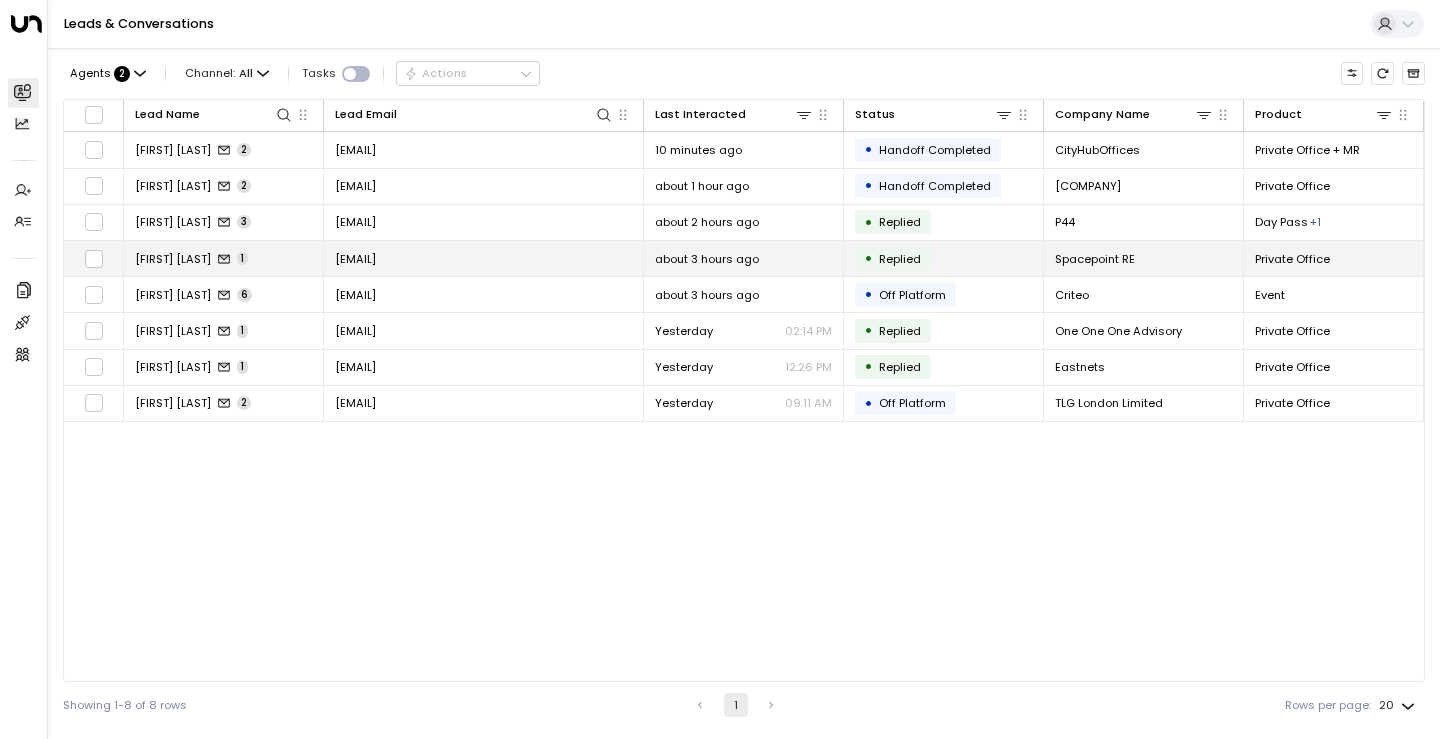 click on "[FIRST] [LAST]" at bounding box center [173, 259] 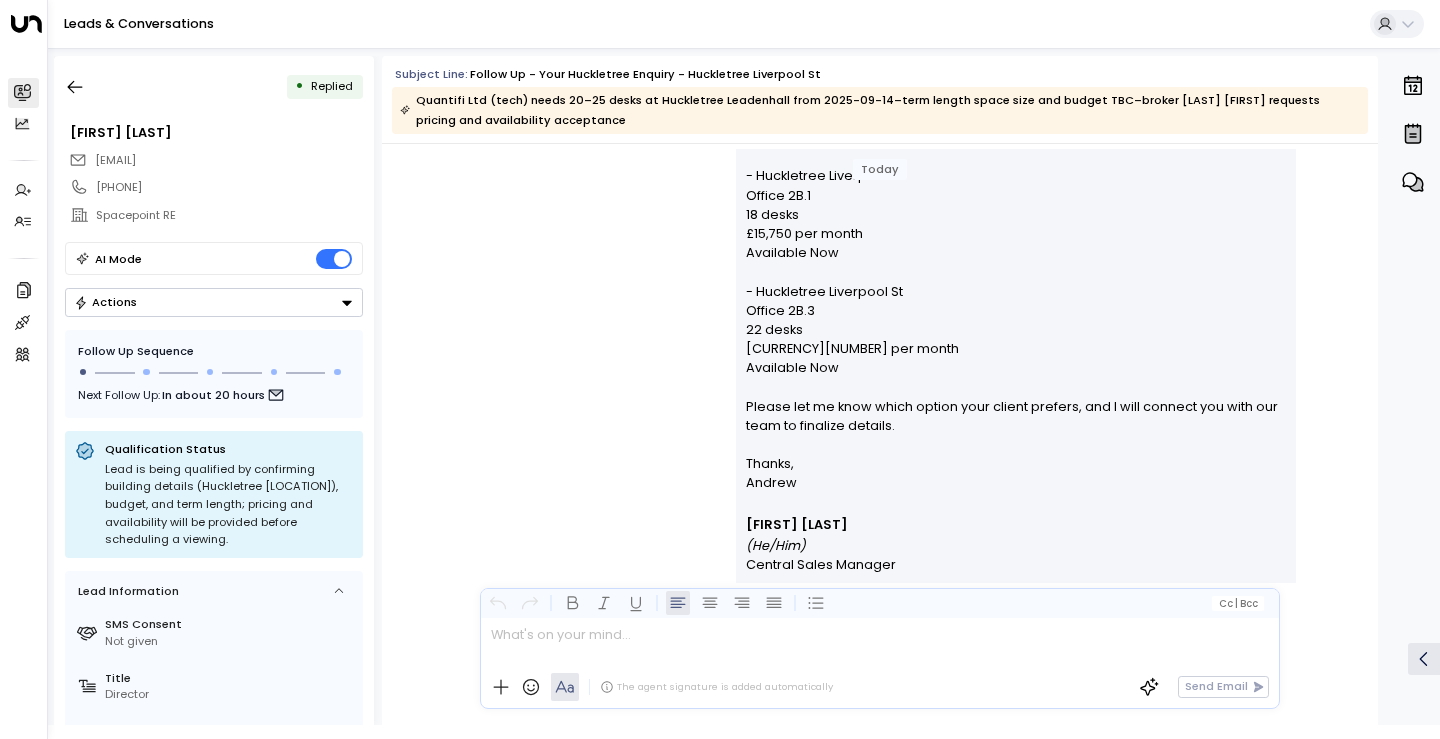 scroll, scrollTop: 1207, scrollLeft: 0, axis: vertical 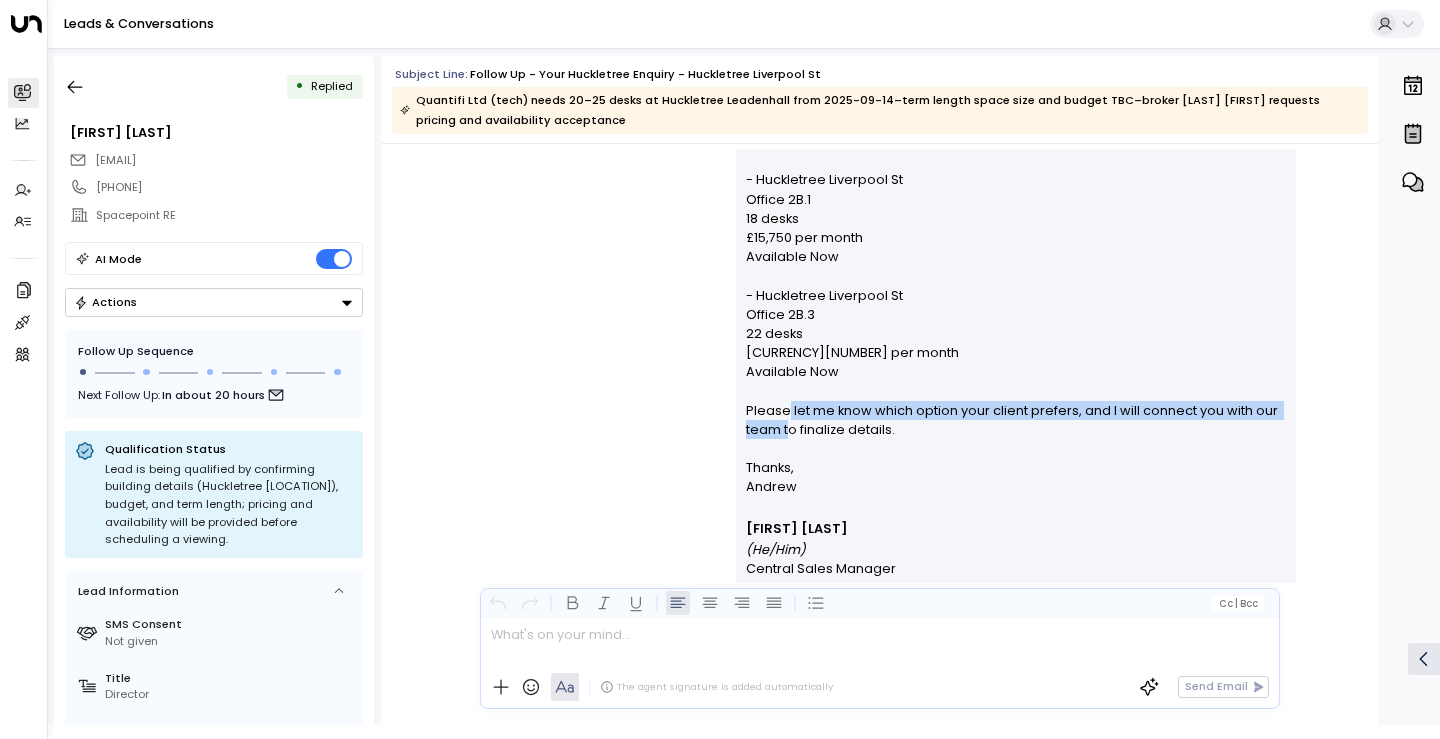drag, startPoint x: 783, startPoint y: 404, endPoint x: 786, endPoint y: 418, distance: 14.3178215 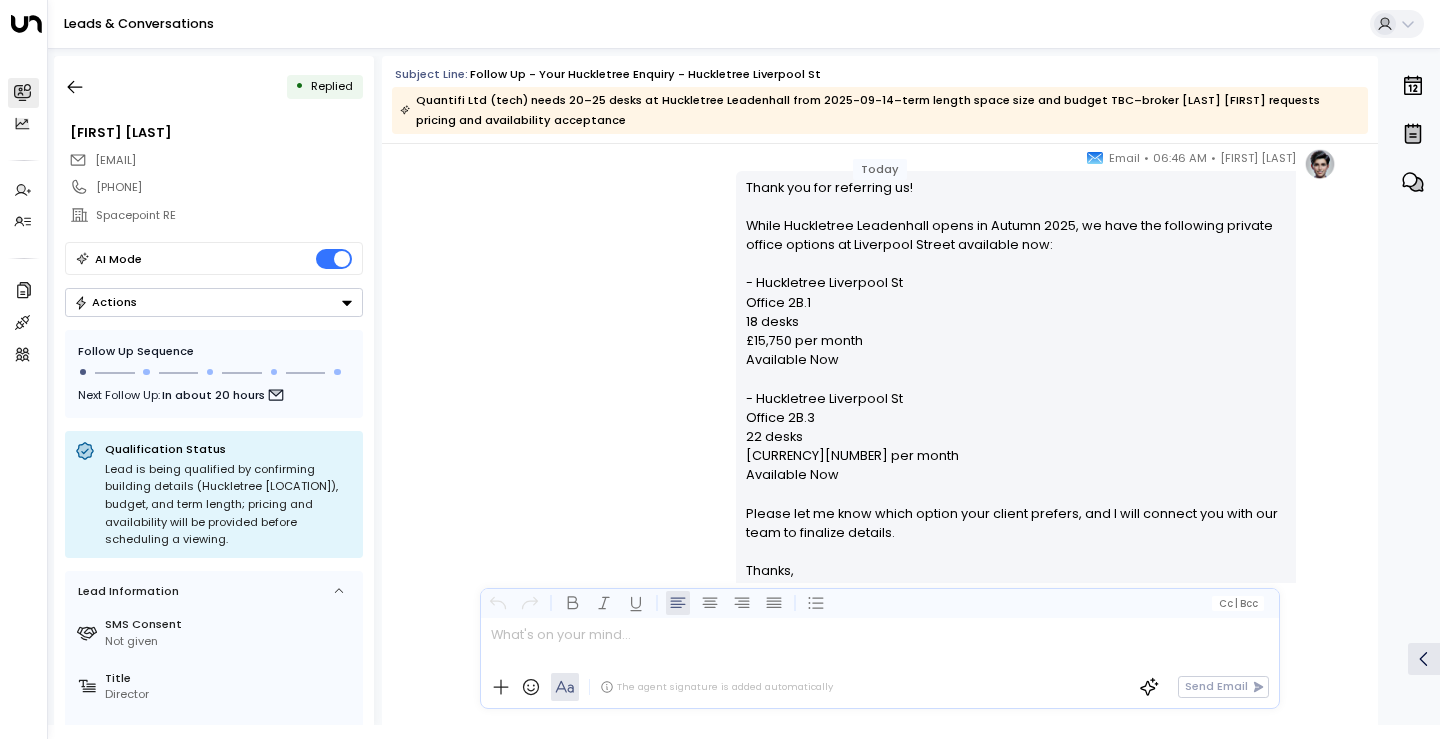 scroll, scrollTop: 1162, scrollLeft: 0, axis: vertical 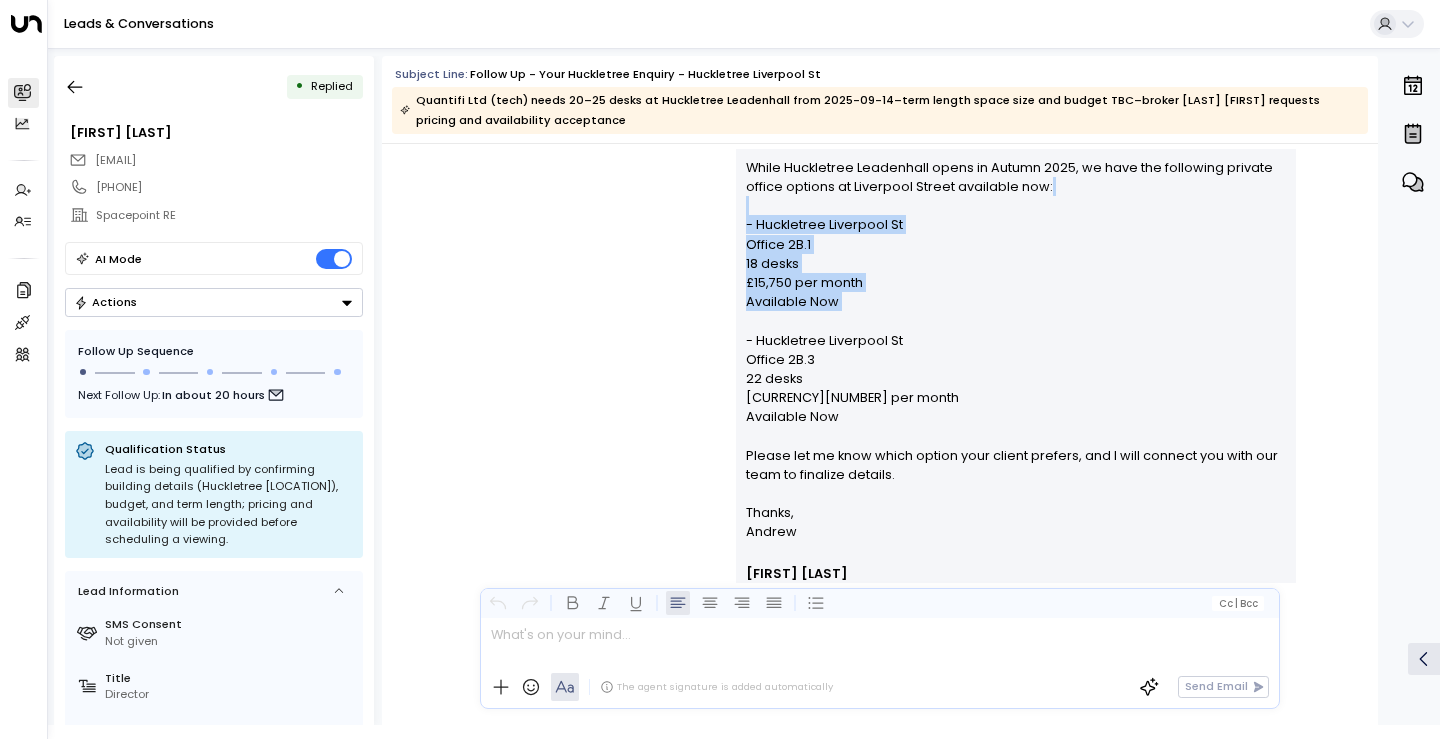 drag, startPoint x: 763, startPoint y: 211, endPoint x: 803, endPoint y: 315, distance: 111.42711 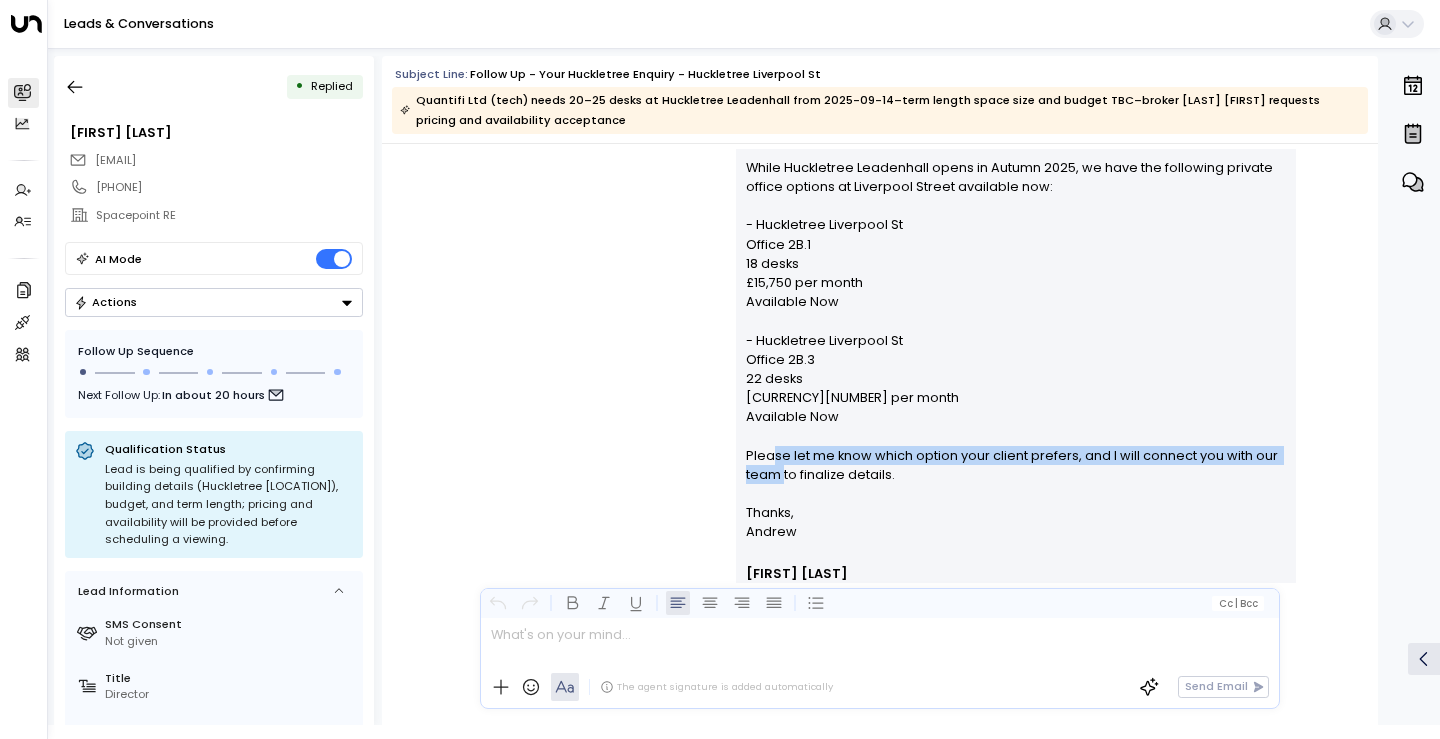 drag, startPoint x: 772, startPoint y: 453, endPoint x: 781, endPoint y: 470, distance: 19.235384 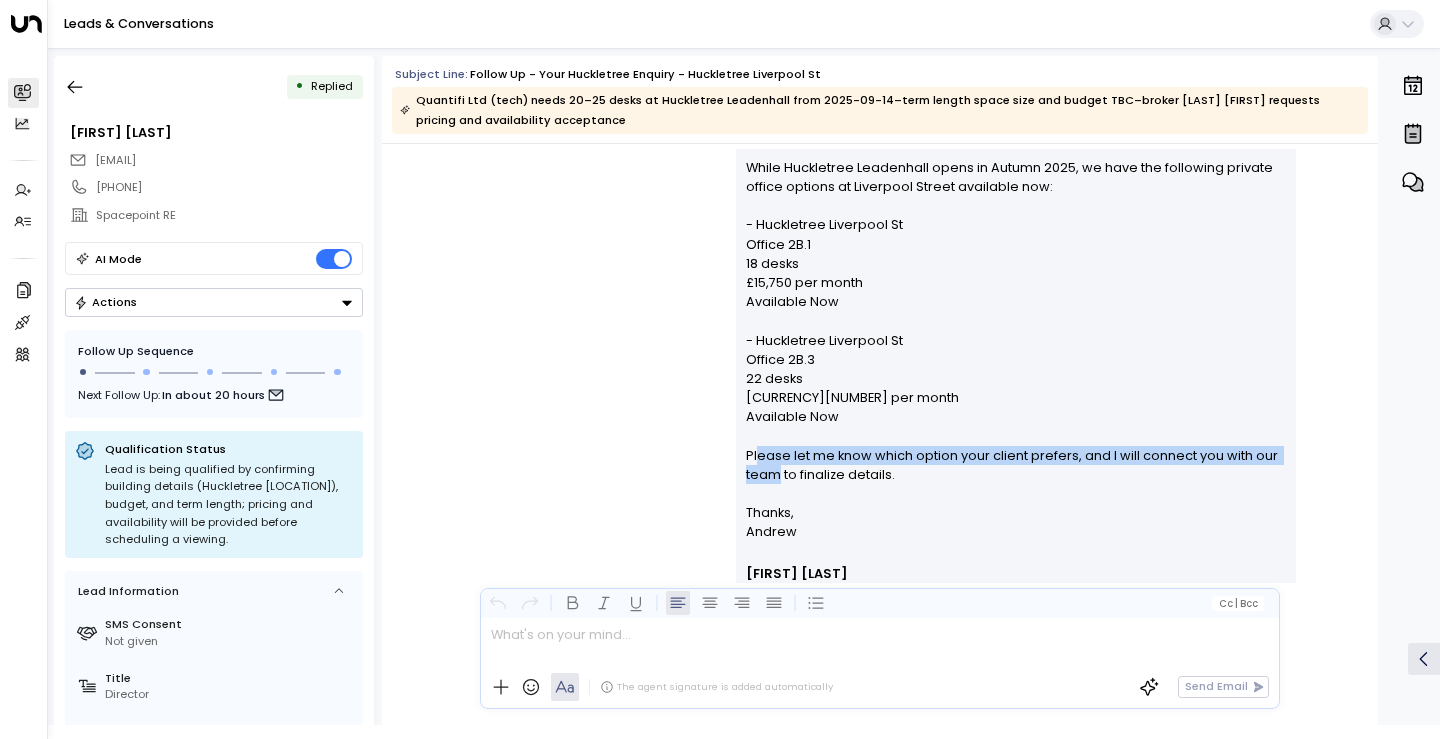 drag, startPoint x: 753, startPoint y: 458, endPoint x: 776, endPoint y: 470, distance: 25.942244 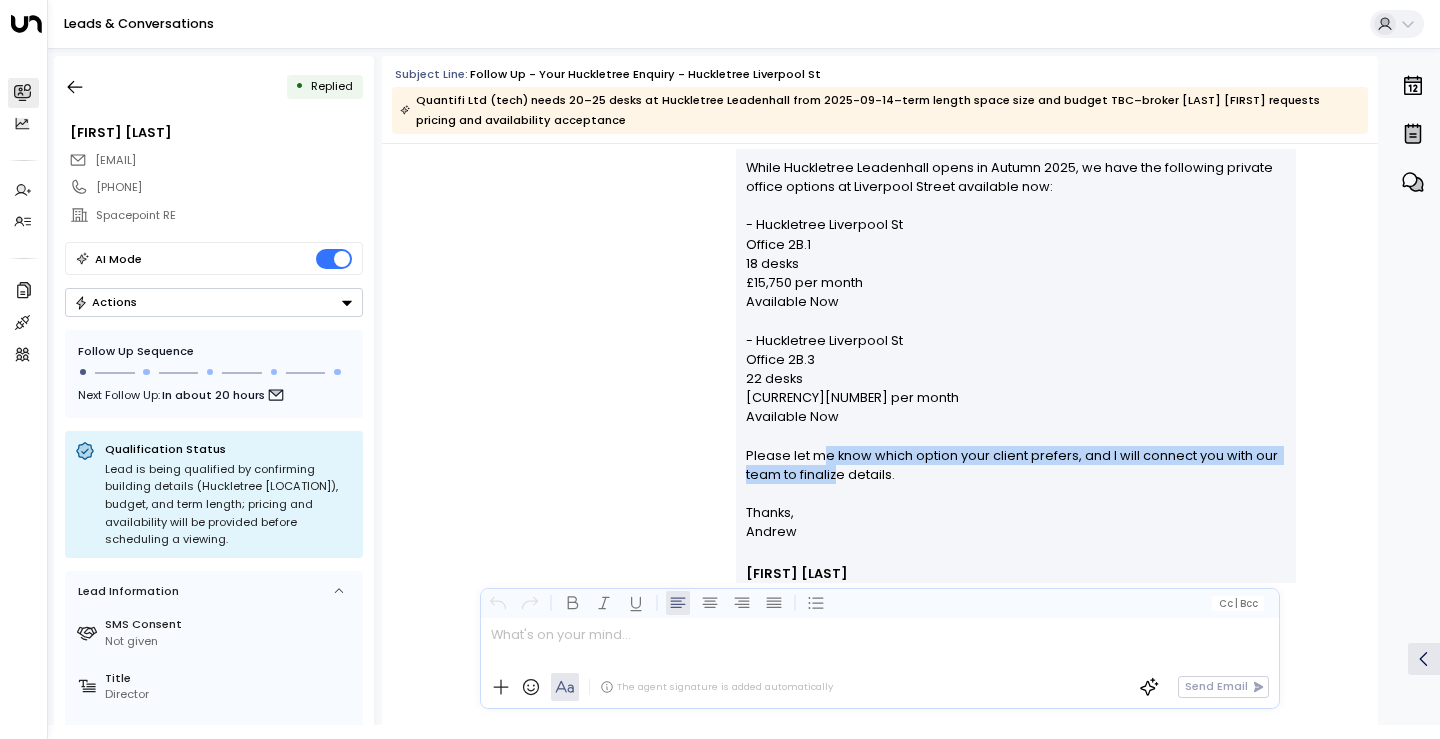 drag, startPoint x: 833, startPoint y: 470, endPoint x: 820, endPoint y: 449, distance: 24.698177 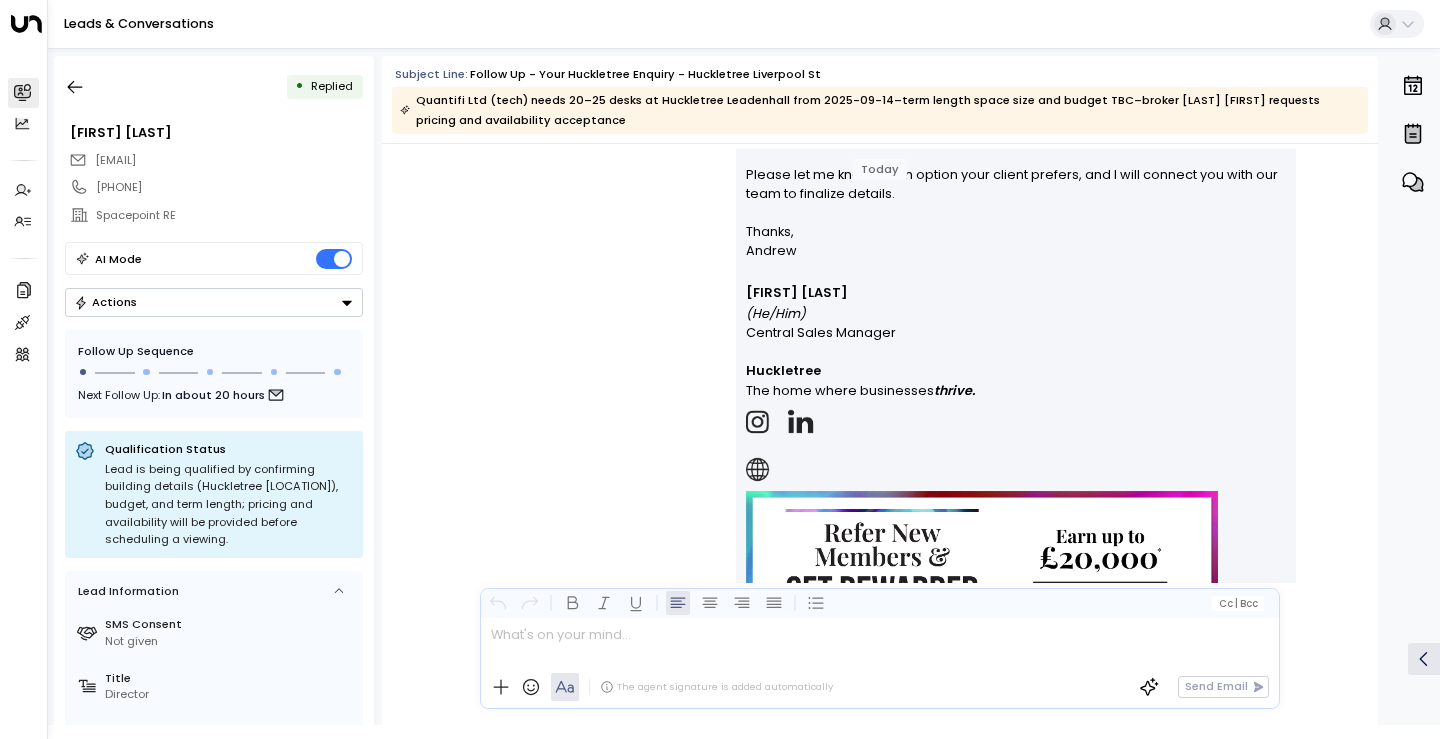 scroll, scrollTop: 1588, scrollLeft: 0, axis: vertical 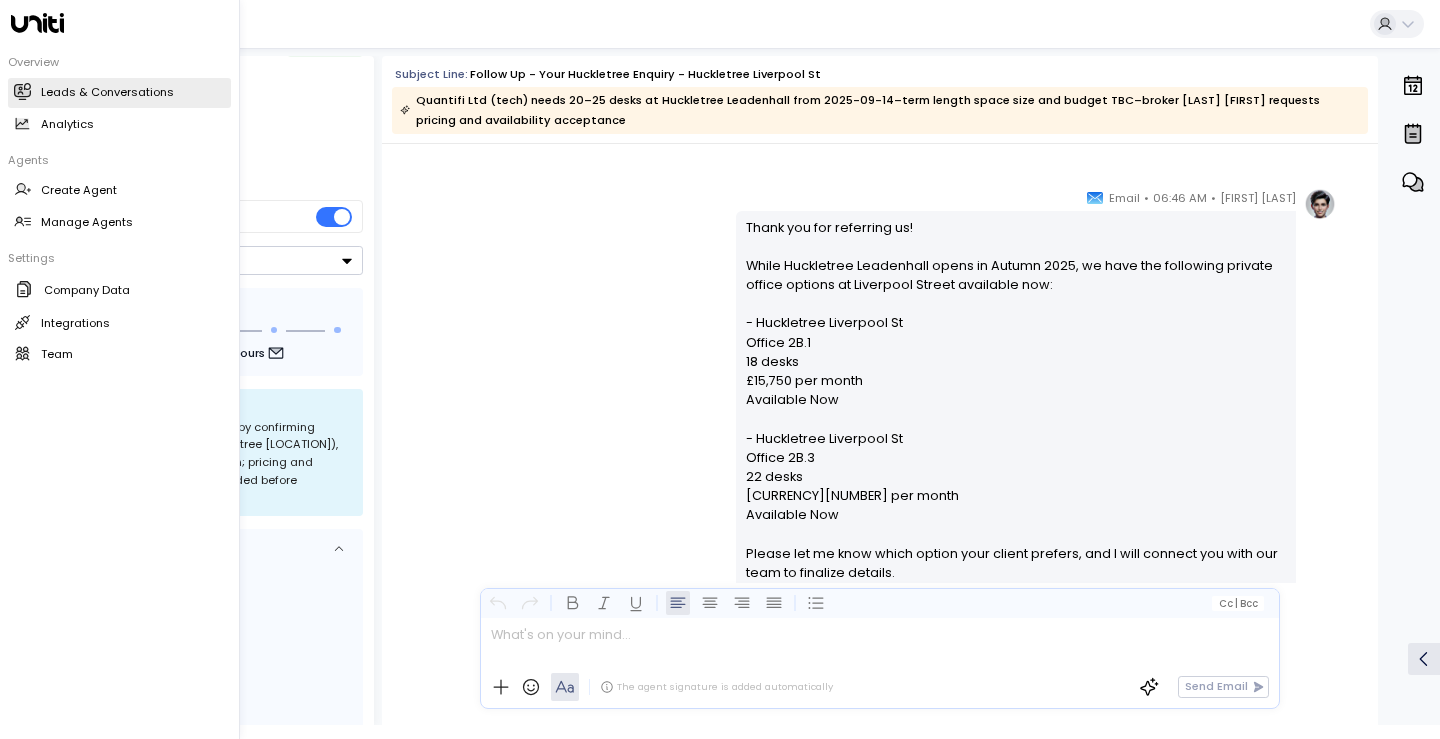 click on "Leads & Conversations" at bounding box center (107, 92) 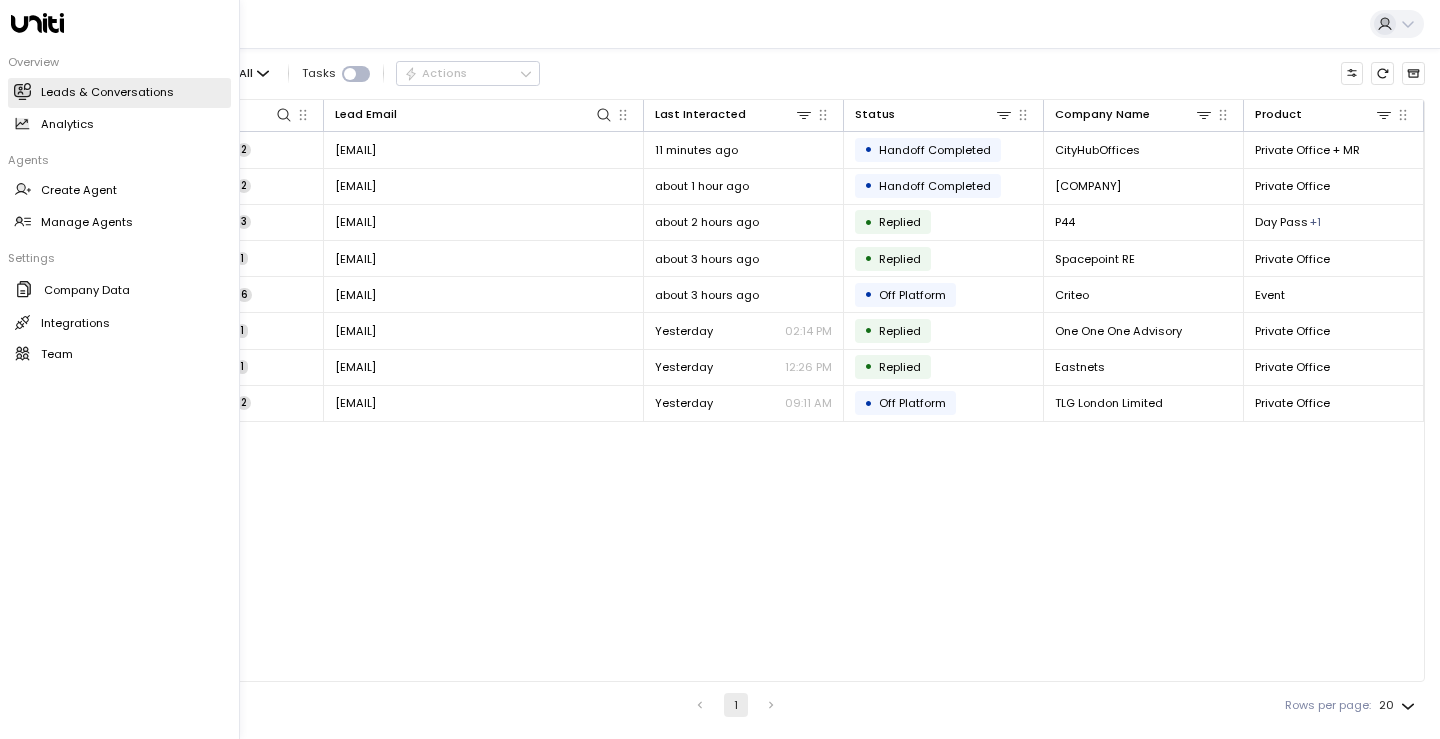 click on "Leads & Conversations Leads & Conversations" at bounding box center (119, 93) 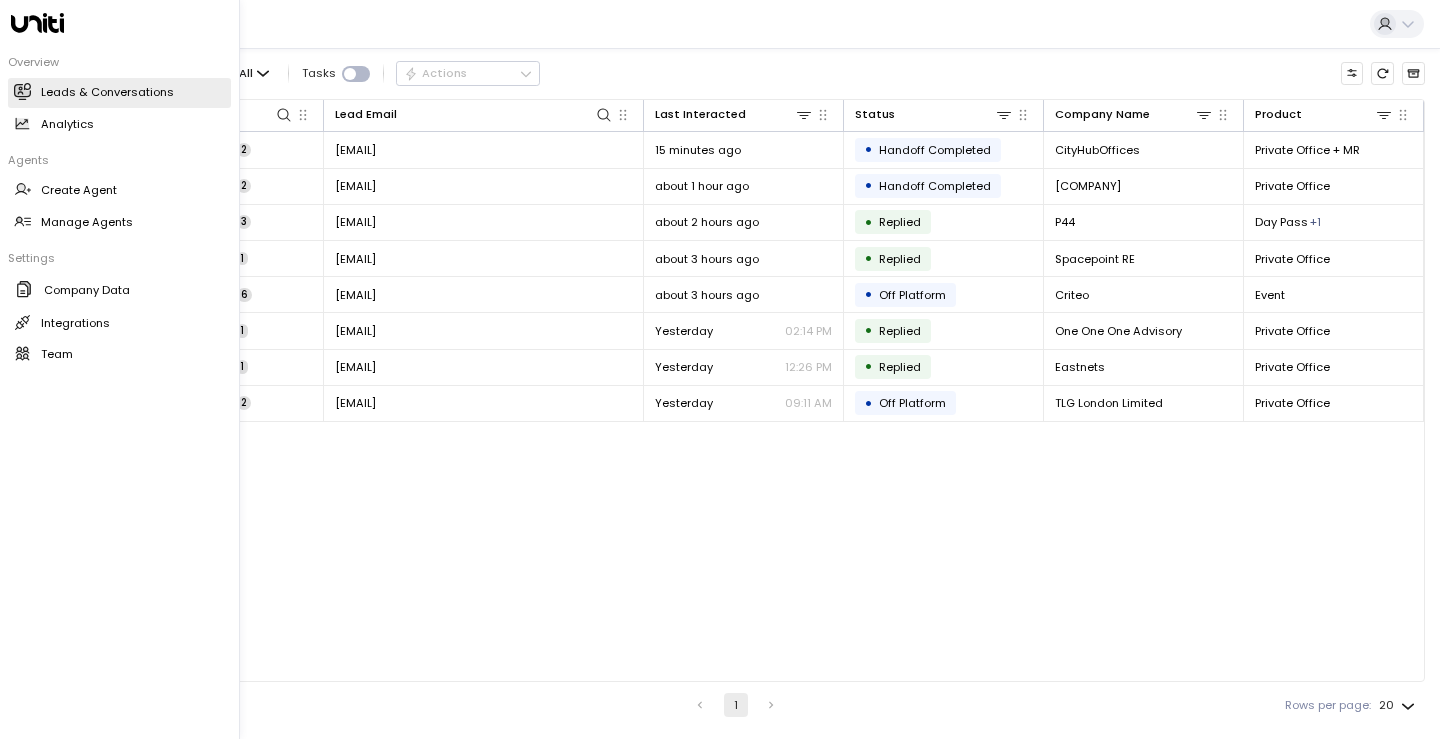click on "Leads & Conversations" at bounding box center [107, 92] 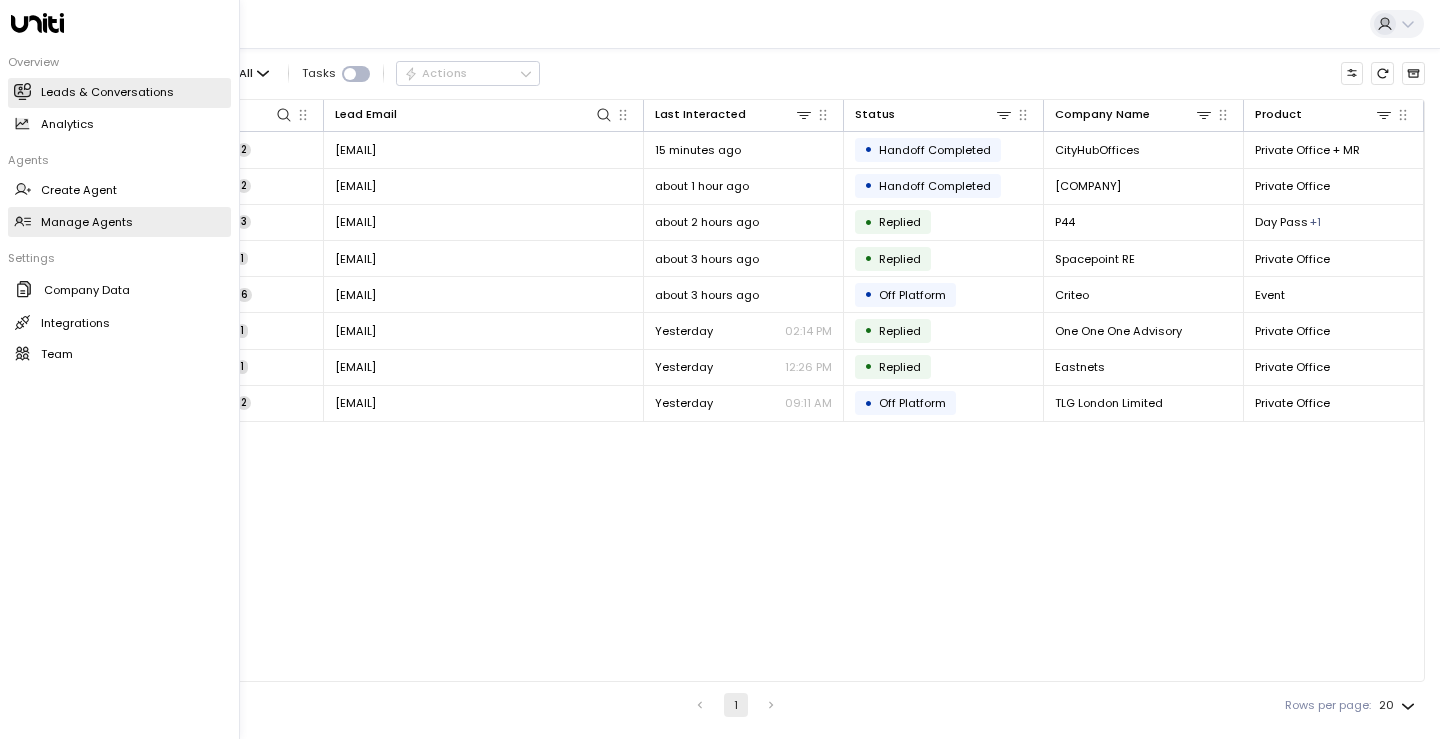 click on "Manage Agents" at bounding box center (87, 222) 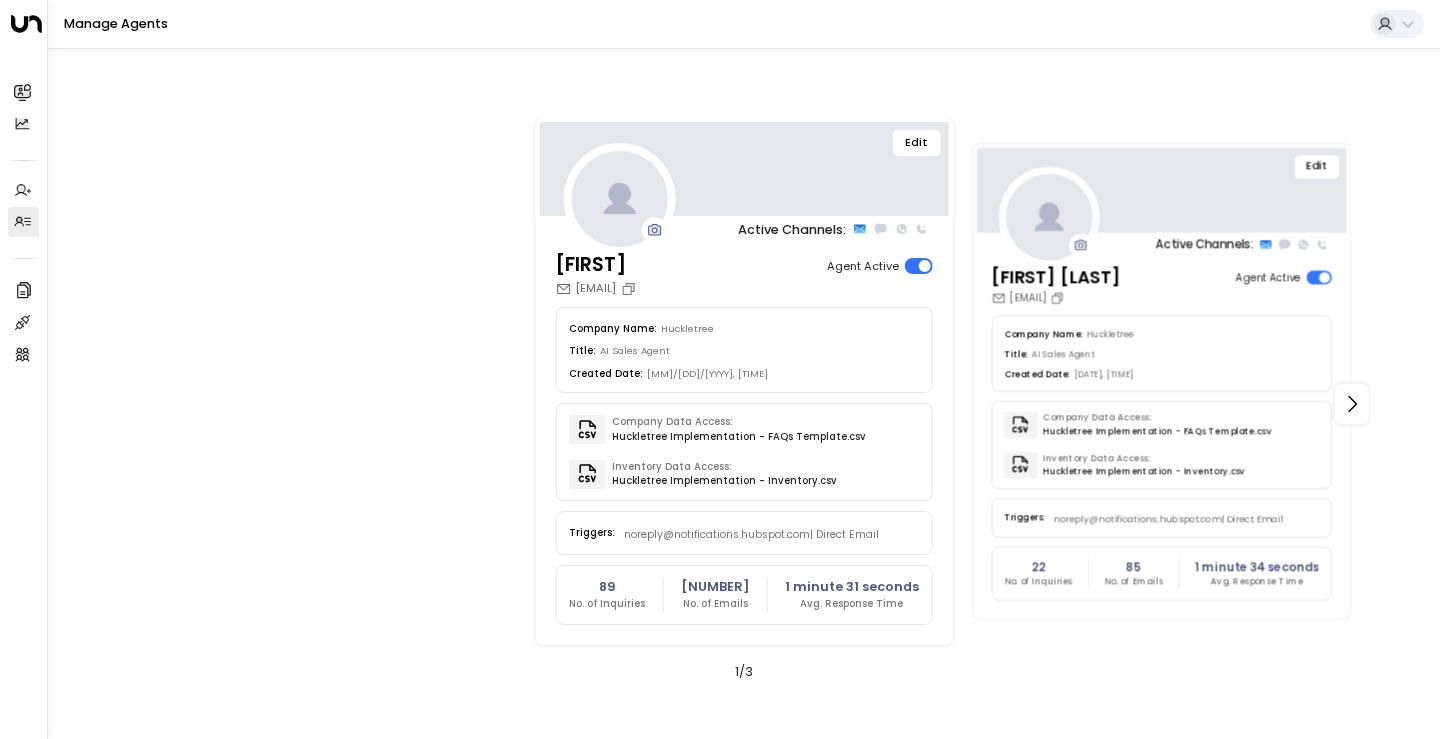 click on "Edit" at bounding box center [1317, 166] 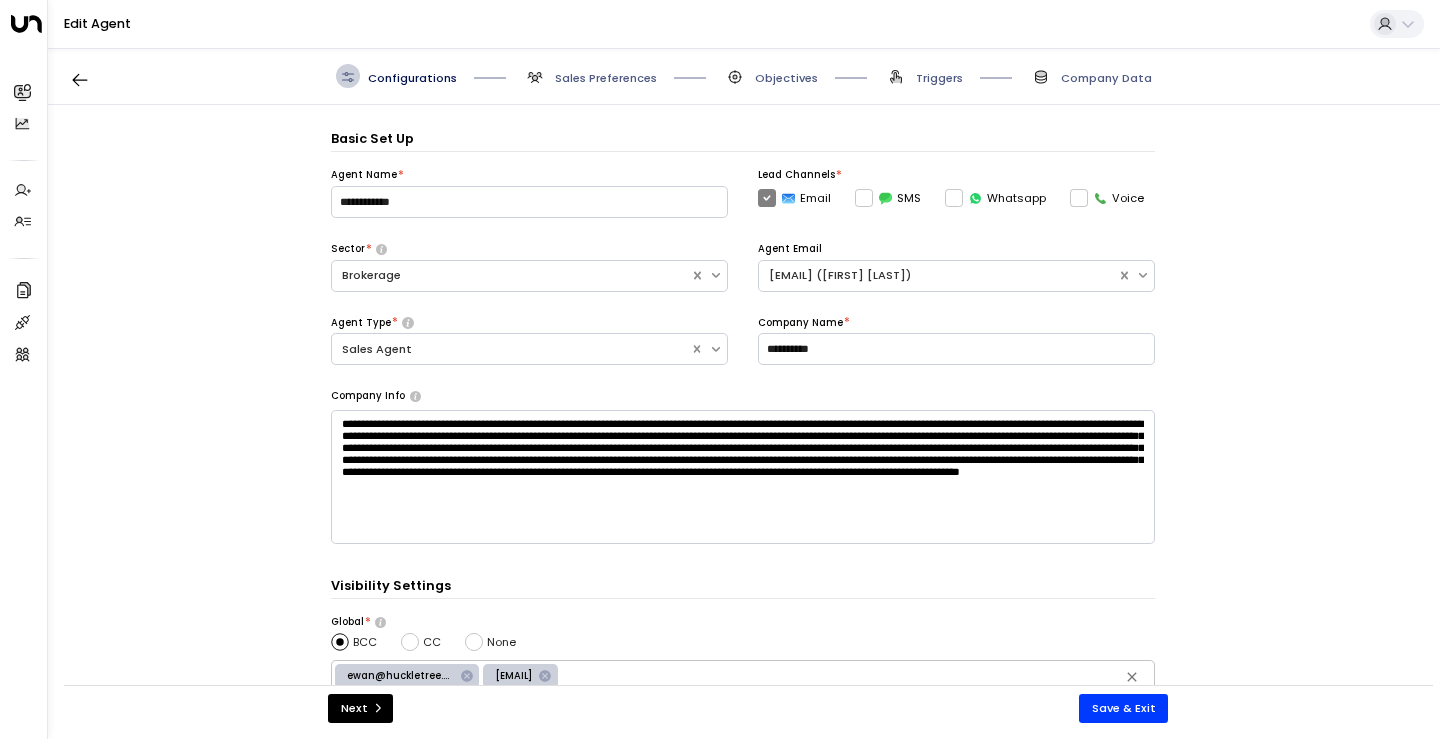 scroll, scrollTop: 24, scrollLeft: 0, axis: vertical 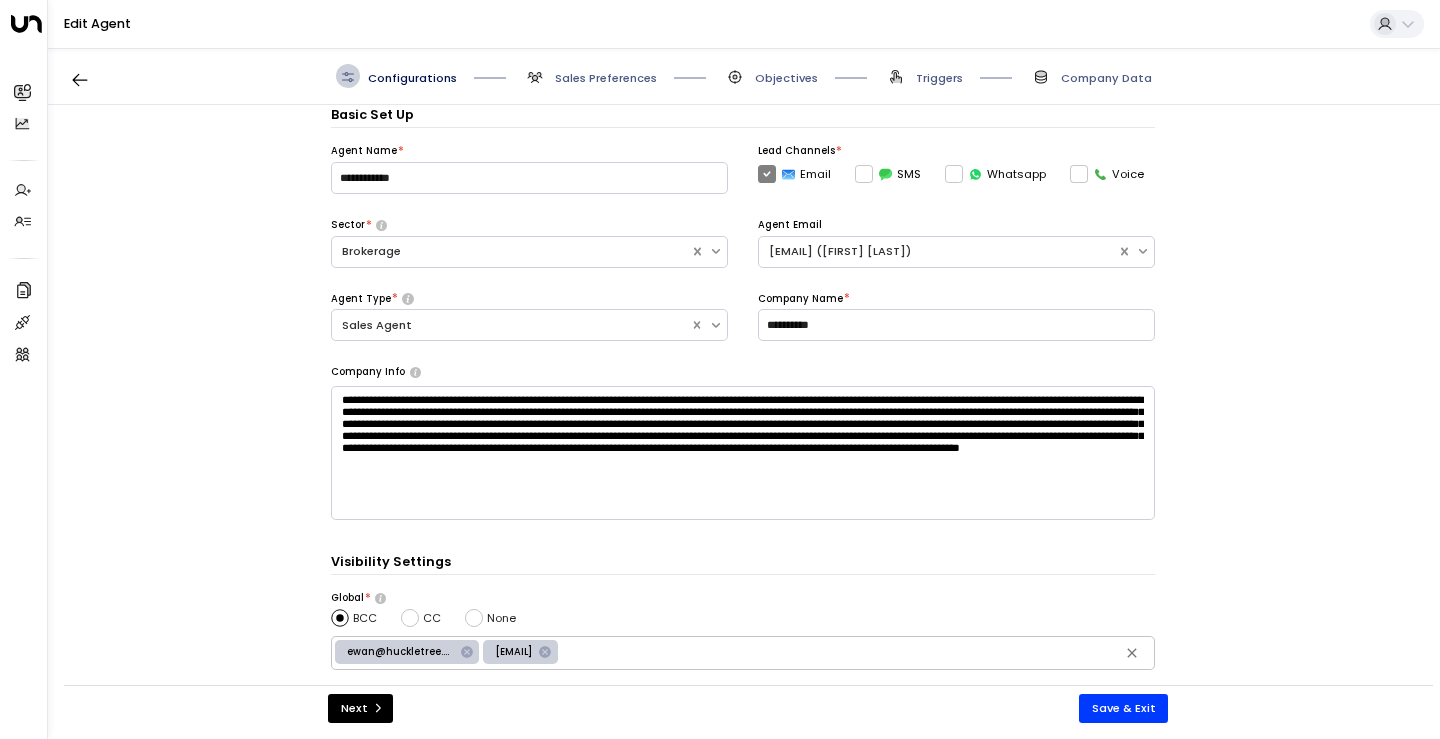 click on "Objectives" at bounding box center (606, 78) 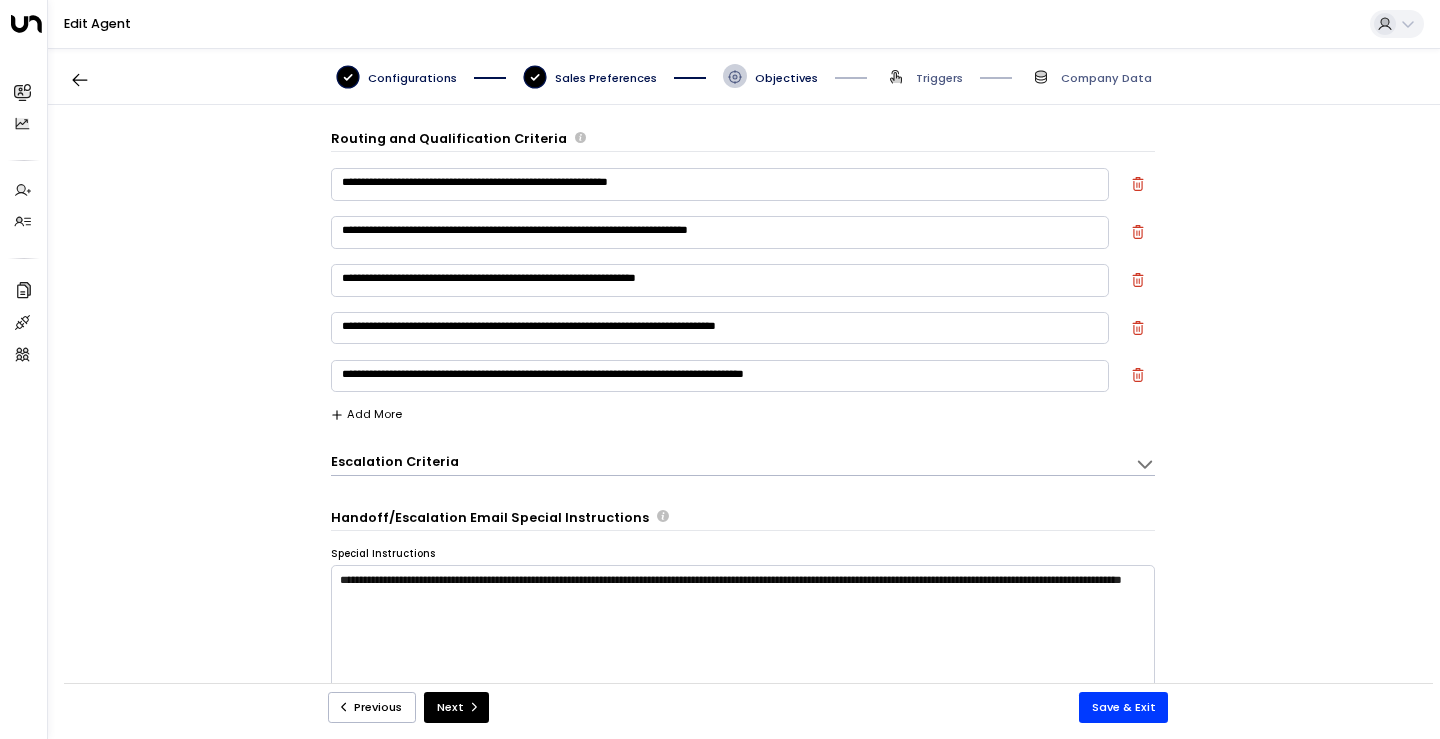 scroll, scrollTop: 0, scrollLeft: 0, axis: both 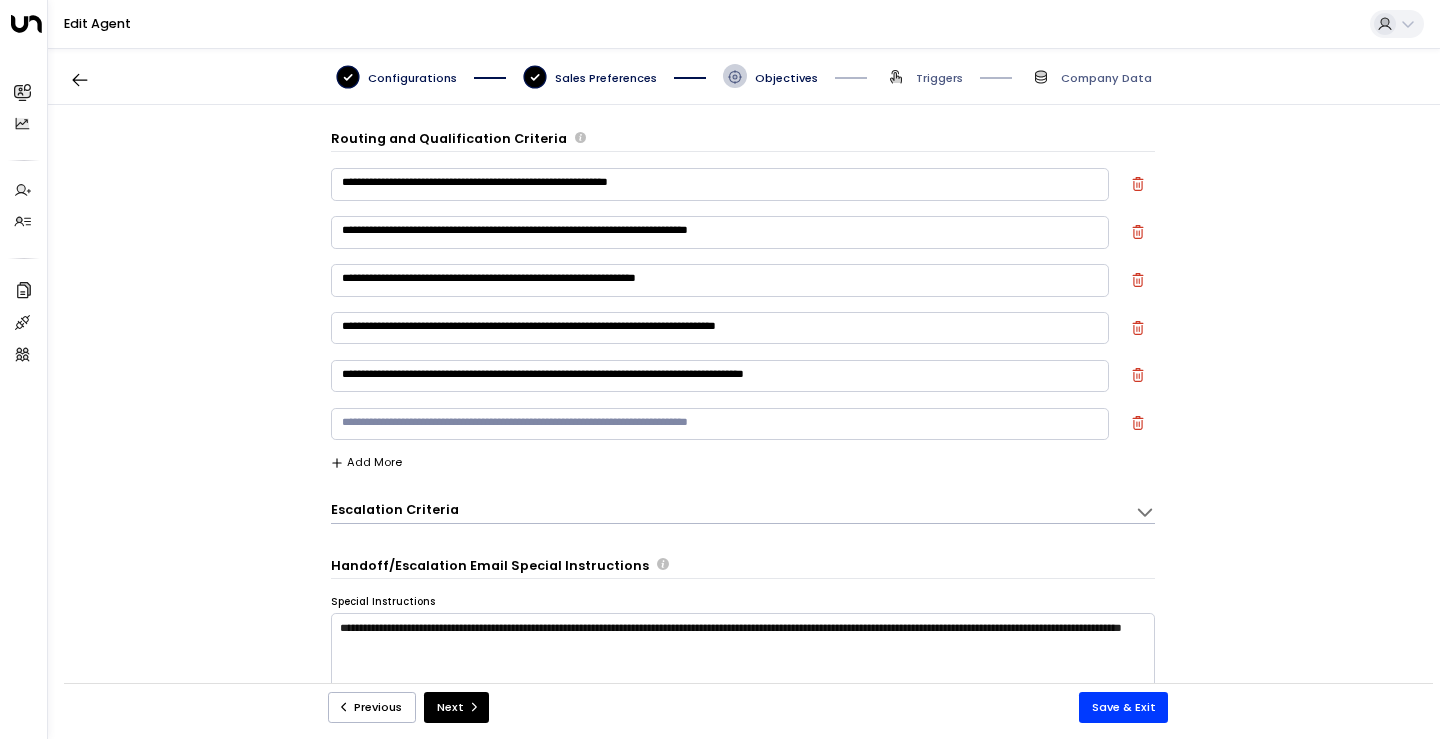click at bounding box center [1138, 184] 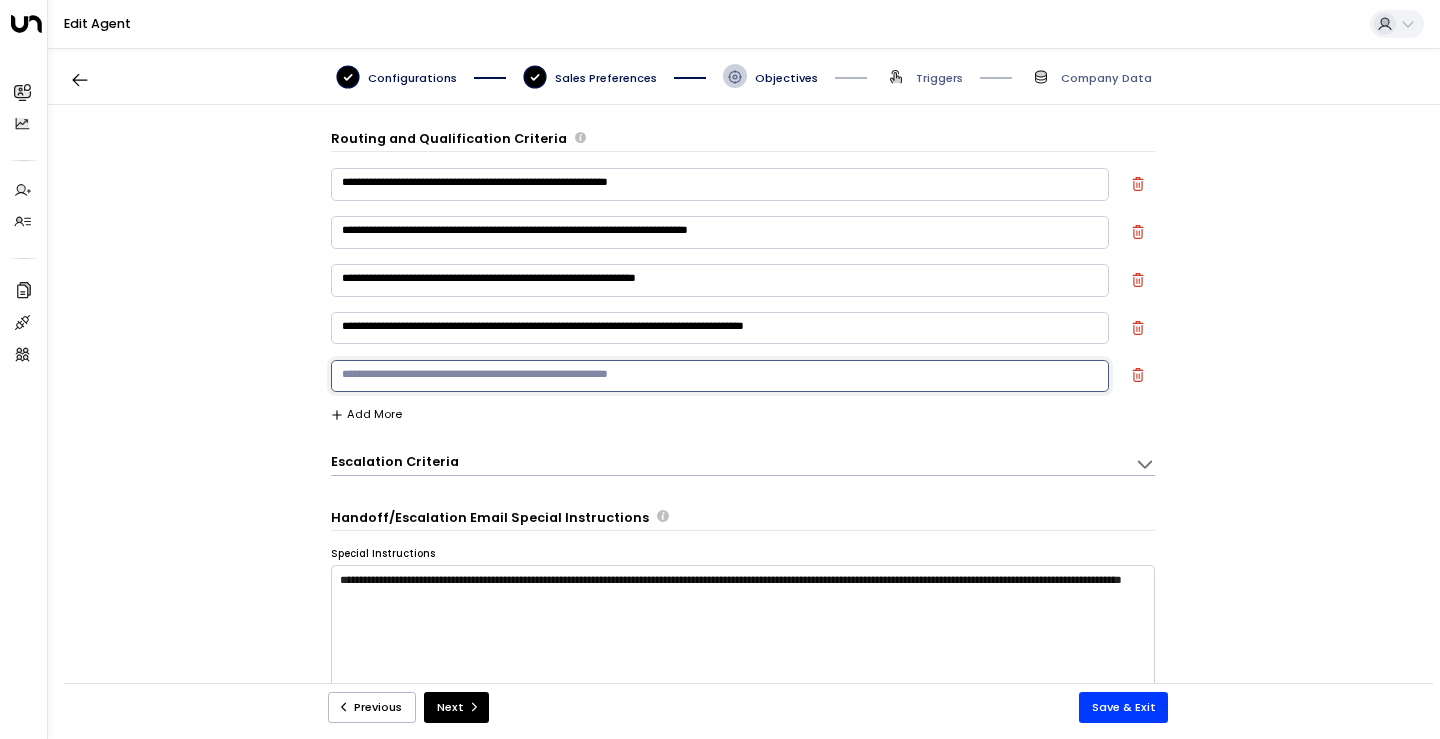 drag, startPoint x: 616, startPoint y: 373, endPoint x: 617, endPoint y: 241, distance: 132.00378 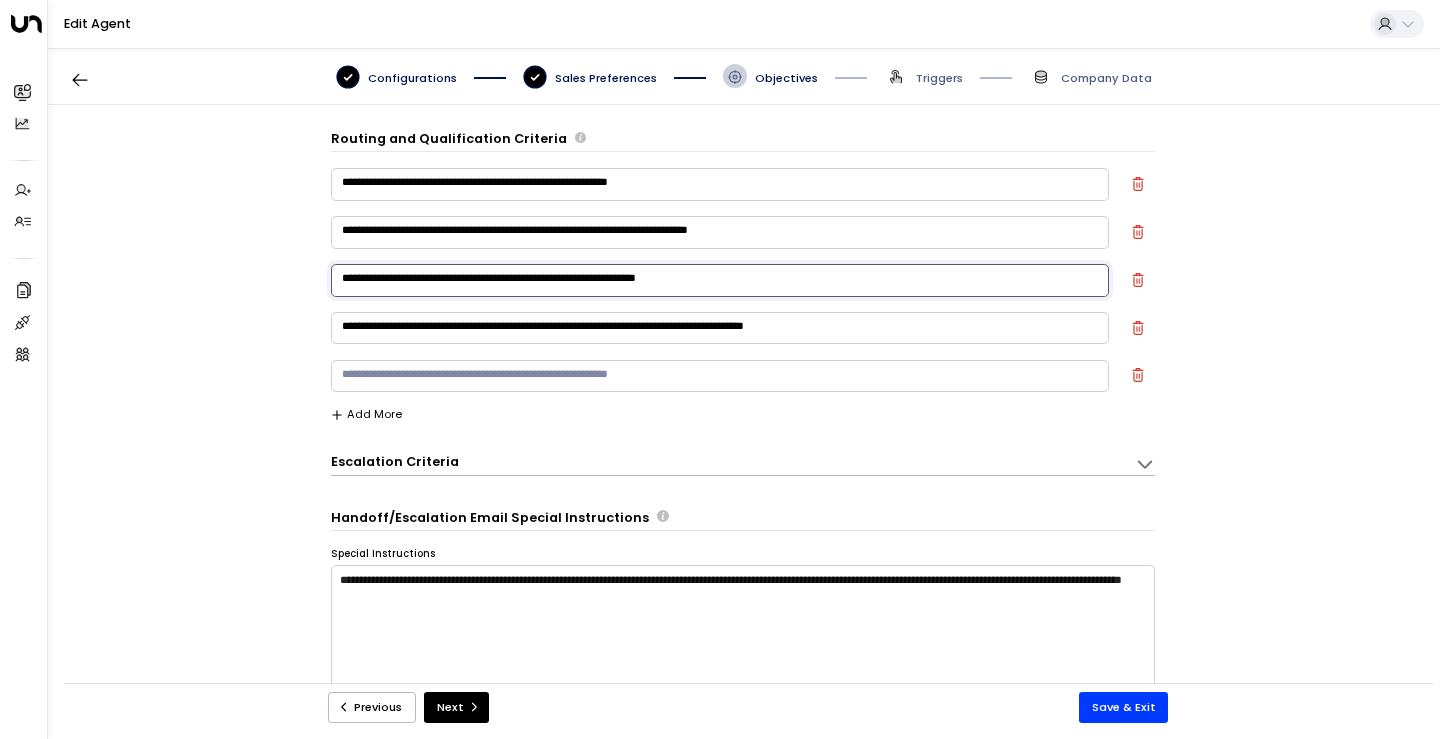 click on "**********" at bounding box center (720, 280) 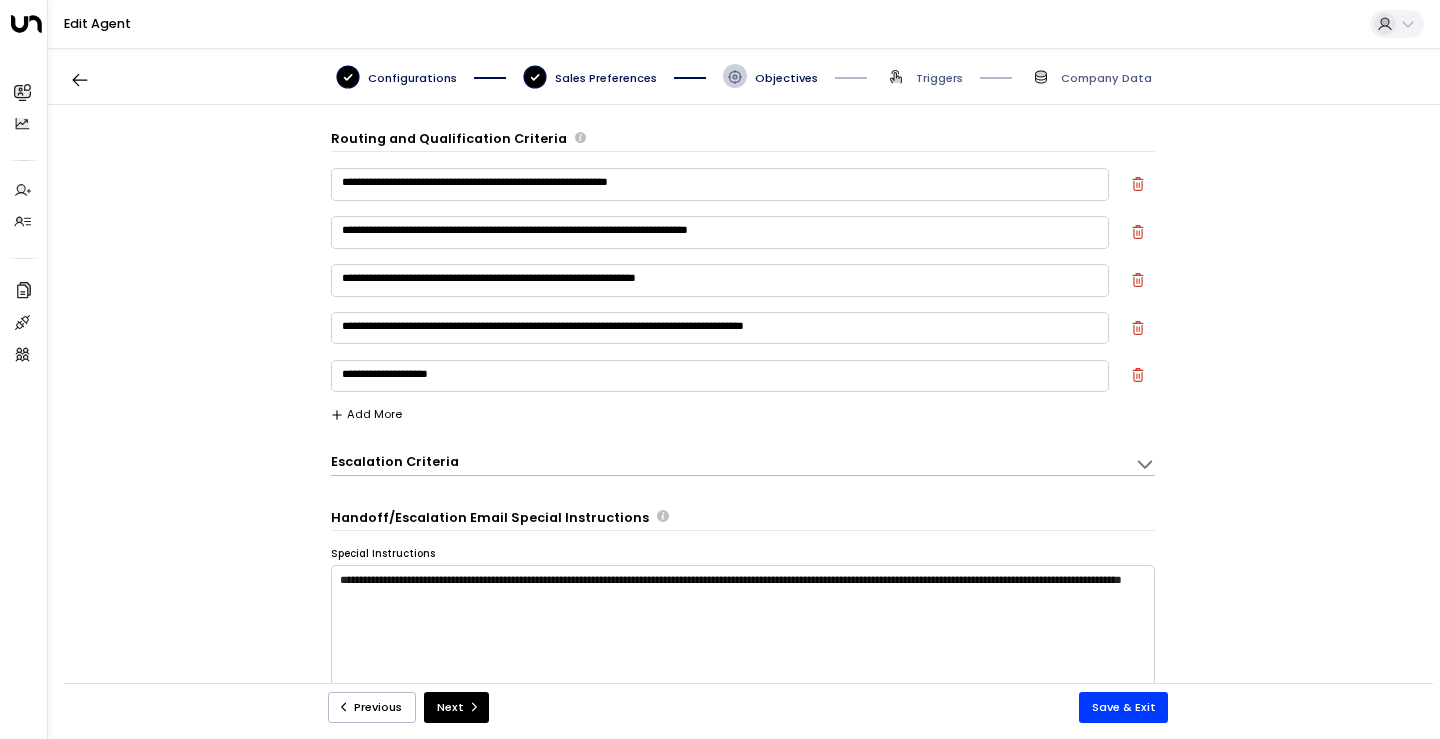 click at bounding box center [580, 137] 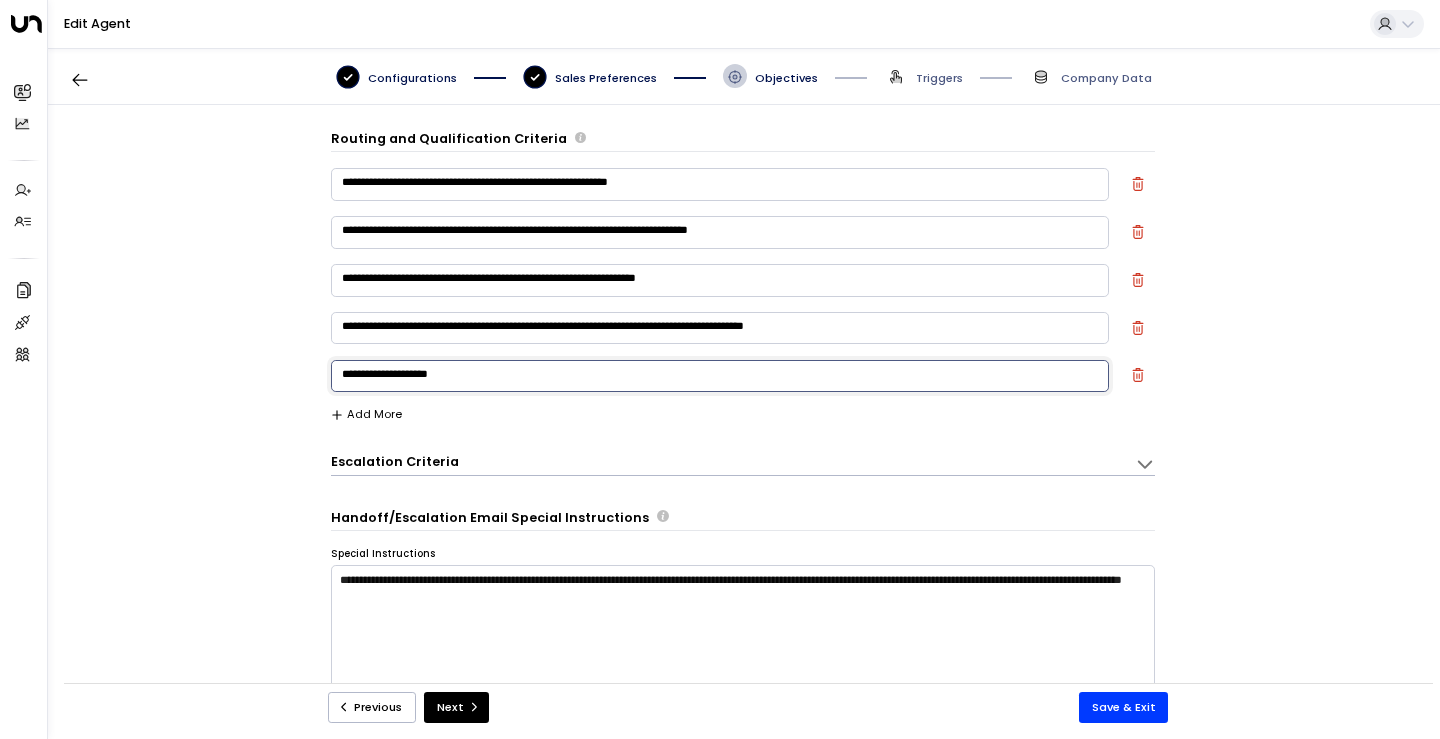 drag, startPoint x: 474, startPoint y: 378, endPoint x: 280, endPoint y: 378, distance: 194 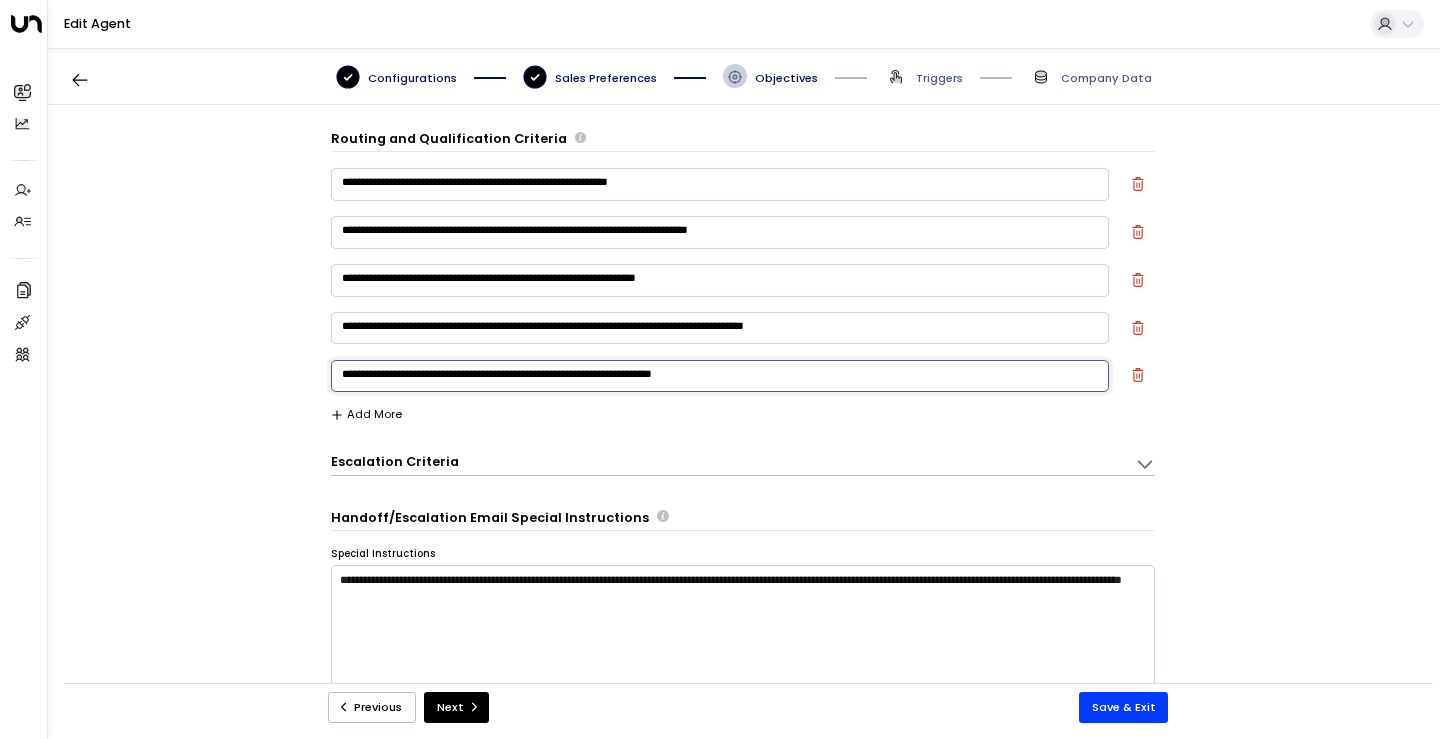 click on "**********" at bounding box center (743, 402) 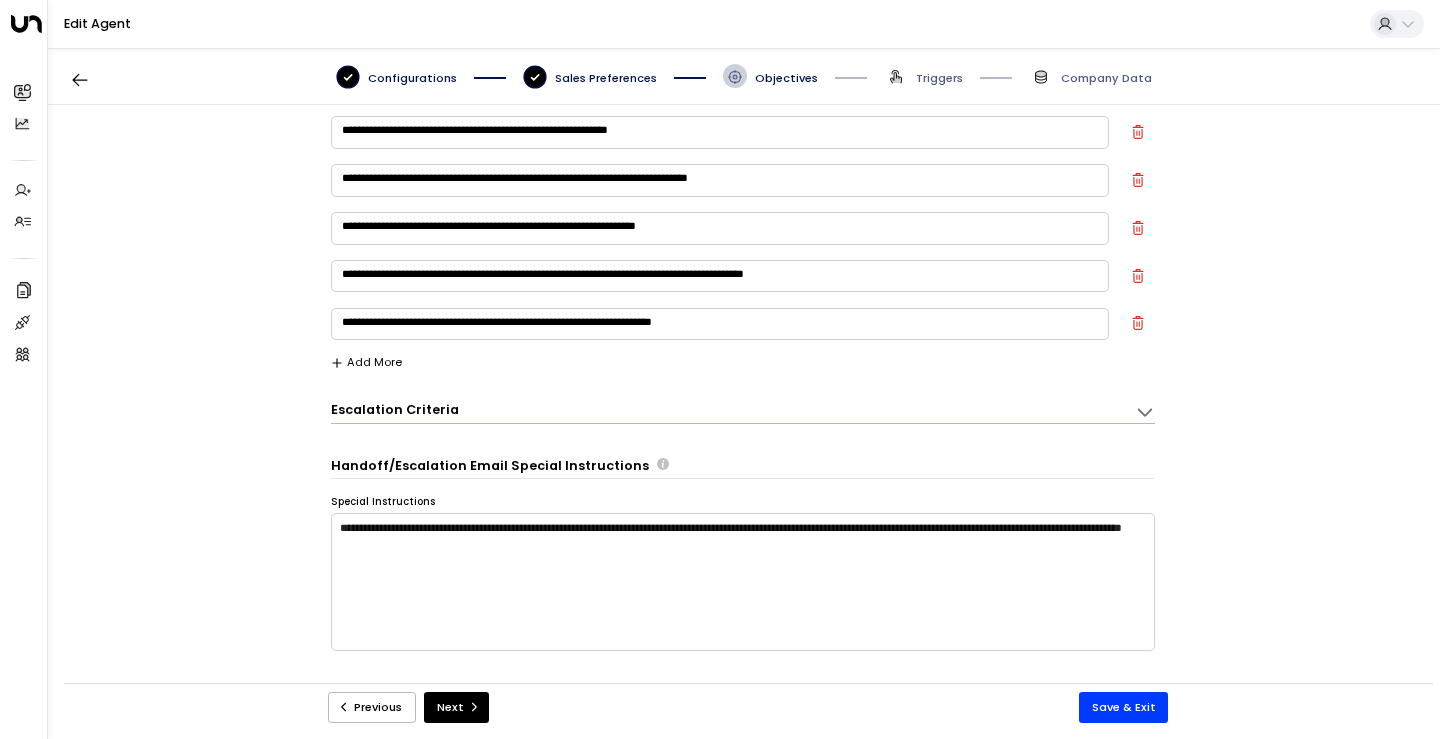 scroll, scrollTop: 24, scrollLeft: 0, axis: vertical 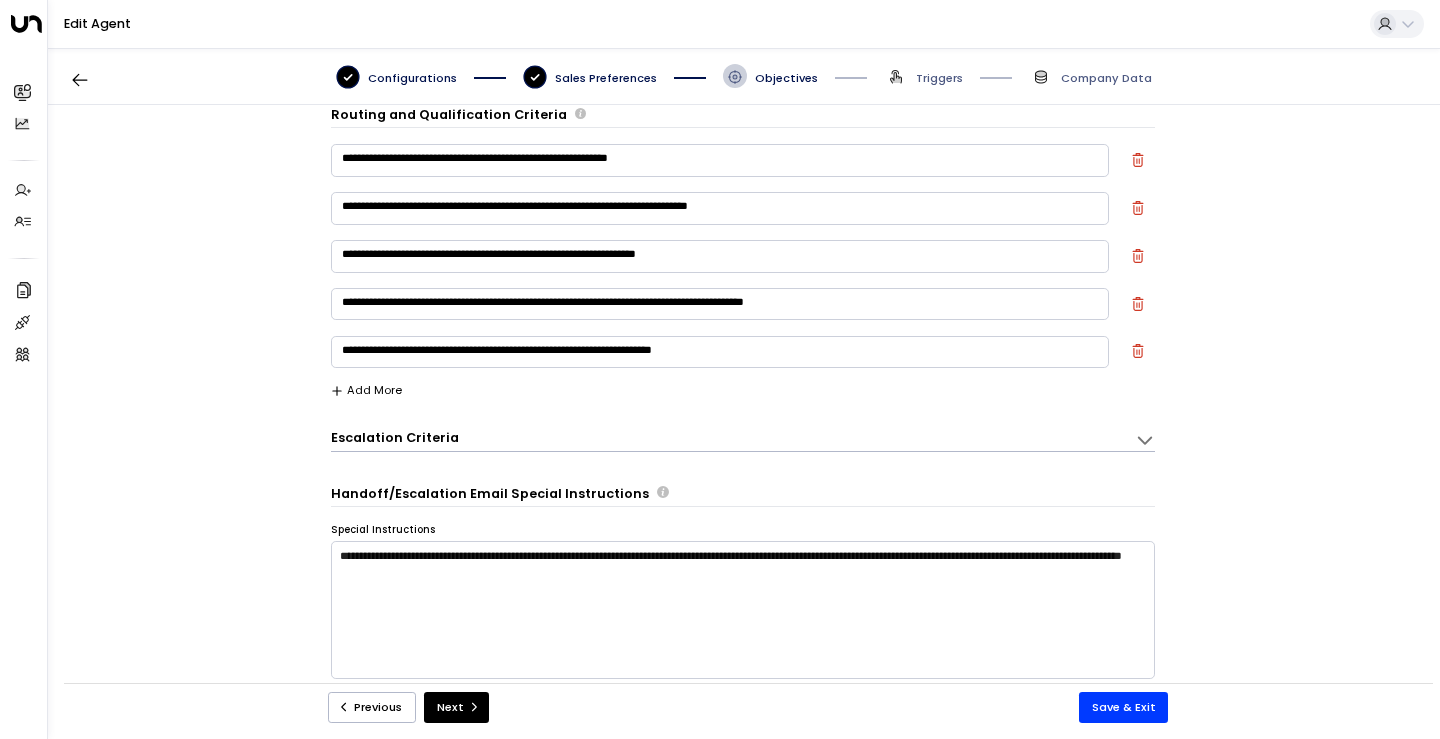 click on "**********" at bounding box center [720, 352] 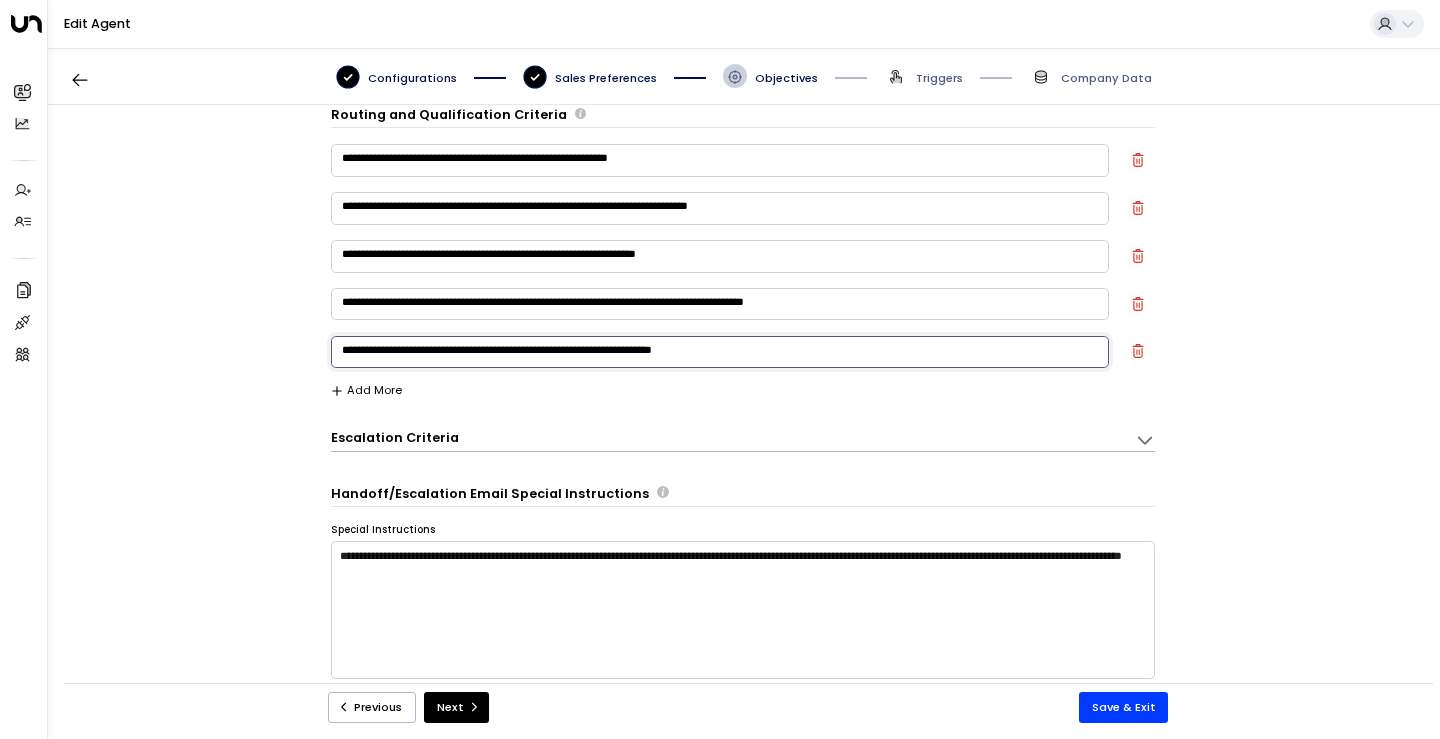 drag, startPoint x: 805, startPoint y: 350, endPoint x: 386, endPoint y: 354, distance: 419.0191 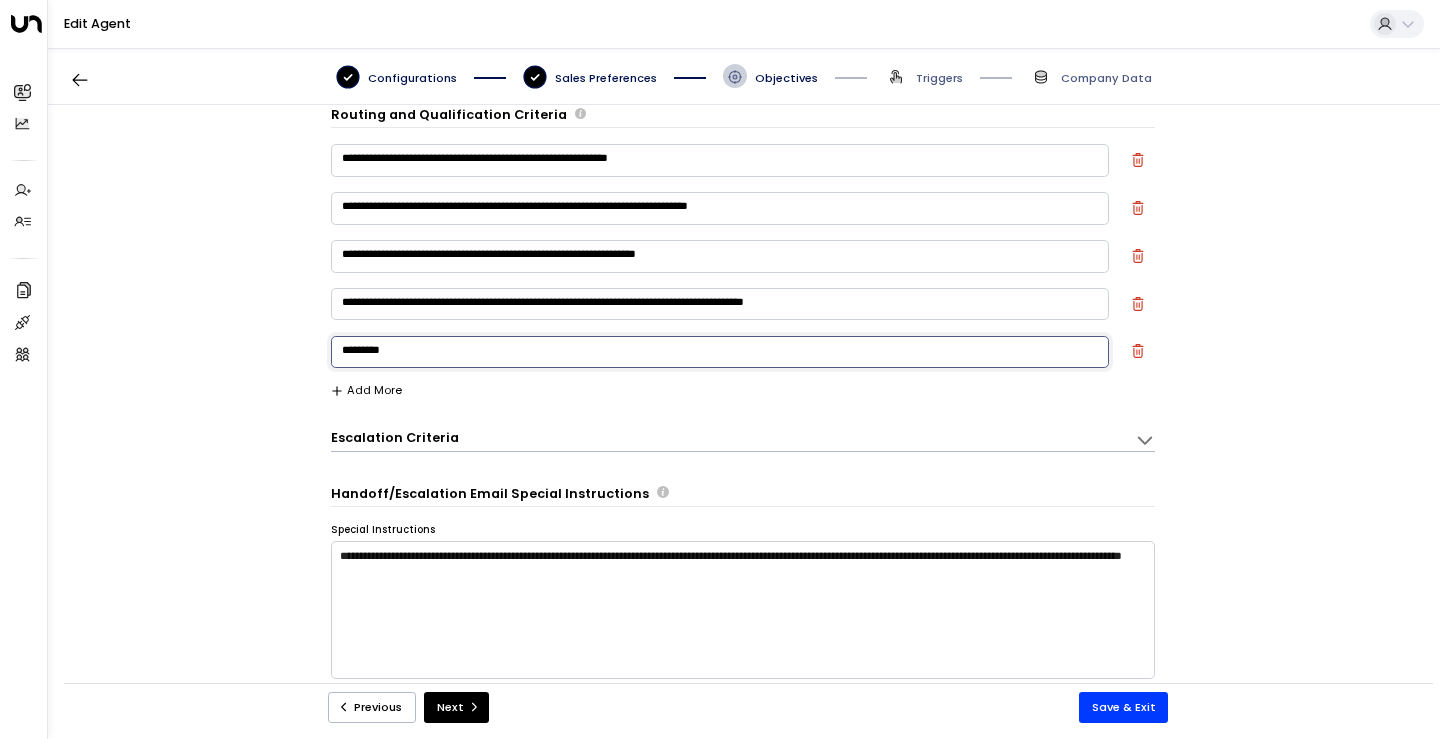 drag, startPoint x: 409, startPoint y: 351, endPoint x: 202, endPoint y: 351, distance: 207 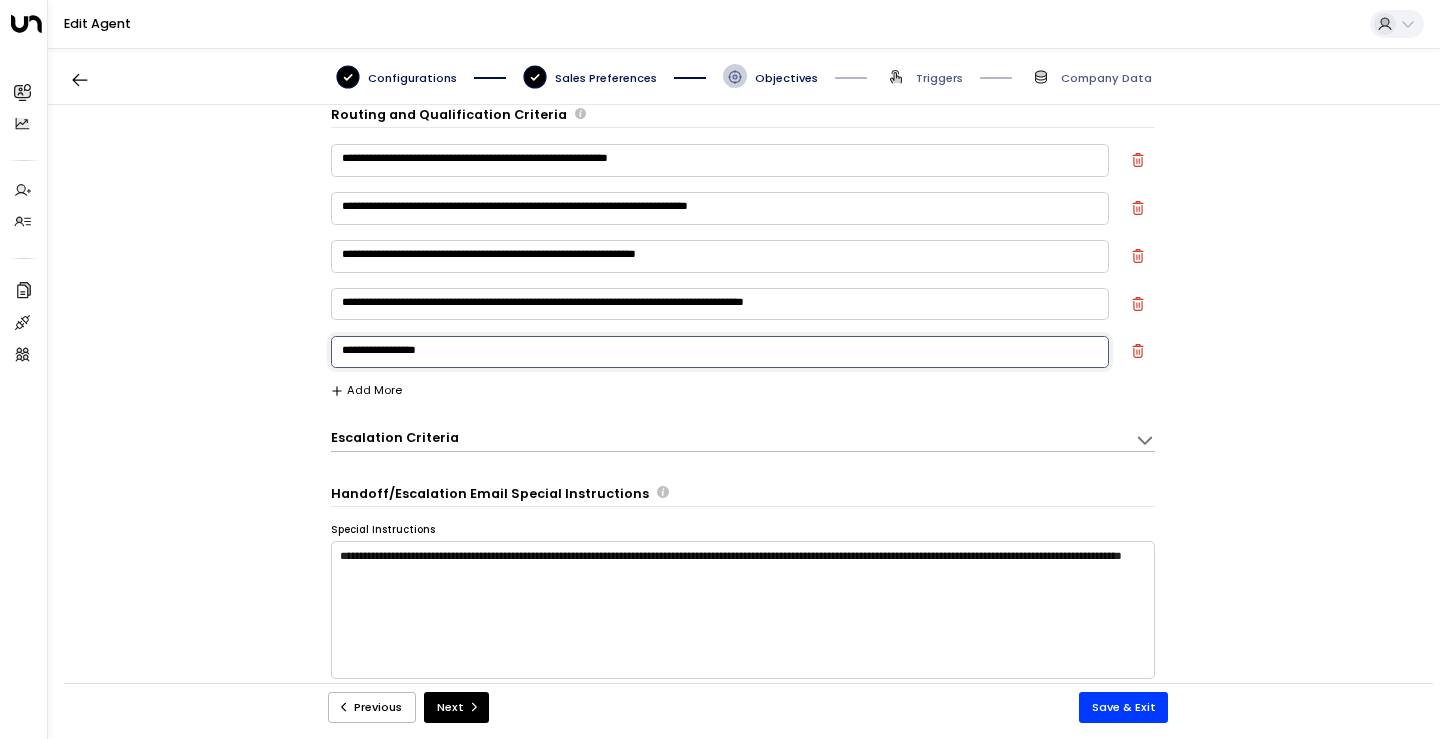 drag, startPoint x: 446, startPoint y: 348, endPoint x: 246, endPoint y: 348, distance: 200 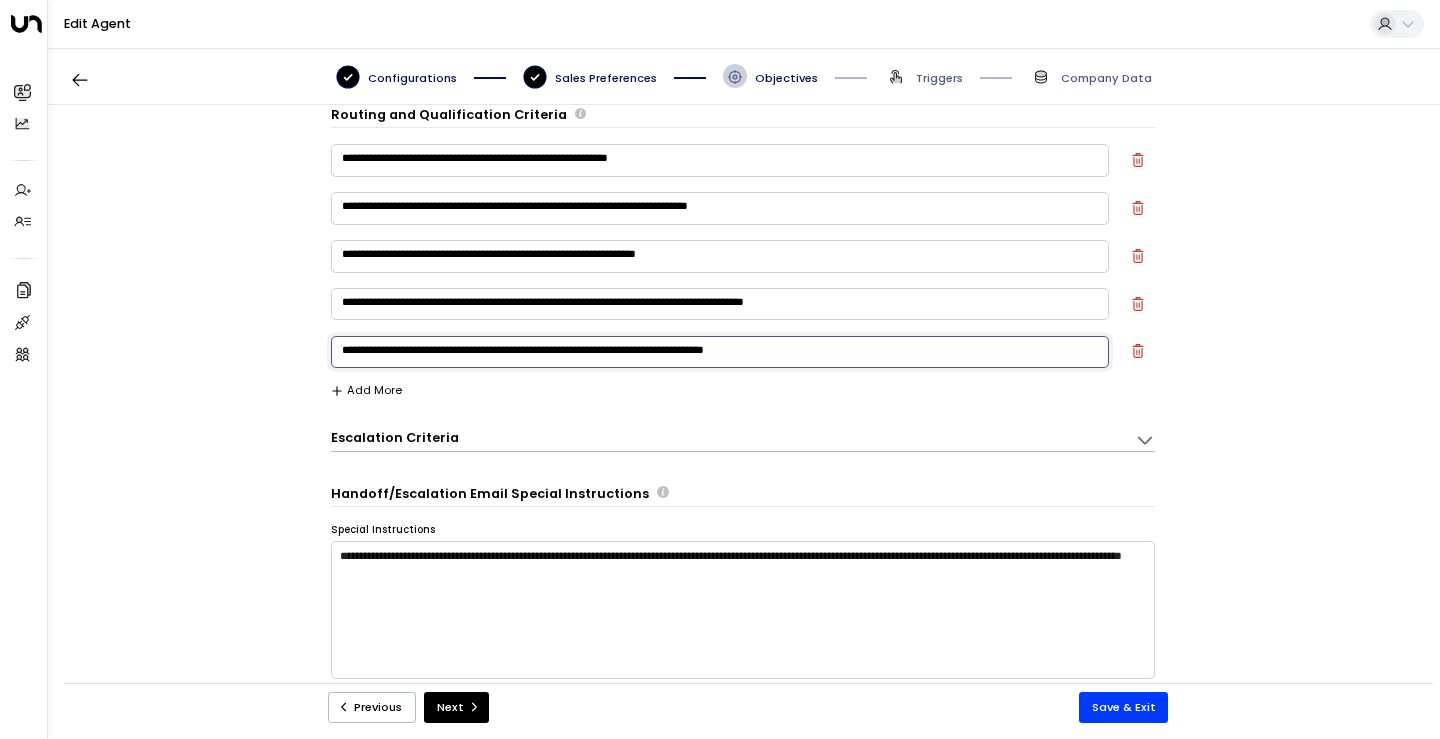 click on "**********" at bounding box center (720, 352) 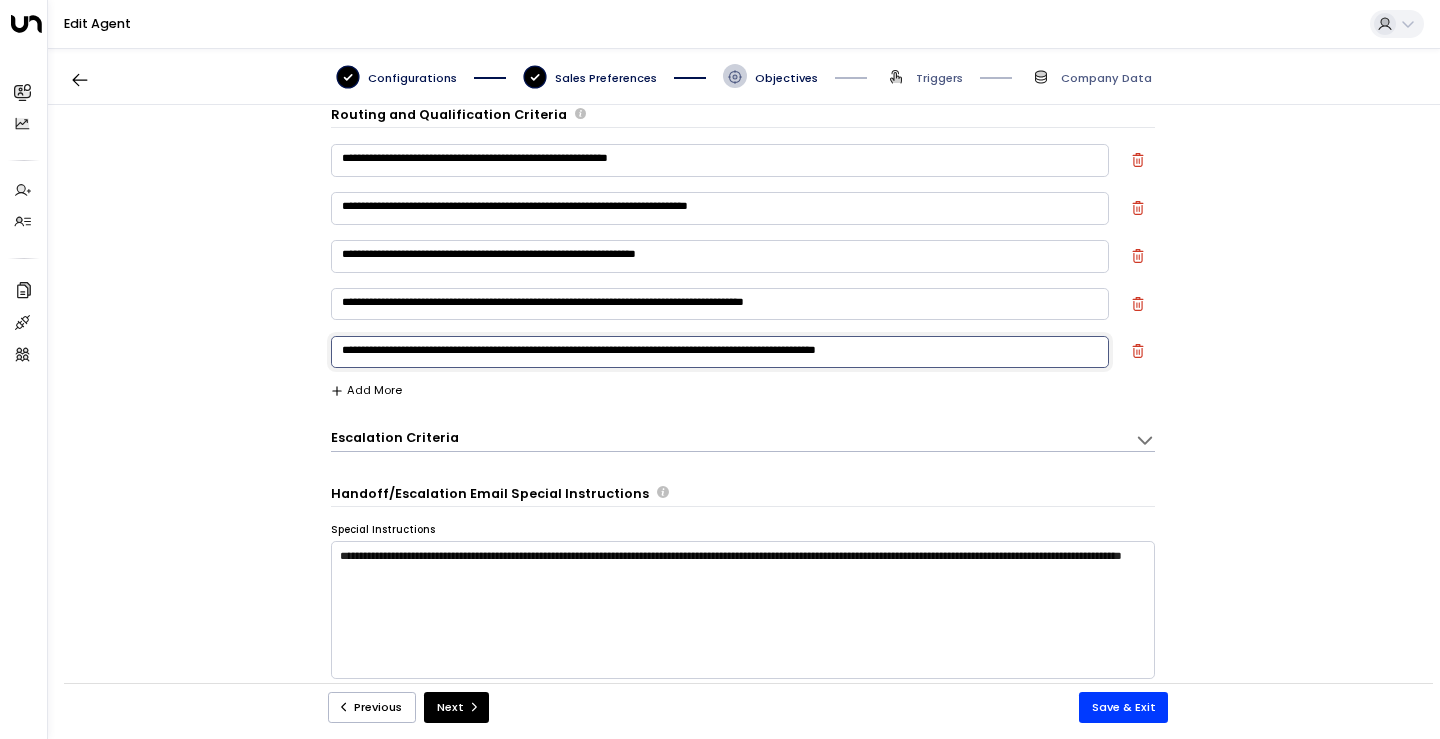 click on "**********" at bounding box center (743, 402) 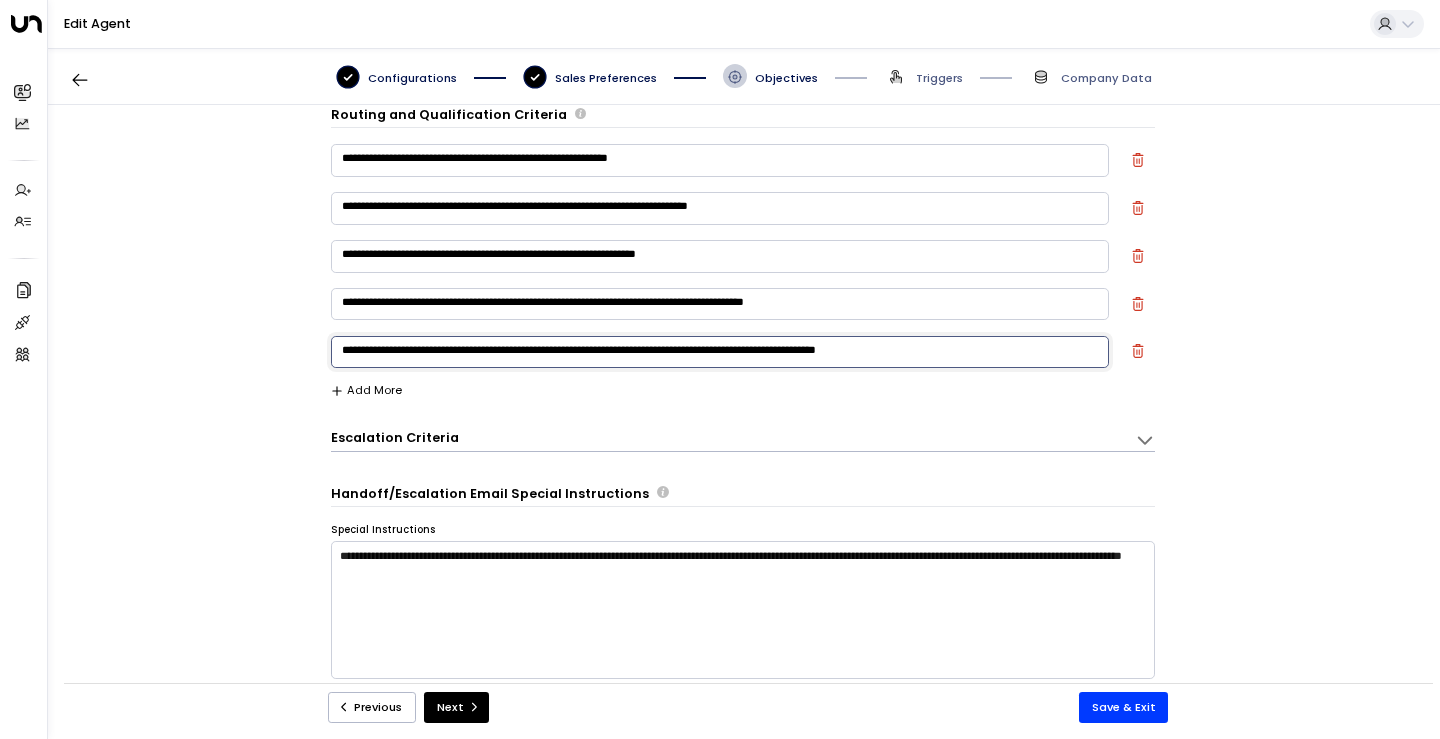 drag, startPoint x: 382, startPoint y: 355, endPoint x: 275, endPoint y: 355, distance: 107 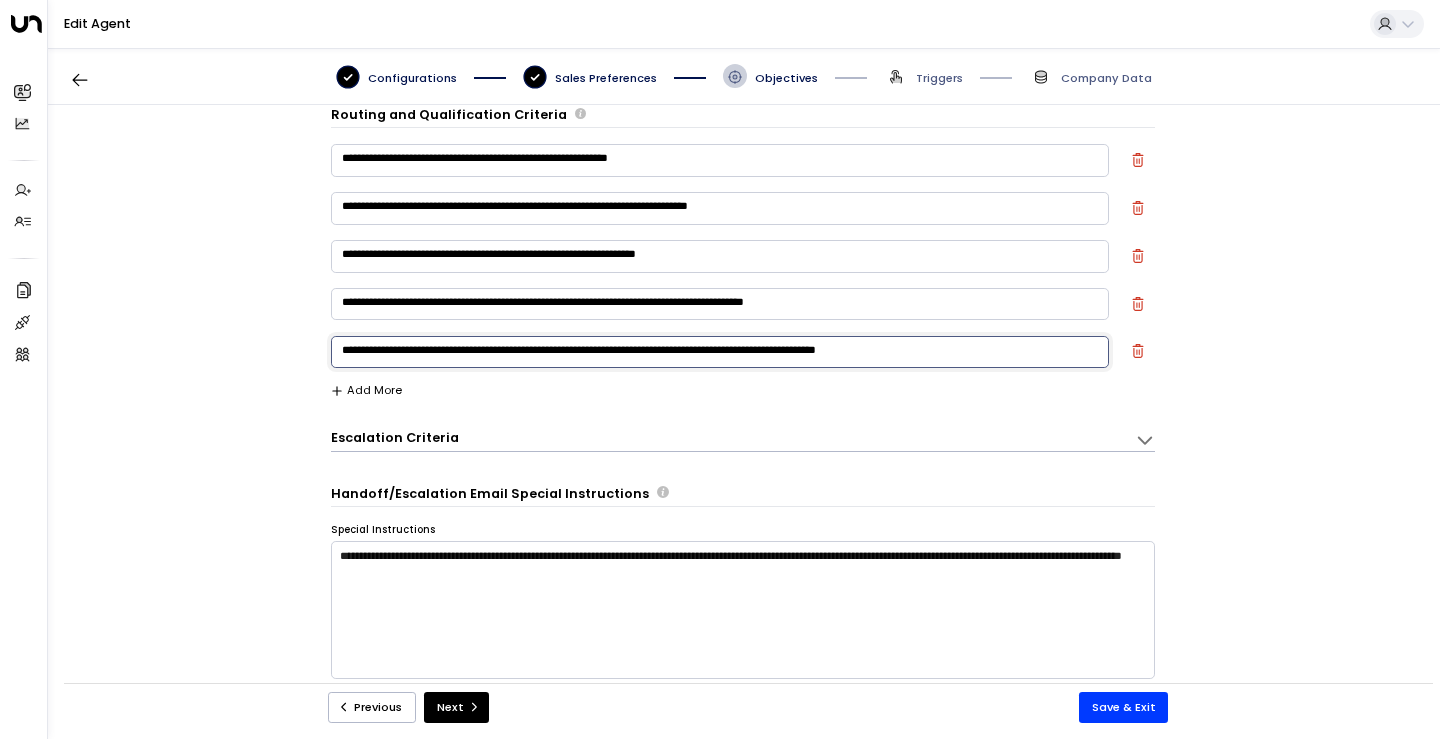 click on "**********" at bounding box center (720, 352) 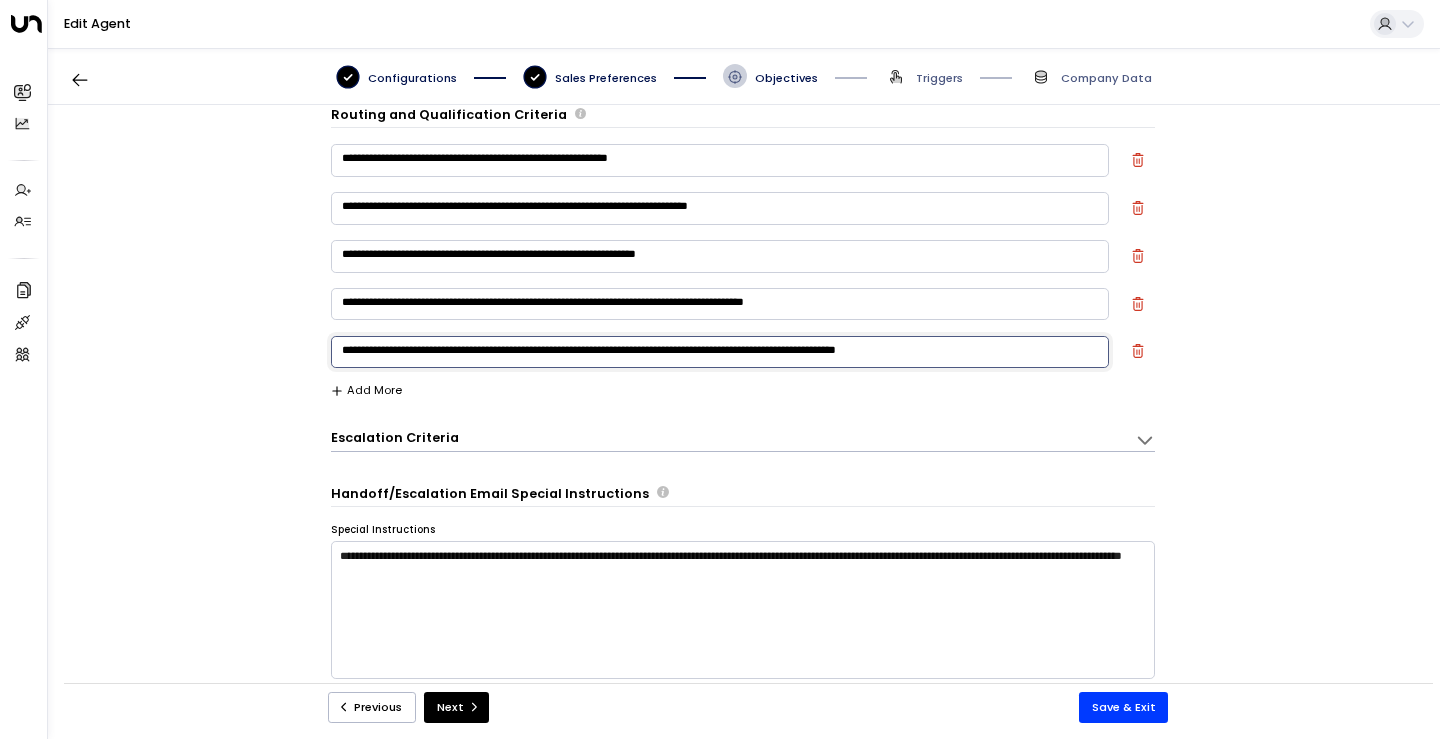 click on "**********" at bounding box center (720, 352) 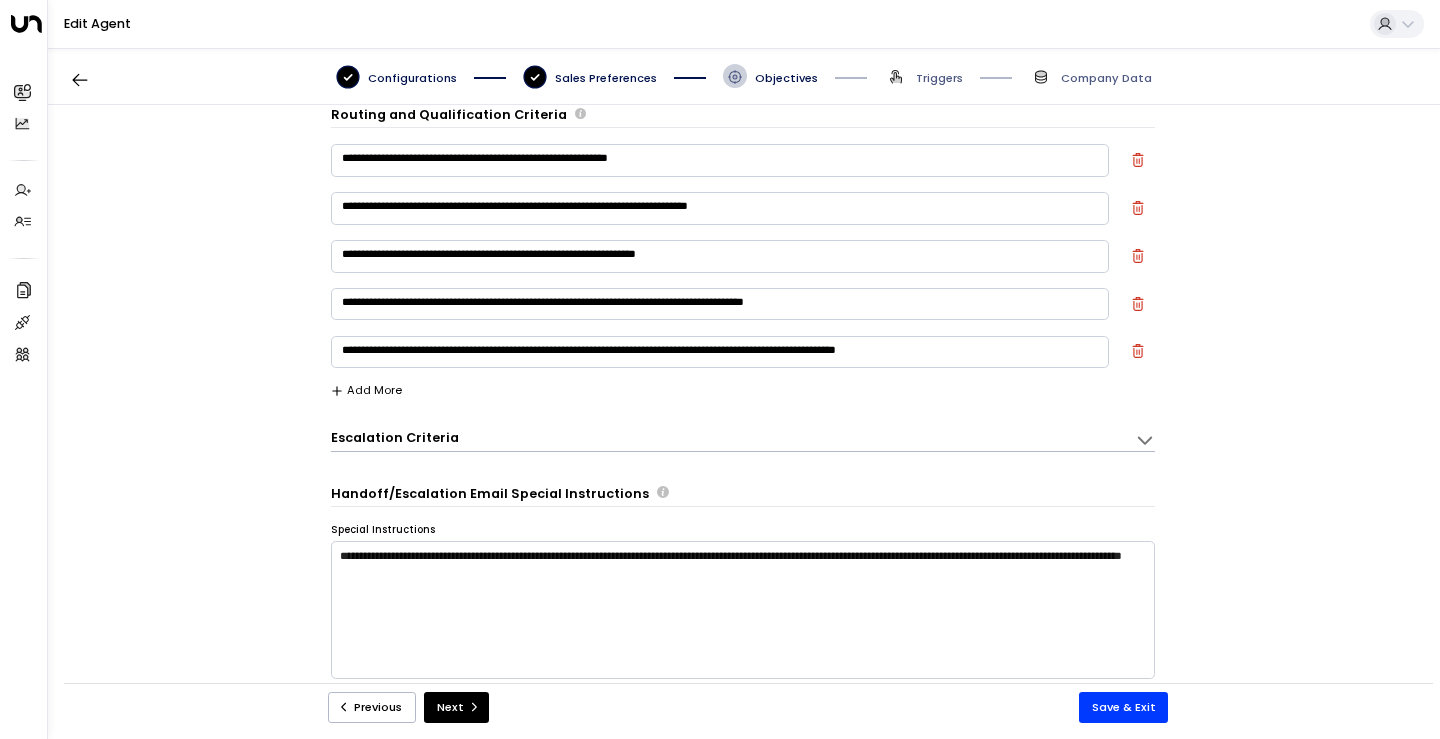 click on "**********" at bounding box center (720, 352) 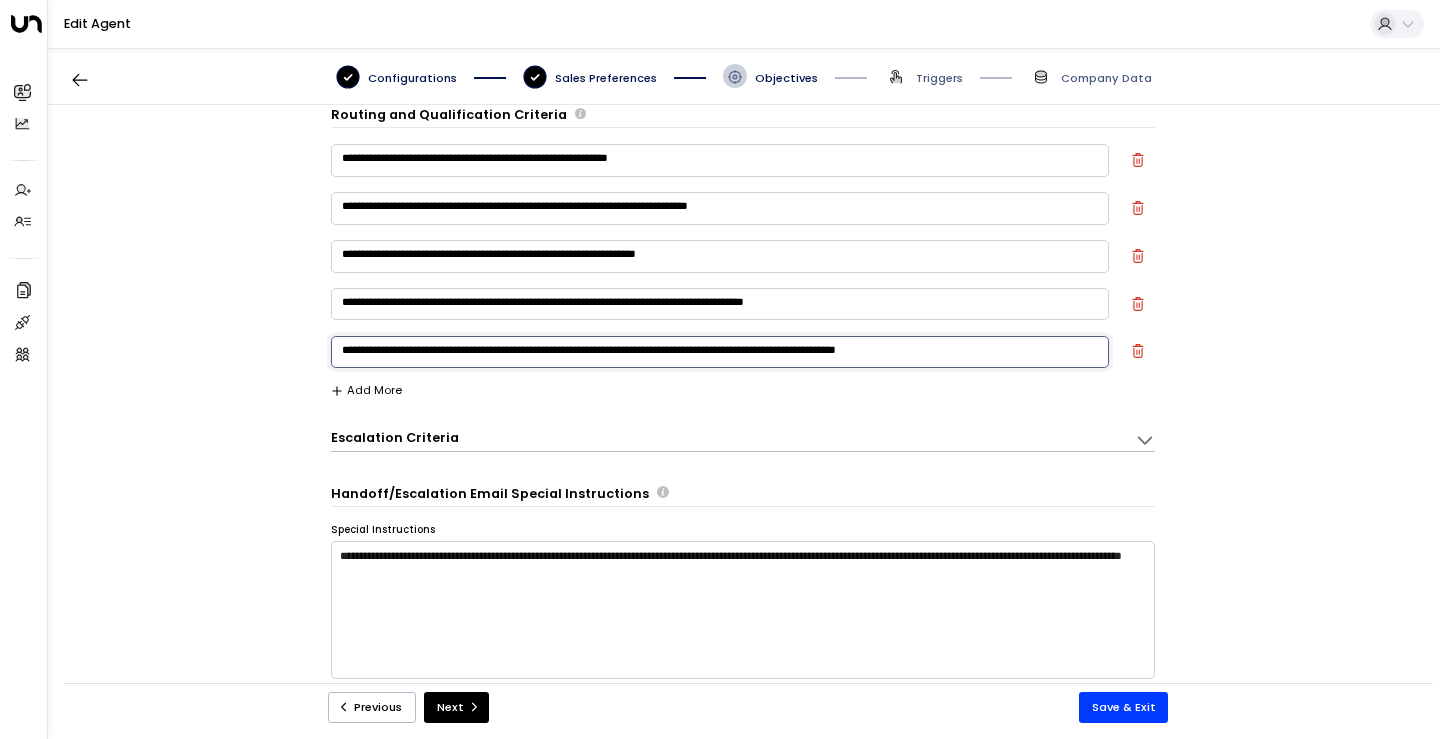 drag, startPoint x: 677, startPoint y: 355, endPoint x: 650, endPoint y: 356, distance: 27.018513 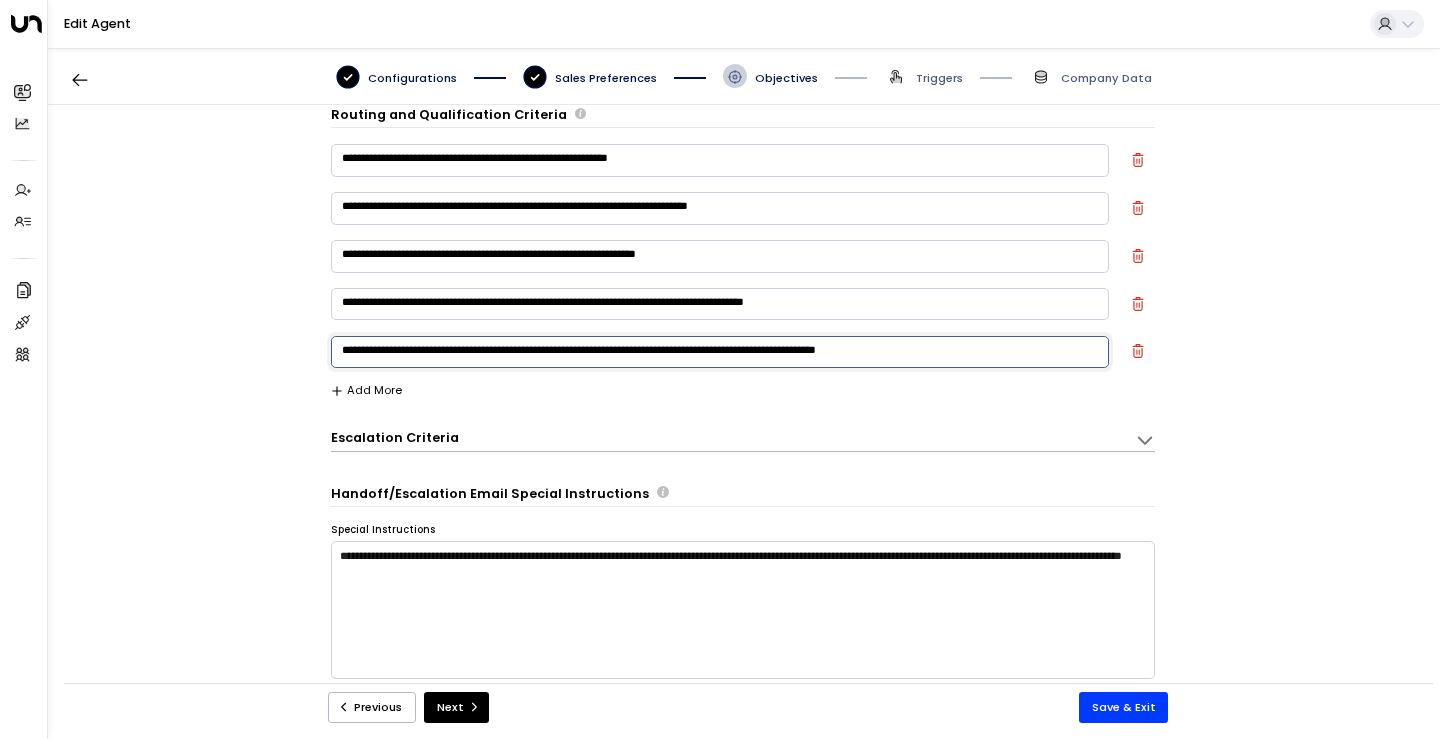 type on "**********" 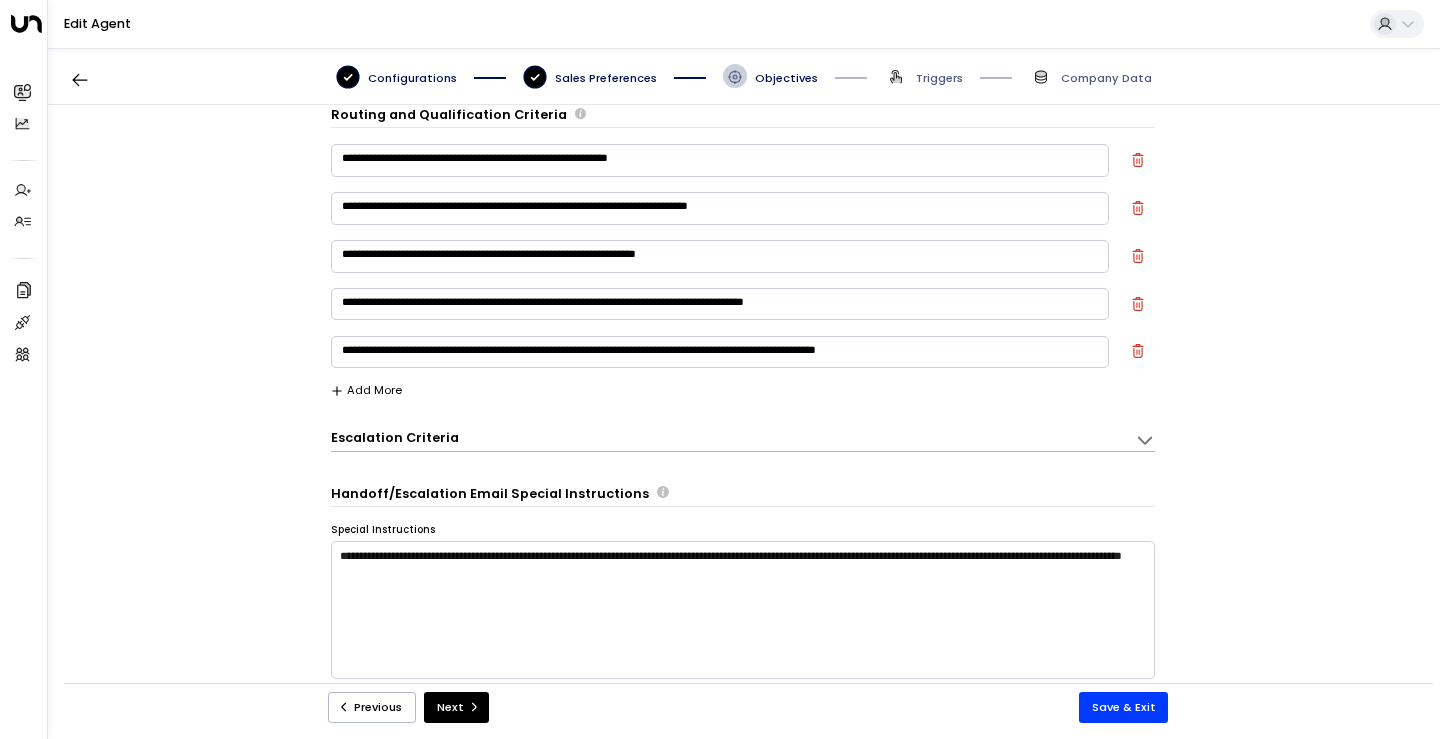 click on "**********" at bounding box center (720, 352) 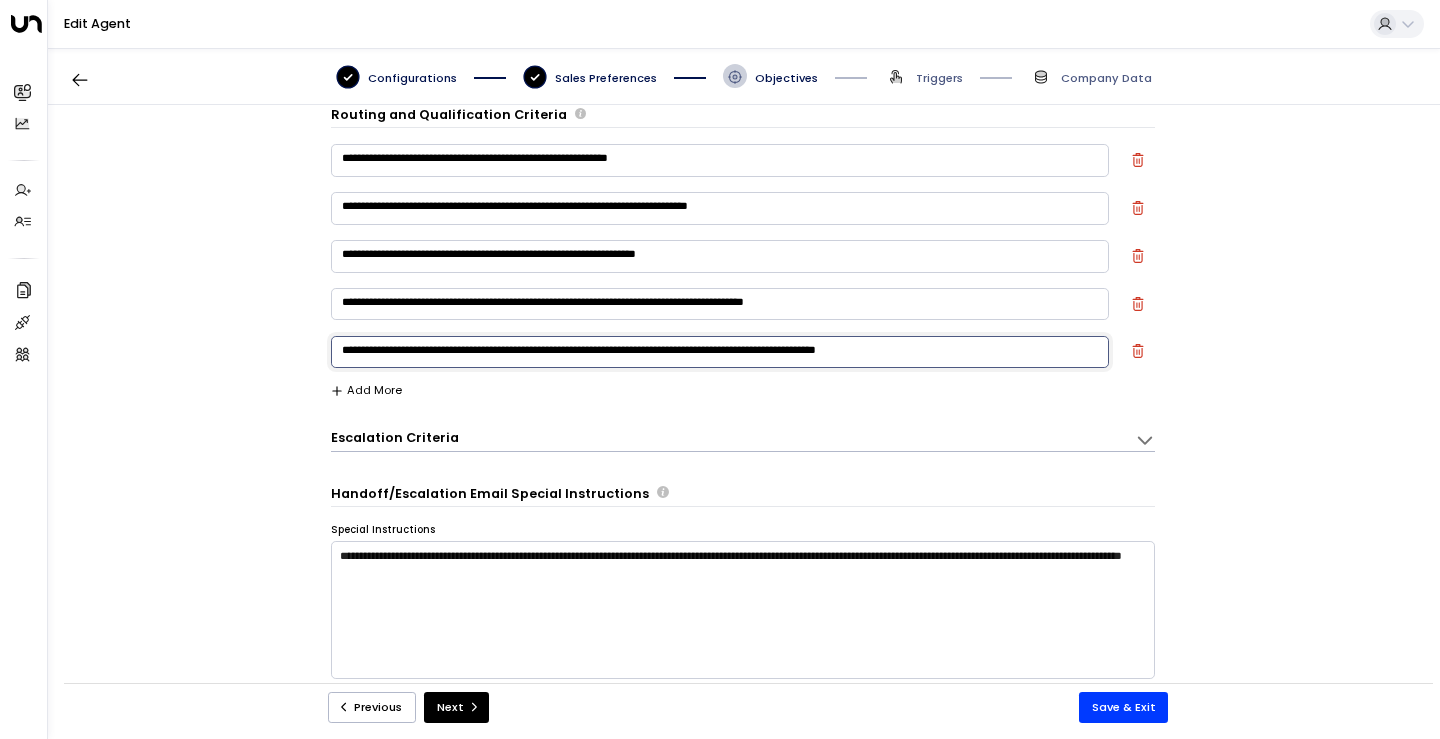 click on "**********" at bounding box center [720, 352] 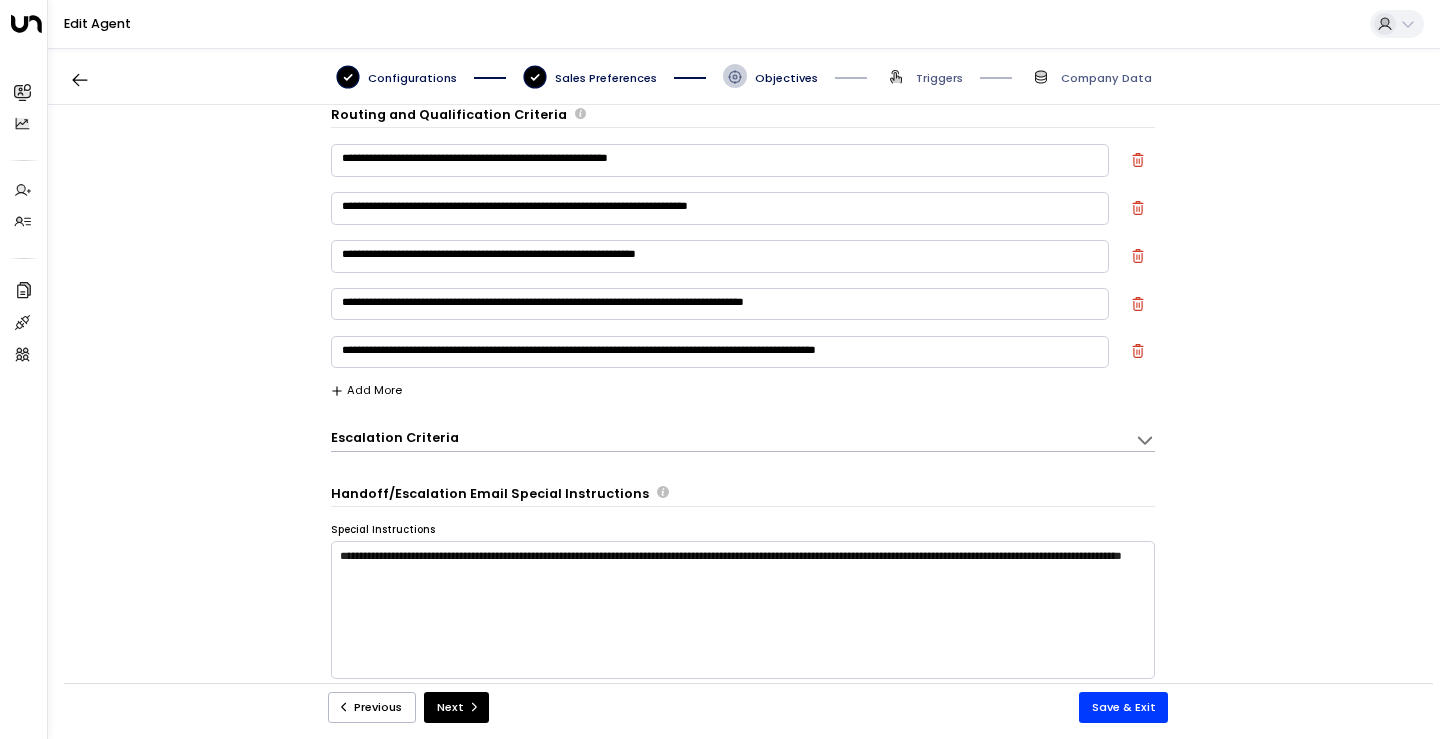 click on "**********" at bounding box center [743, 402] 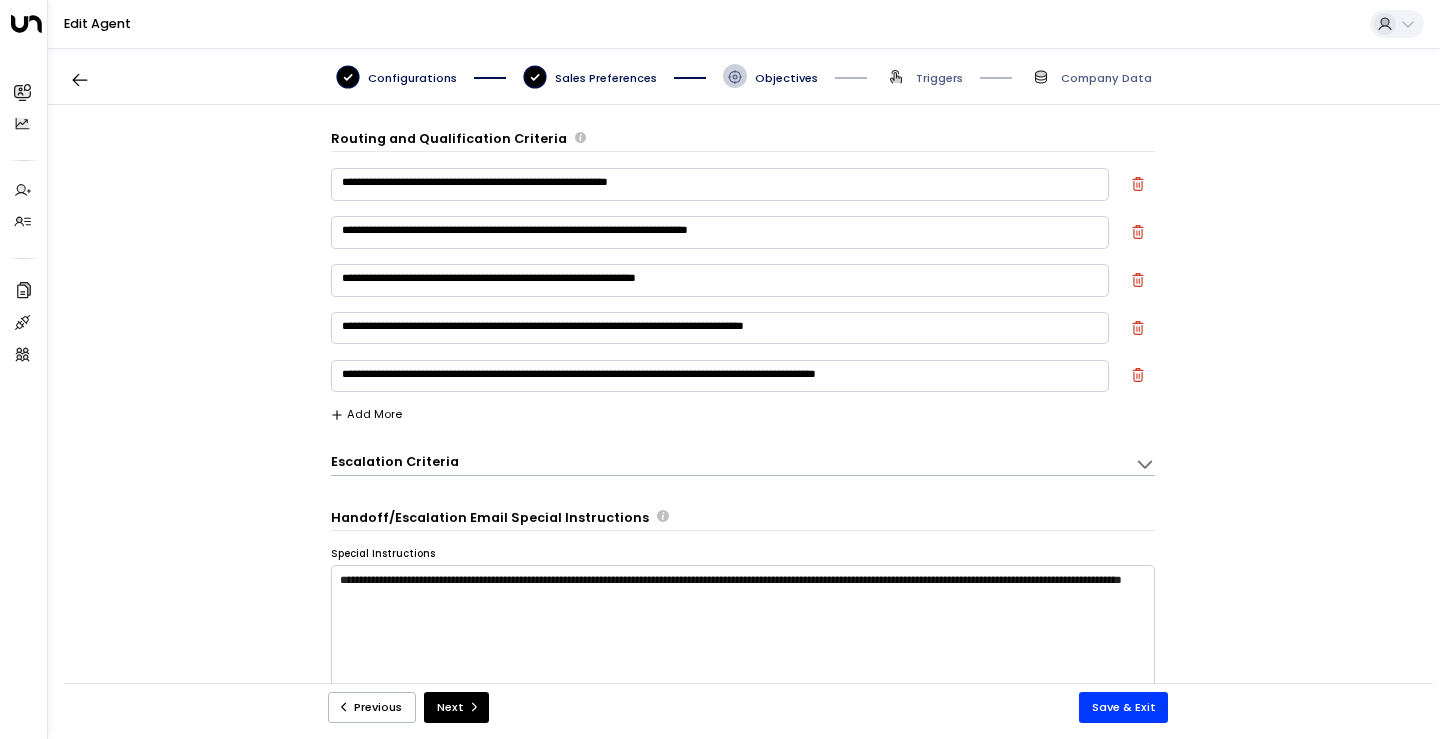scroll, scrollTop: 0, scrollLeft: 0, axis: both 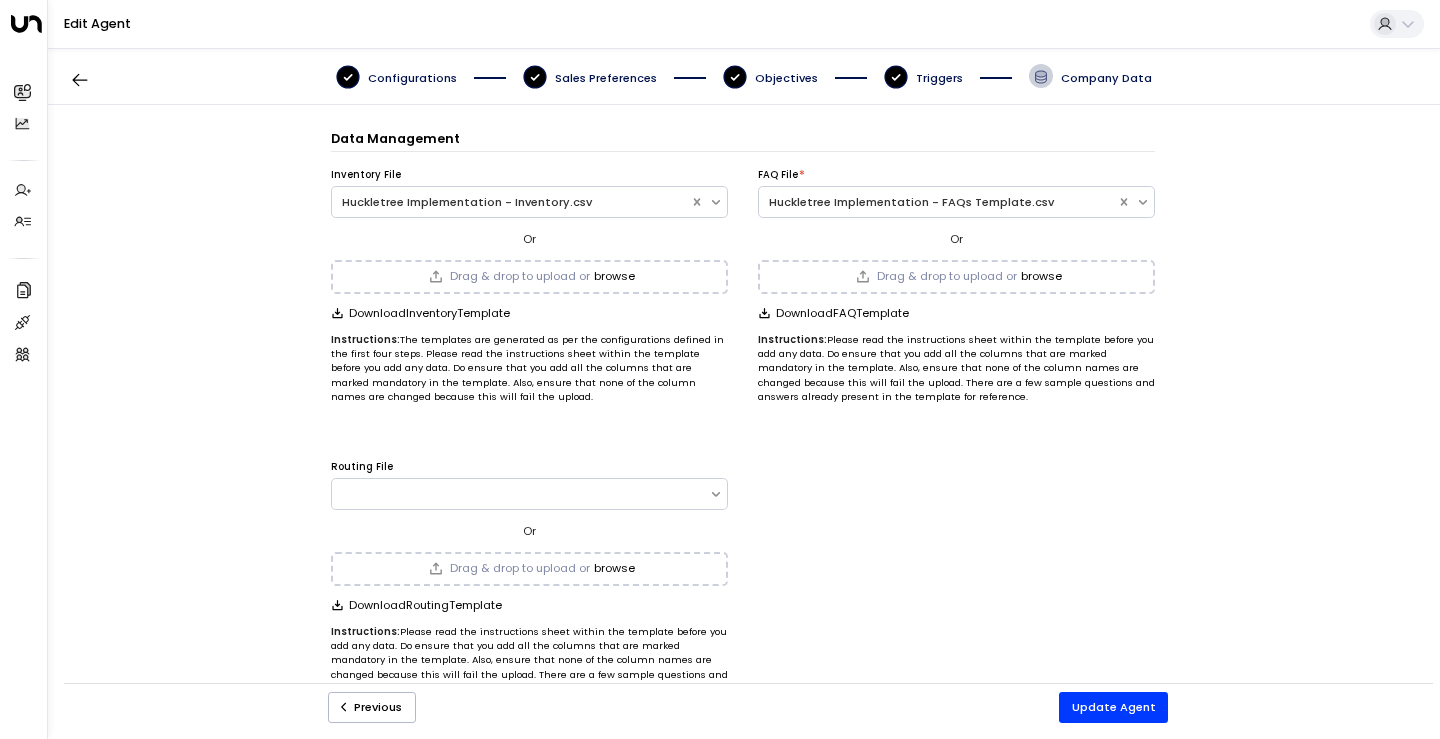 click on "Company Data" at bounding box center [1106, 78] 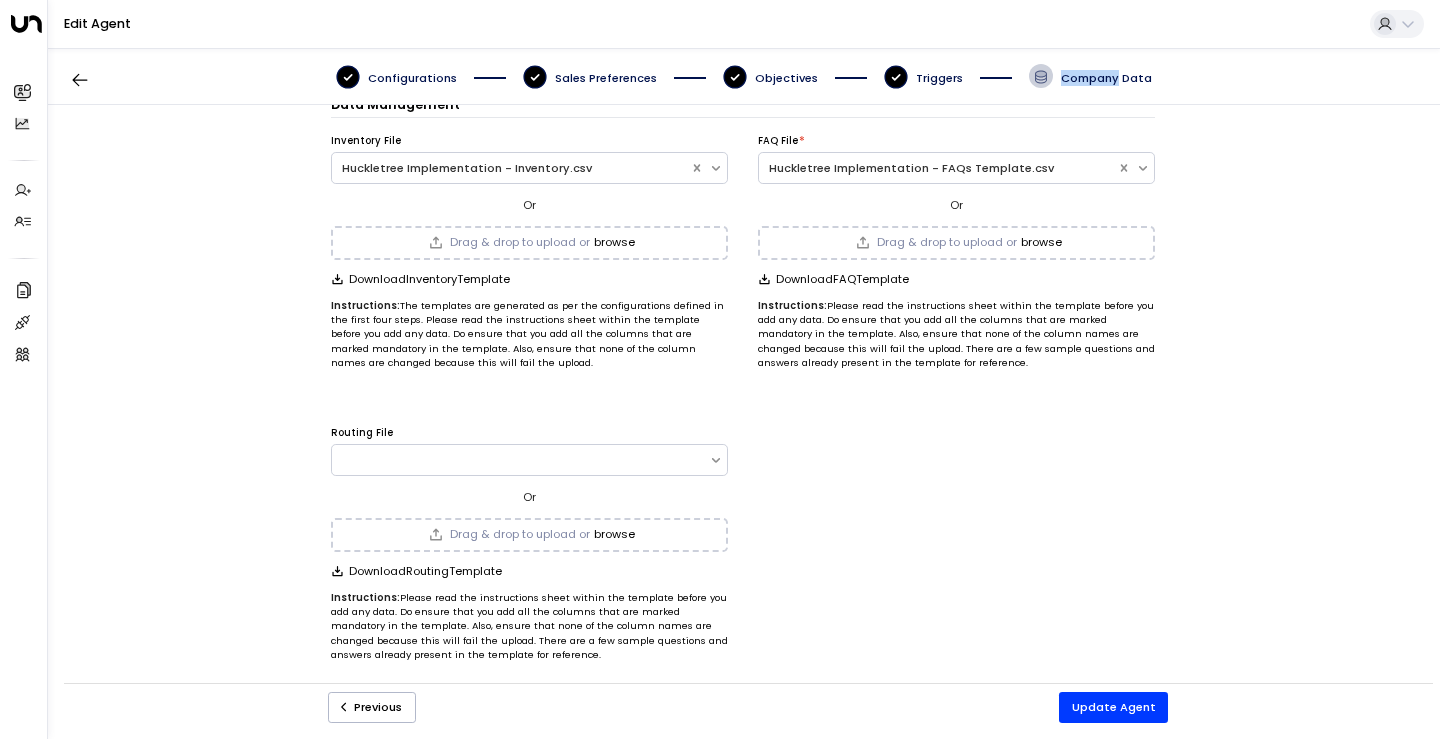 scroll, scrollTop: 32, scrollLeft: 0, axis: vertical 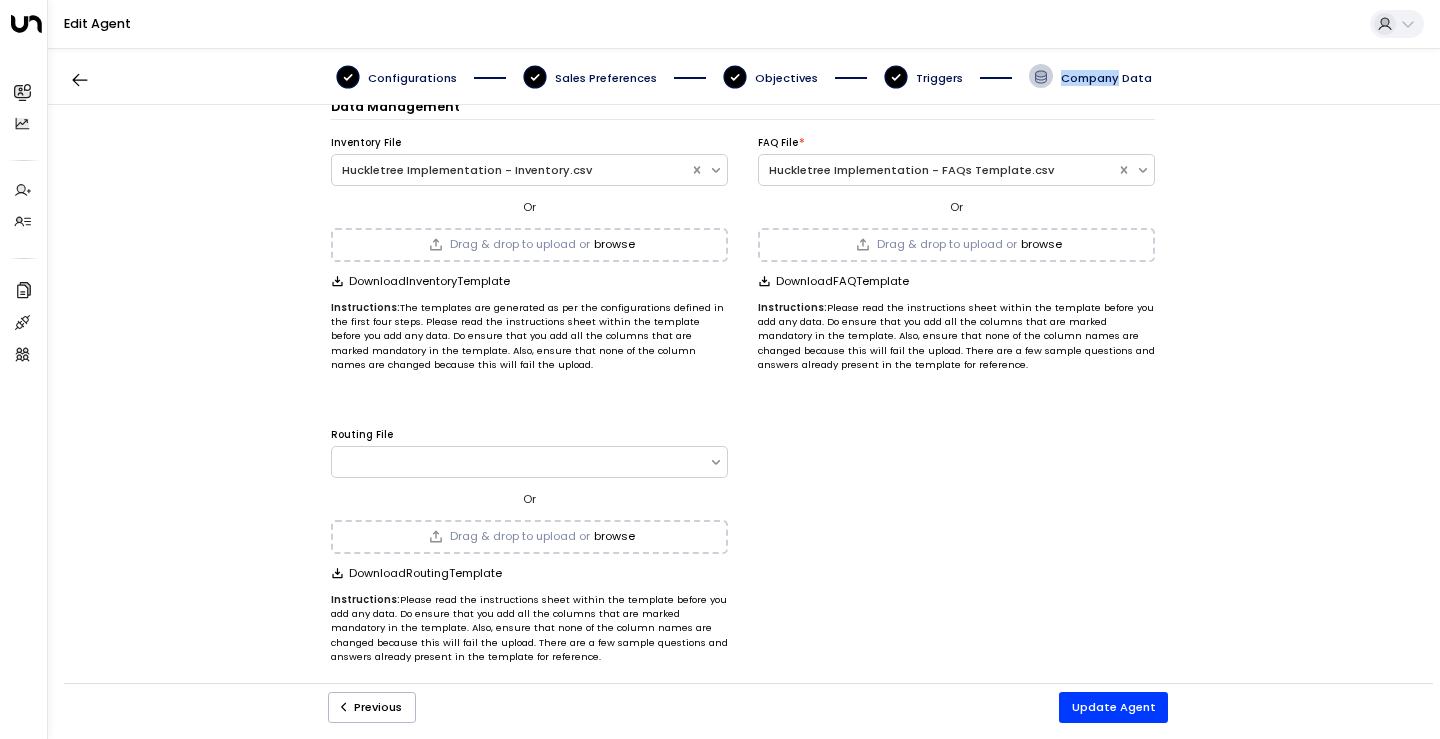 click on "Download  Routing  Template" at bounding box center (429, 281) 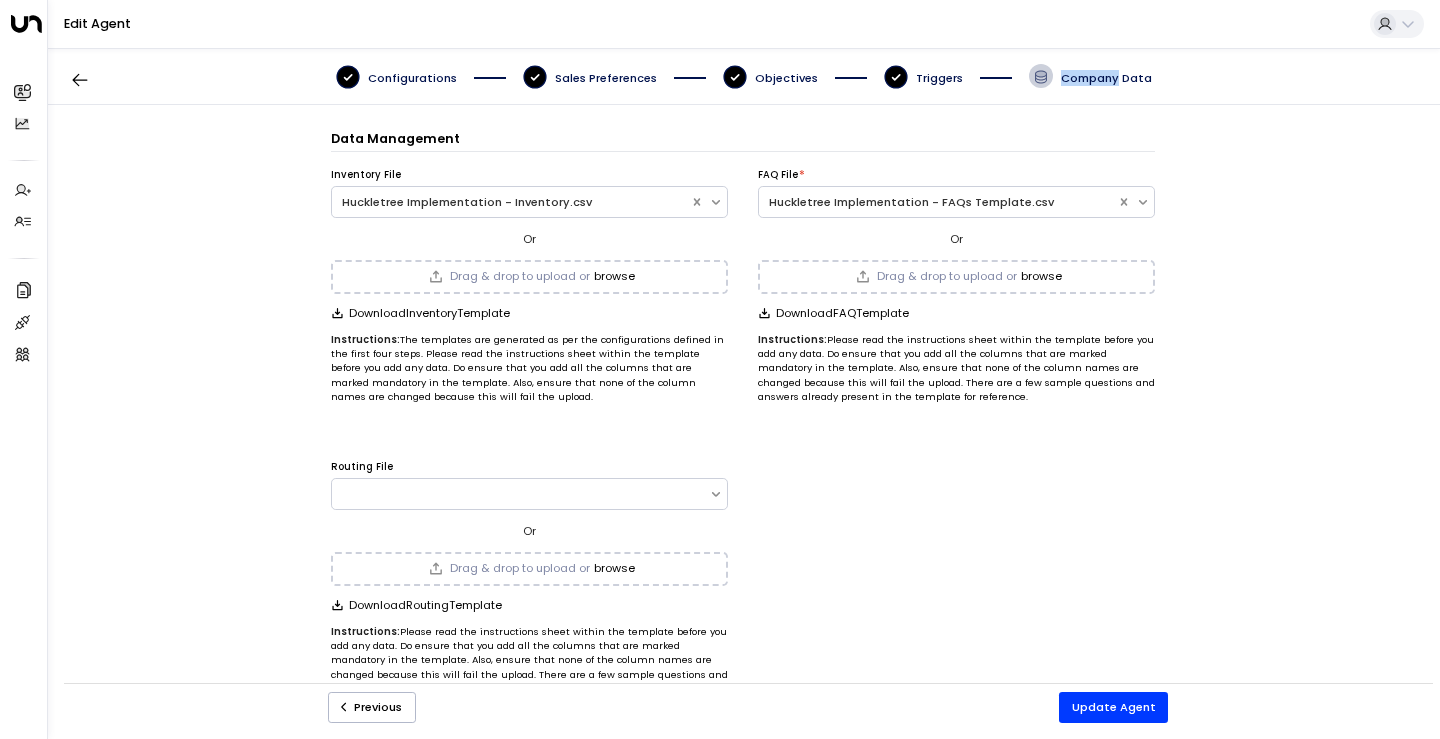 scroll, scrollTop: 0, scrollLeft: 0, axis: both 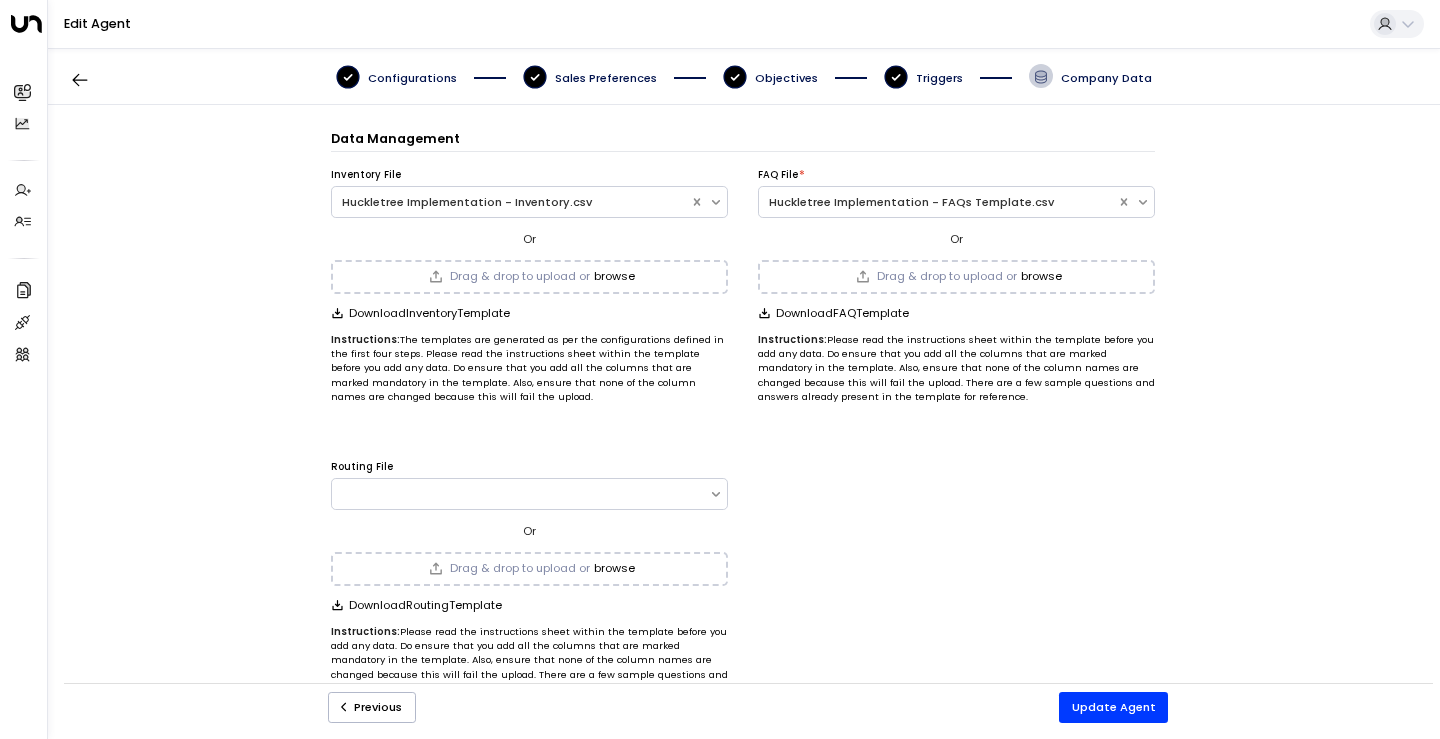 click on "Triggers" at bounding box center (412, 78) 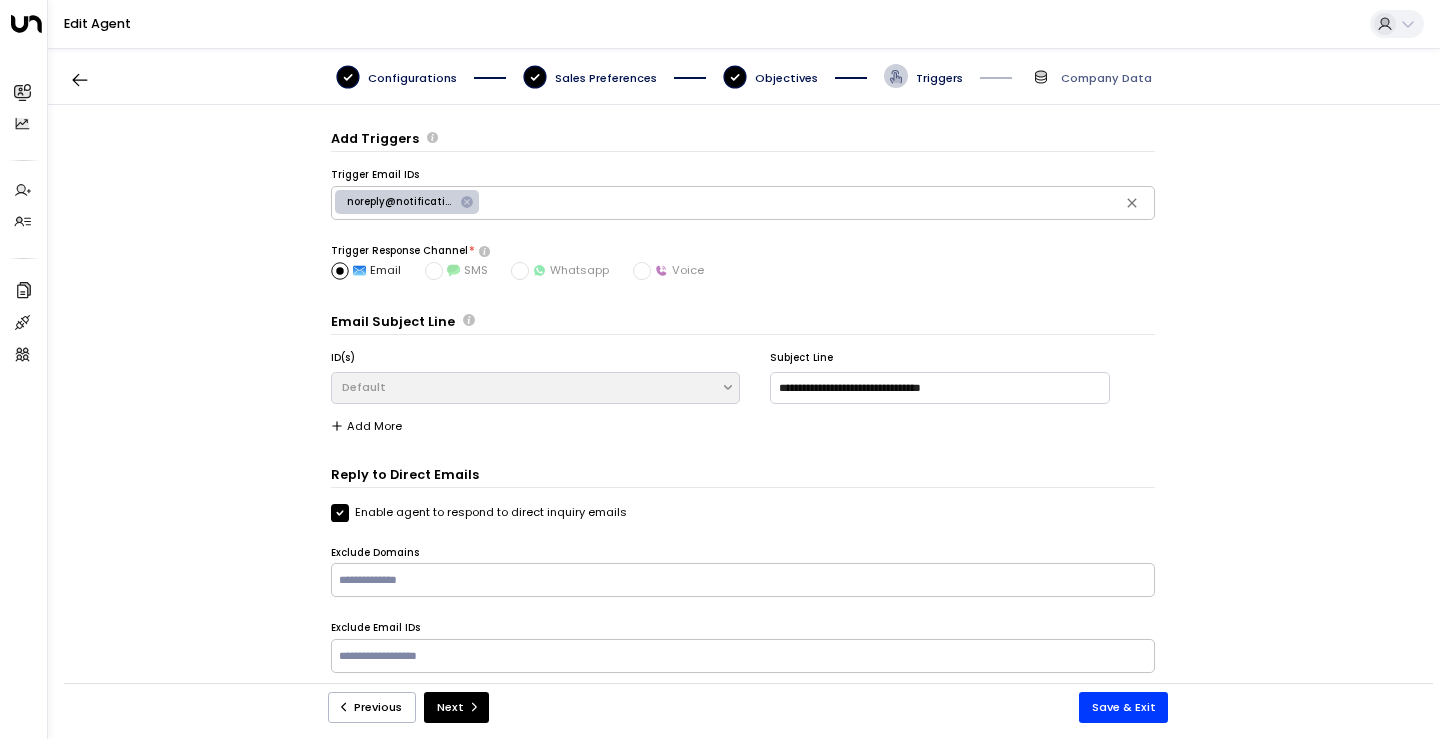scroll, scrollTop: 0, scrollLeft: 0, axis: both 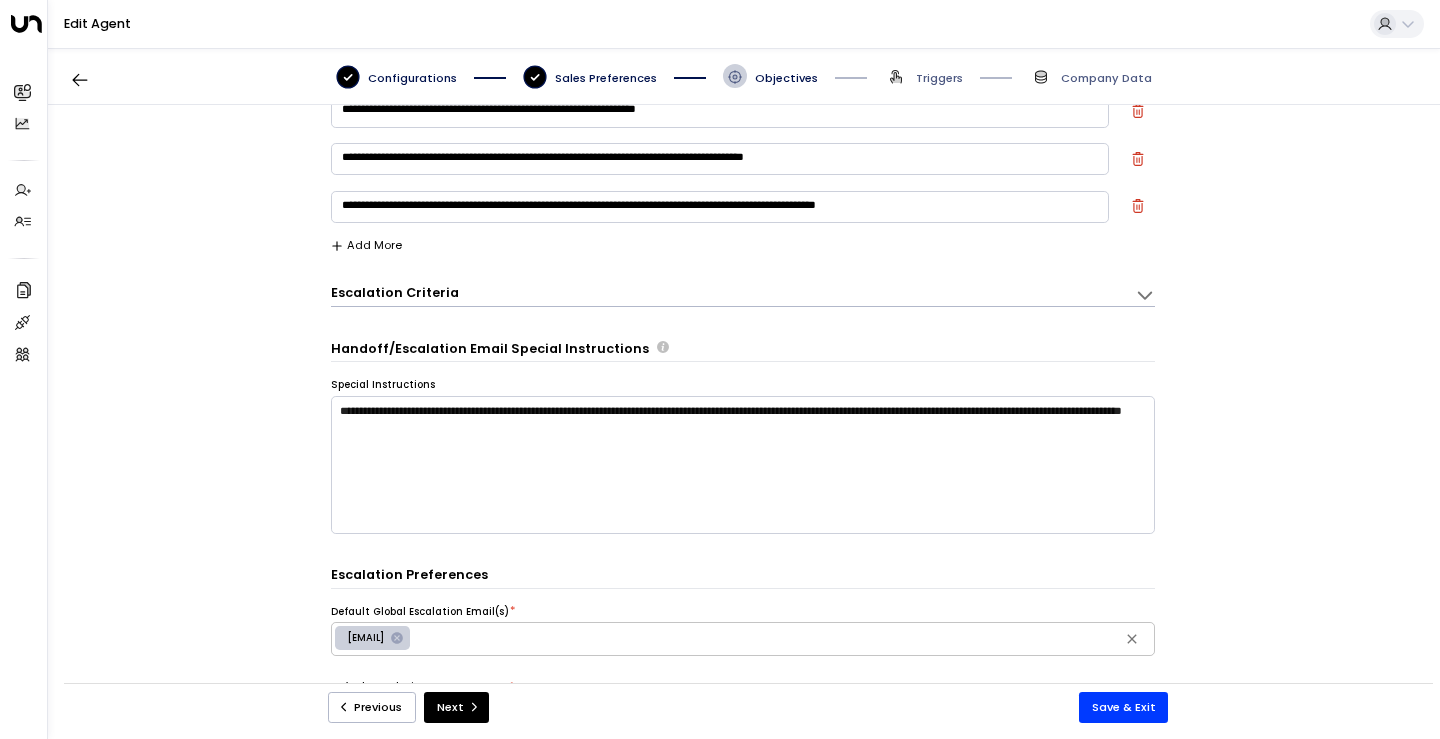 click on "Sales Preferences" at bounding box center (412, 78) 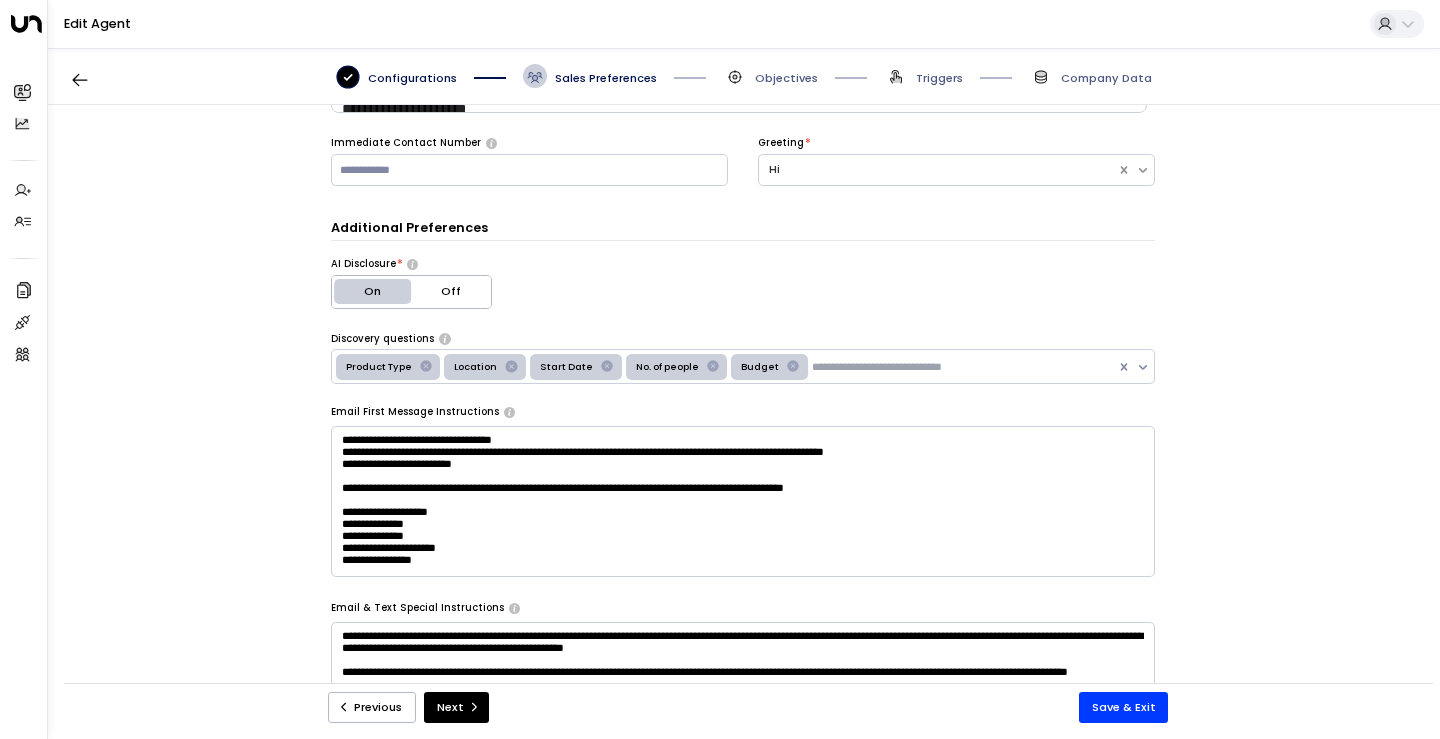 scroll, scrollTop: 224, scrollLeft: 0, axis: vertical 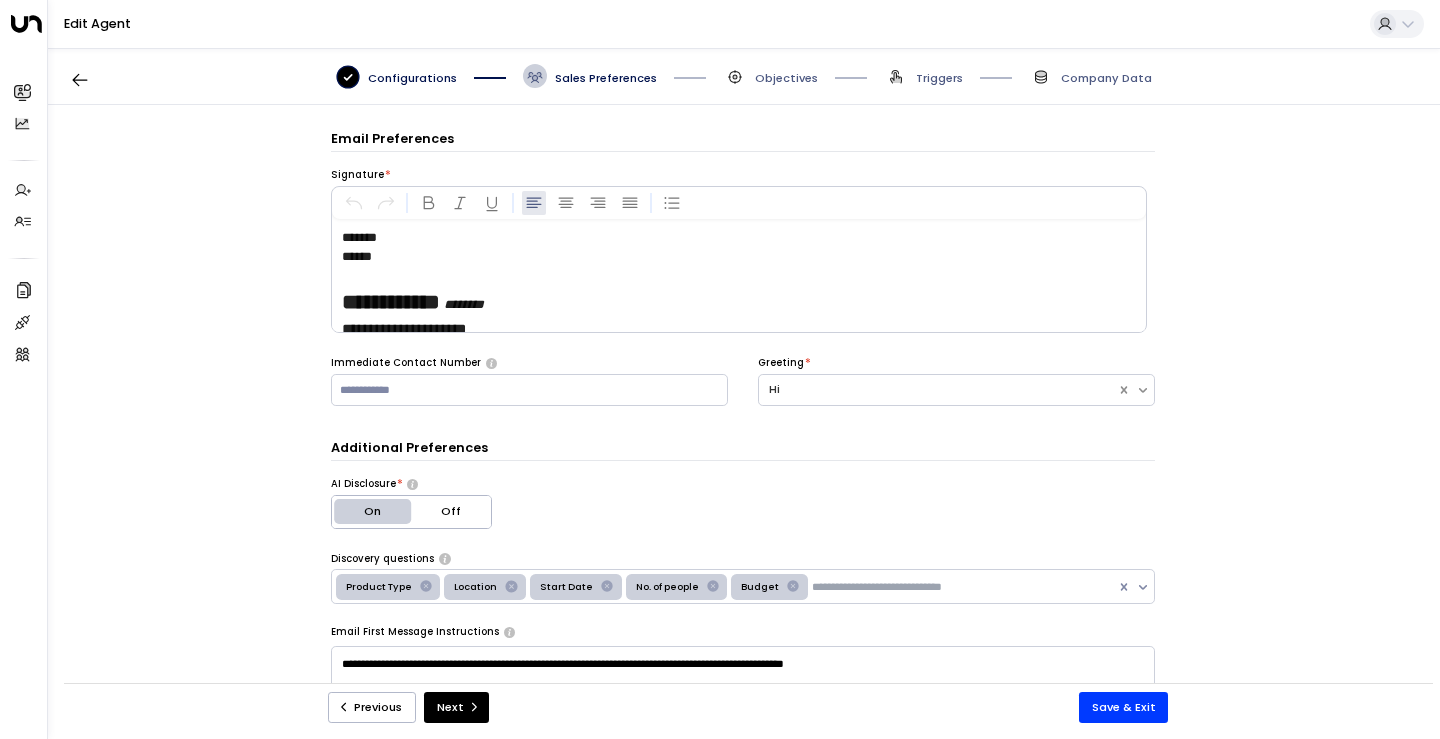 click on "Objectives" at bounding box center (770, 76) 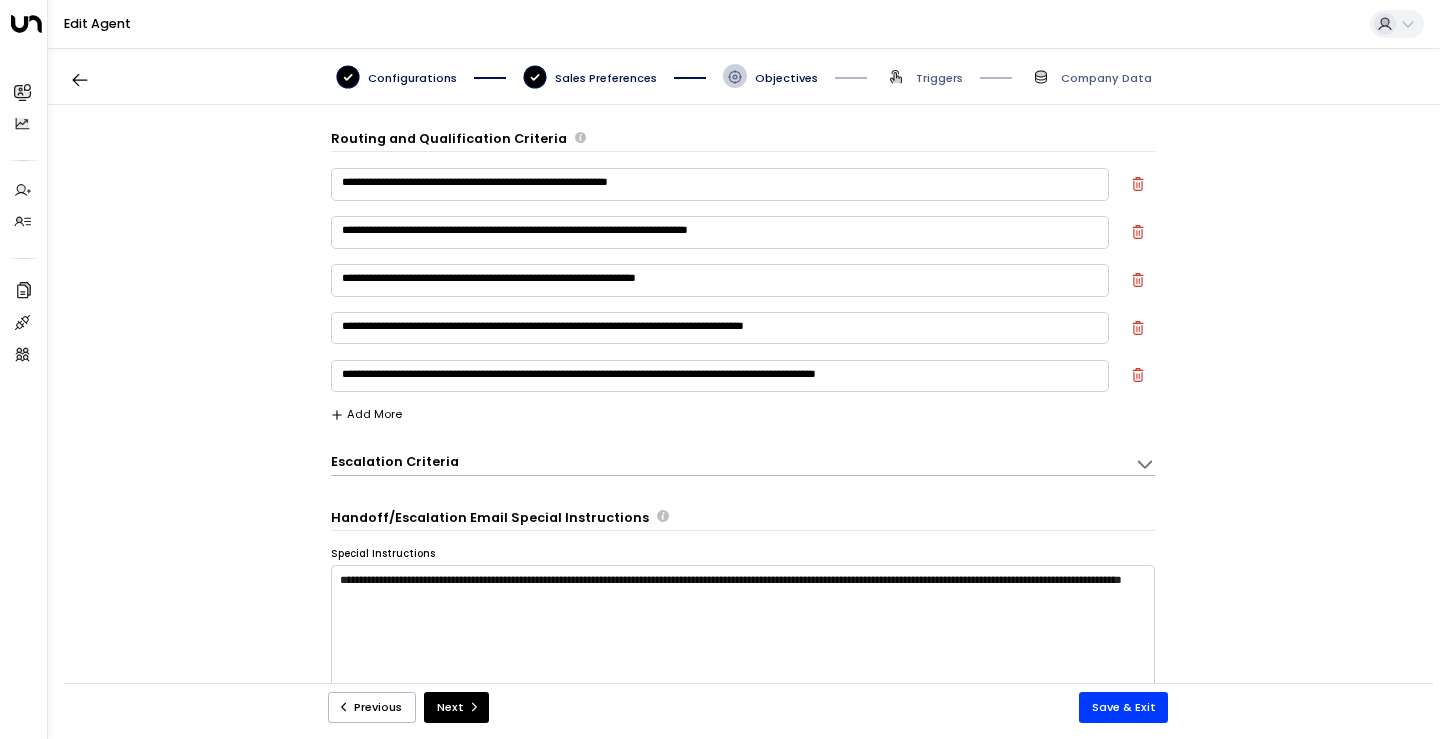 scroll, scrollTop: 24, scrollLeft: 0, axis: vertical 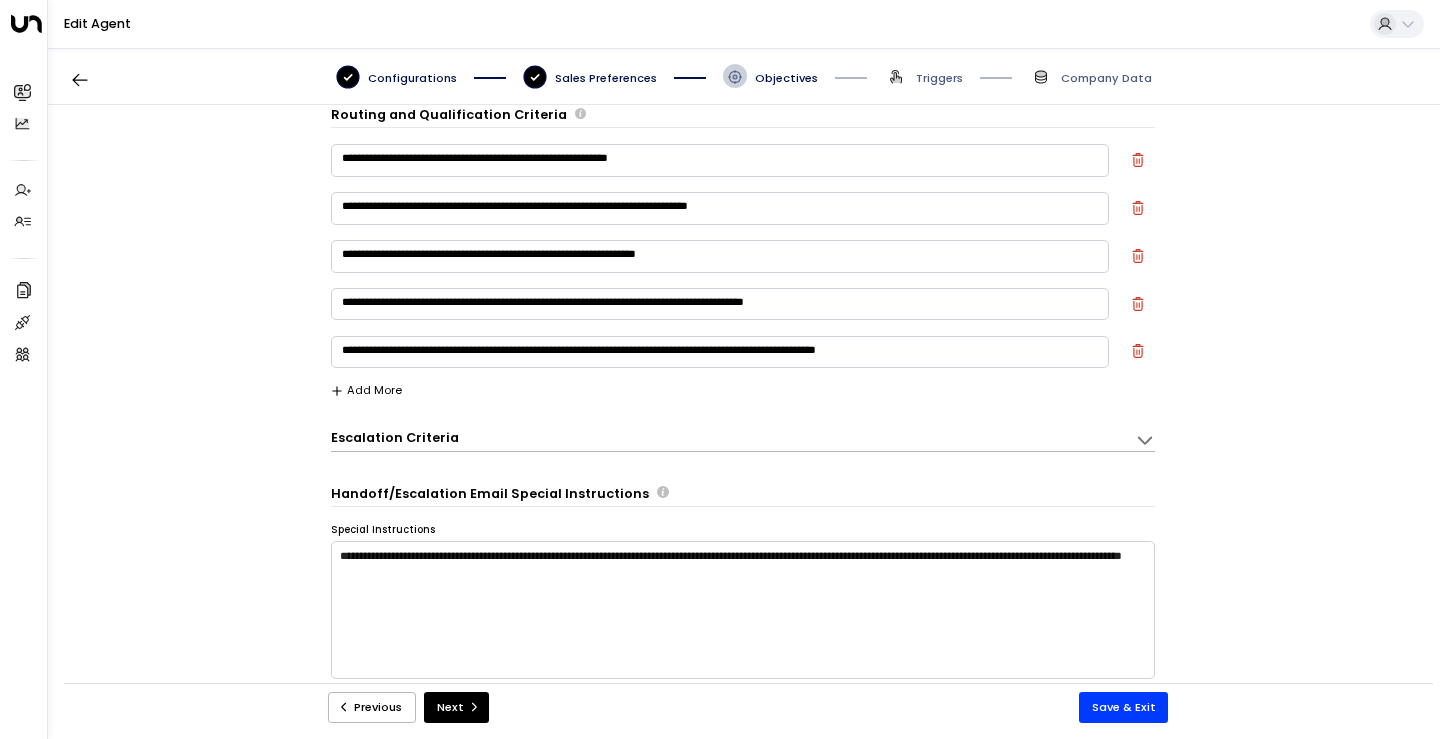 click on "Add More" at bounding box center (366, 390) 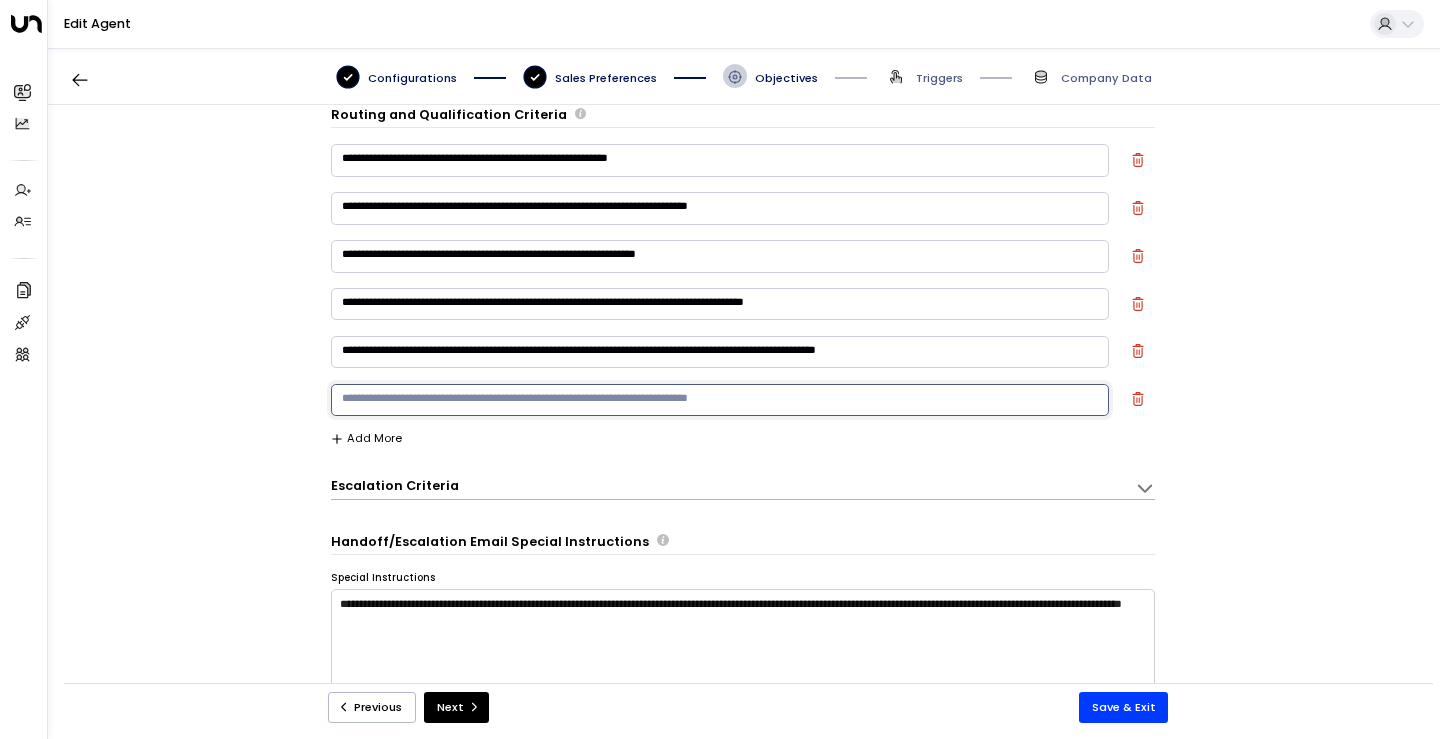 click at bounding box center [720, 400] 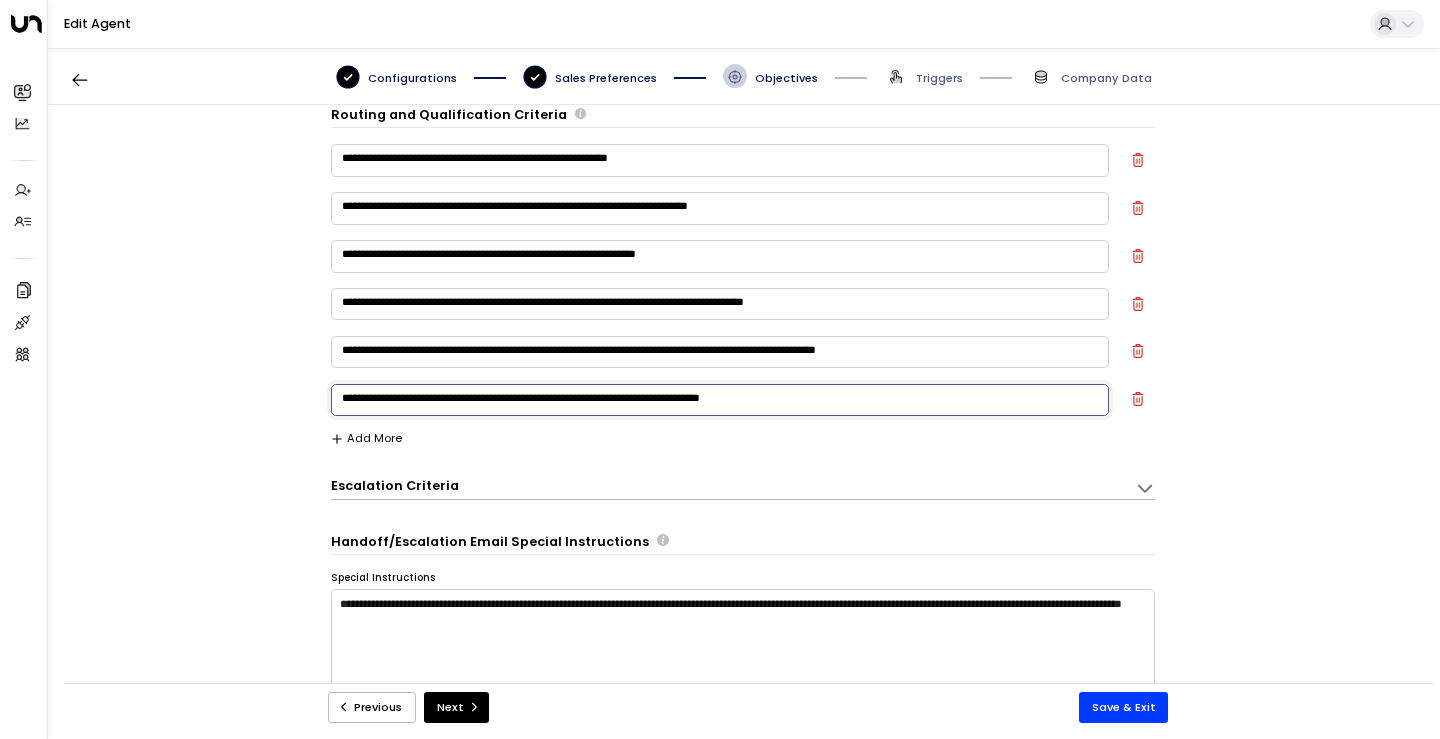 type on "**********" 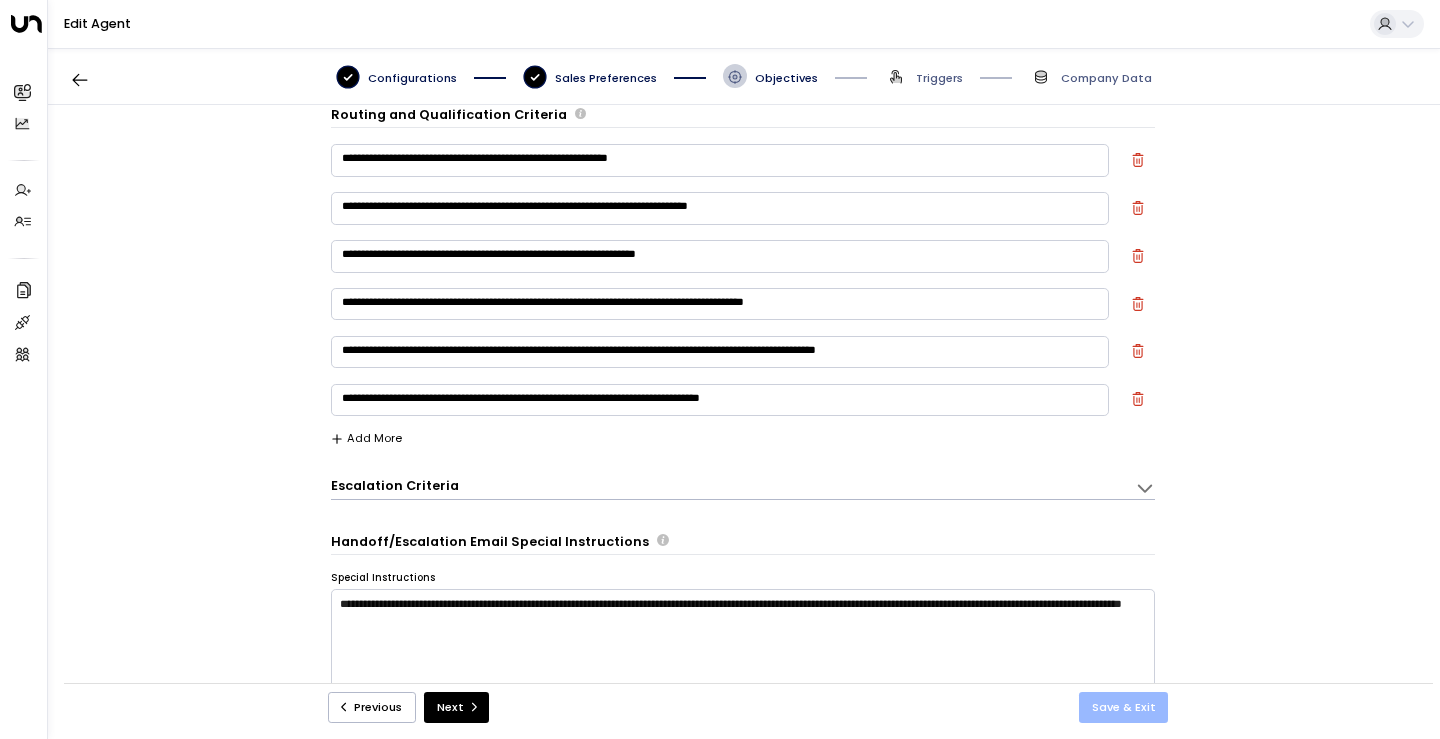 click on "Save & Exit" at bounding box center [1124, 707] 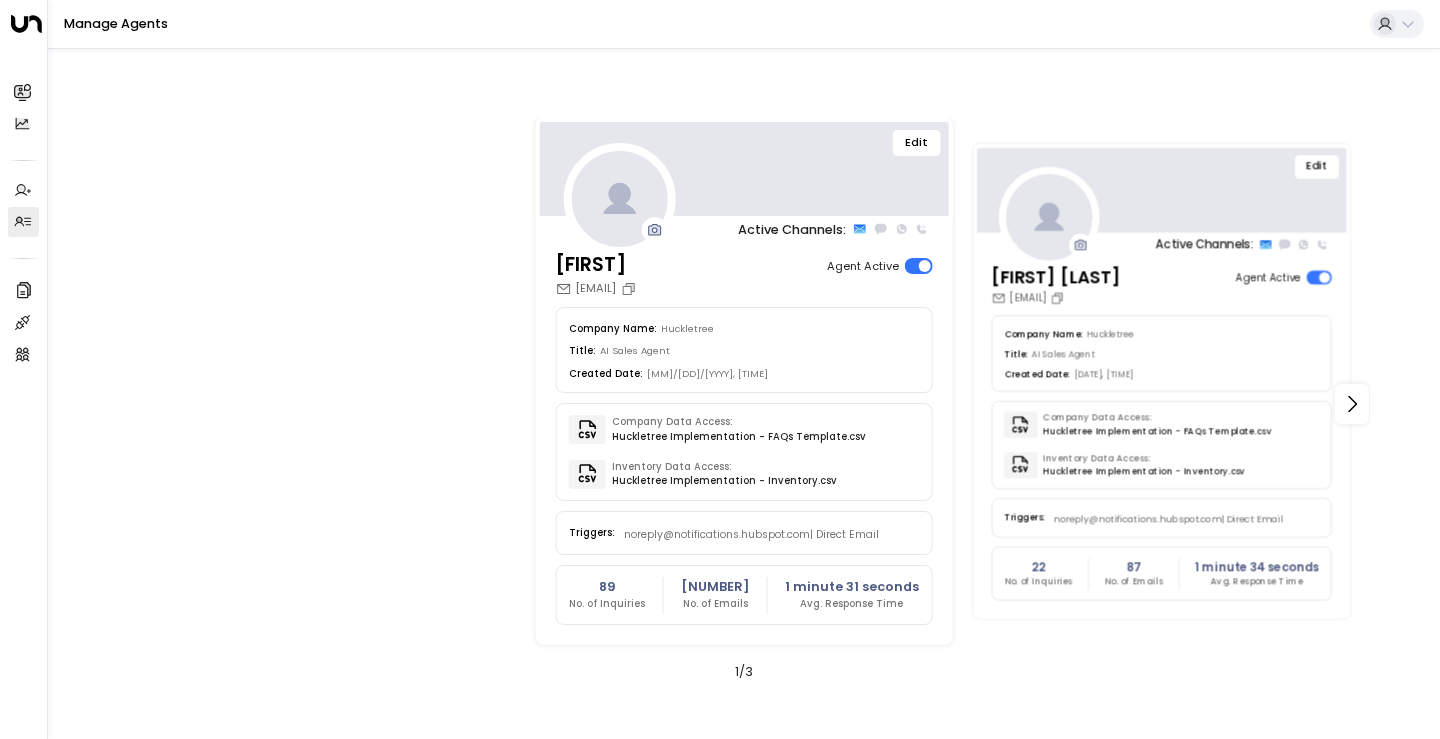 click on "Edit" at bounding box center [1317, 166] 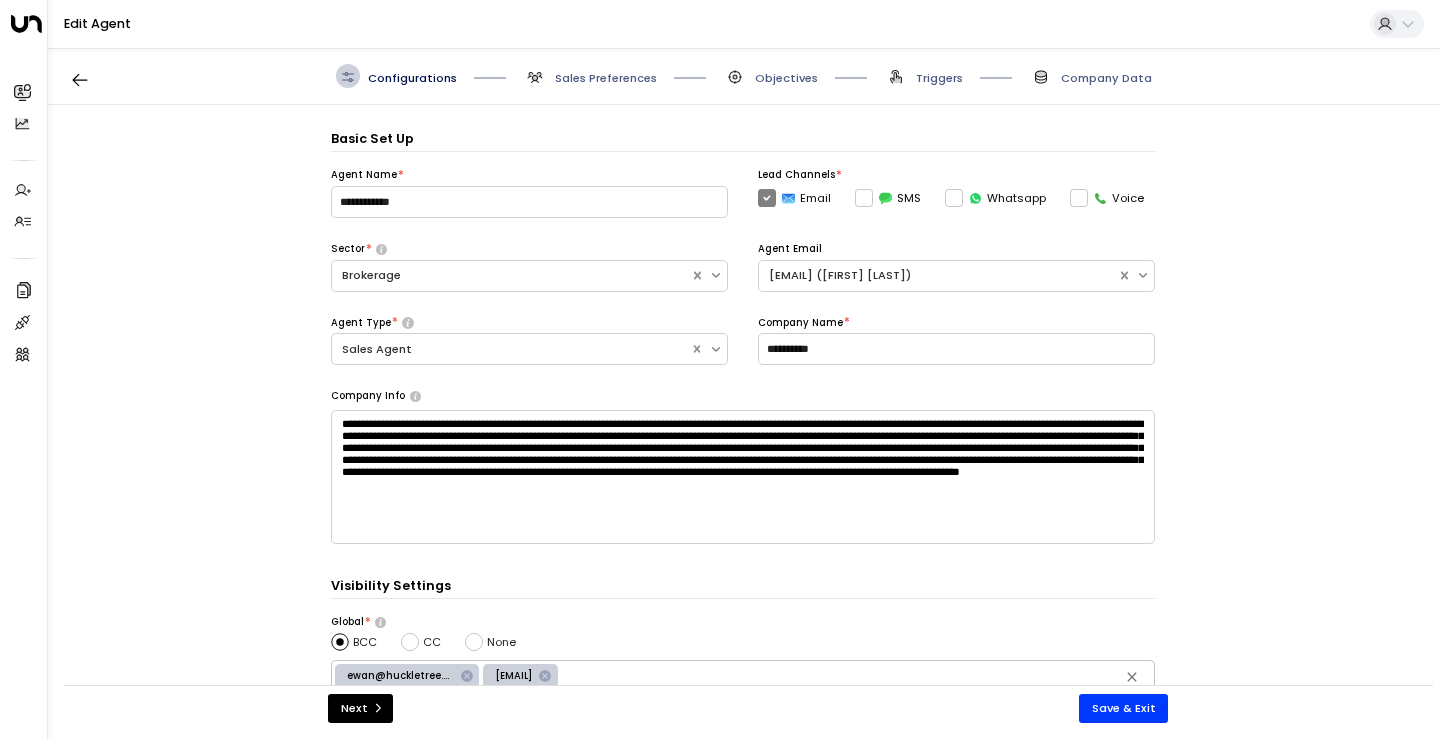 scroll, scrollTop: 24, scrollLeft: 0, axis: vertical 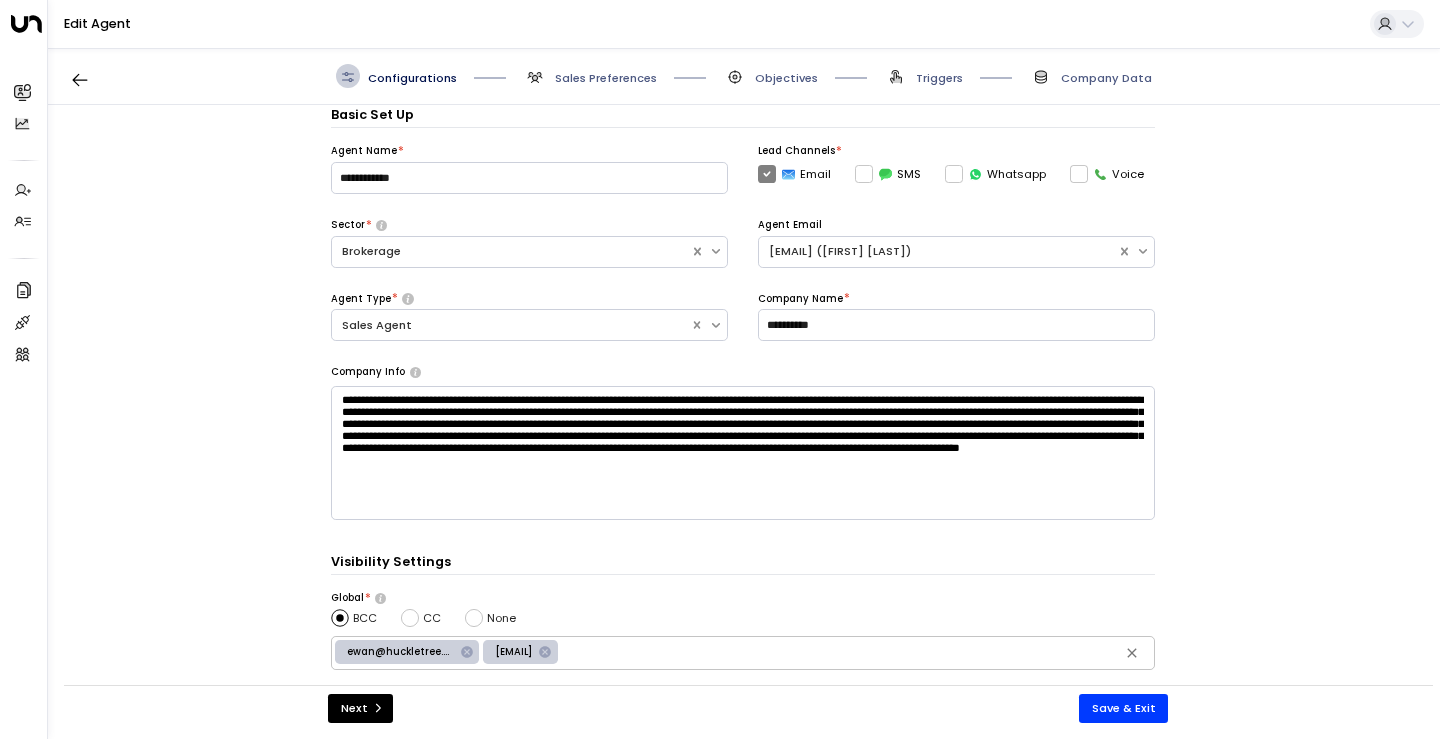 click on "Objectives" at bounding box center [606, 78] 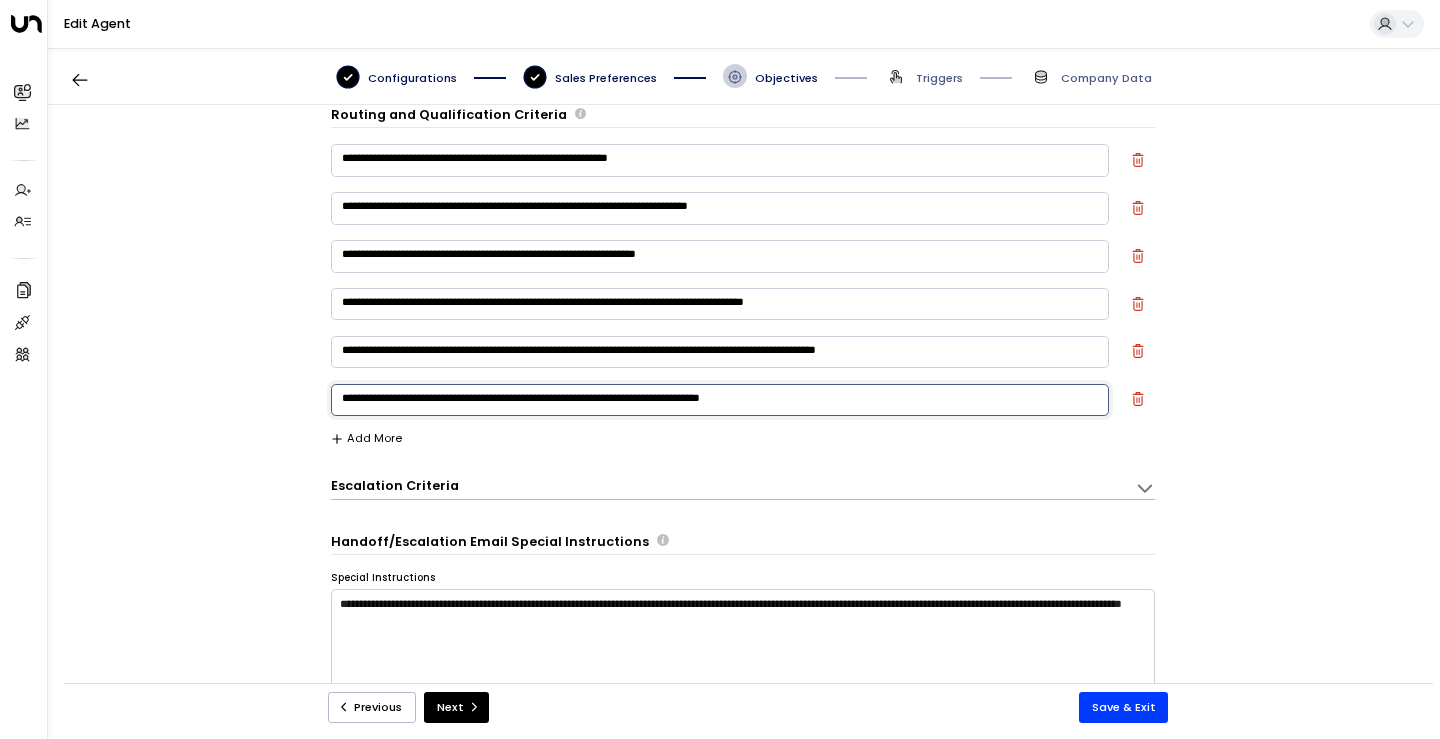 click on "**********" at bounding box center [720, 400] 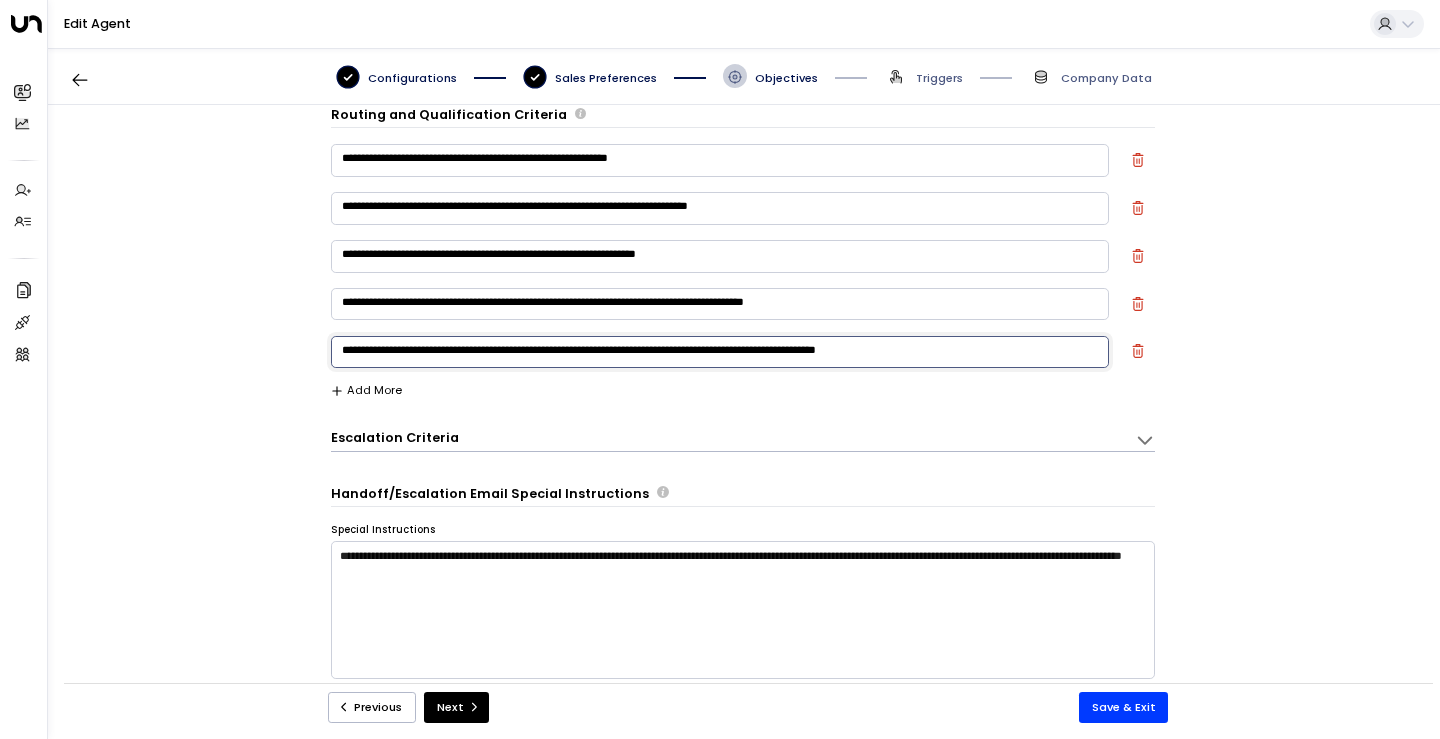 click on "**********" at bounding box center (720, 352) 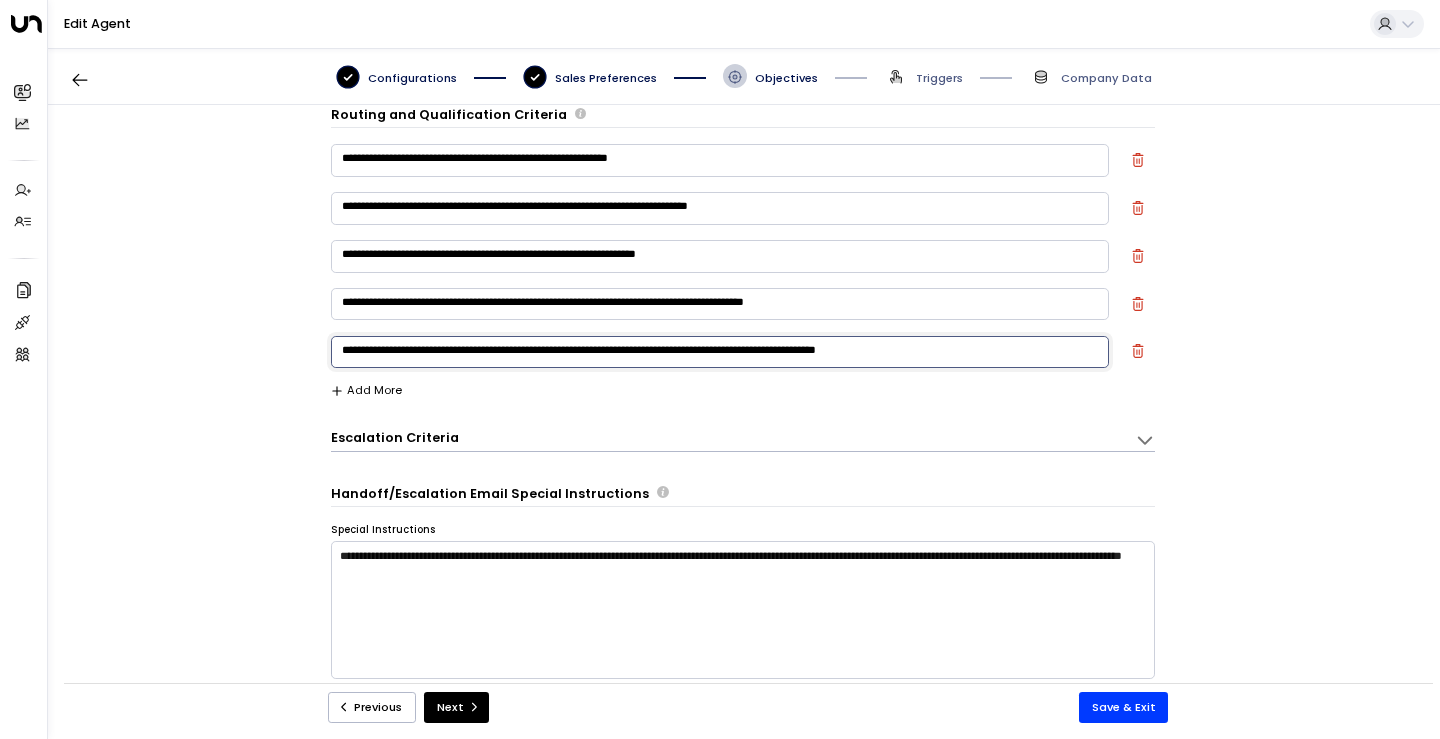 drag, startPoint x: 791, startPoint y: 355, endPoint x: 323, endPoint y: 357, distance: 468.00427 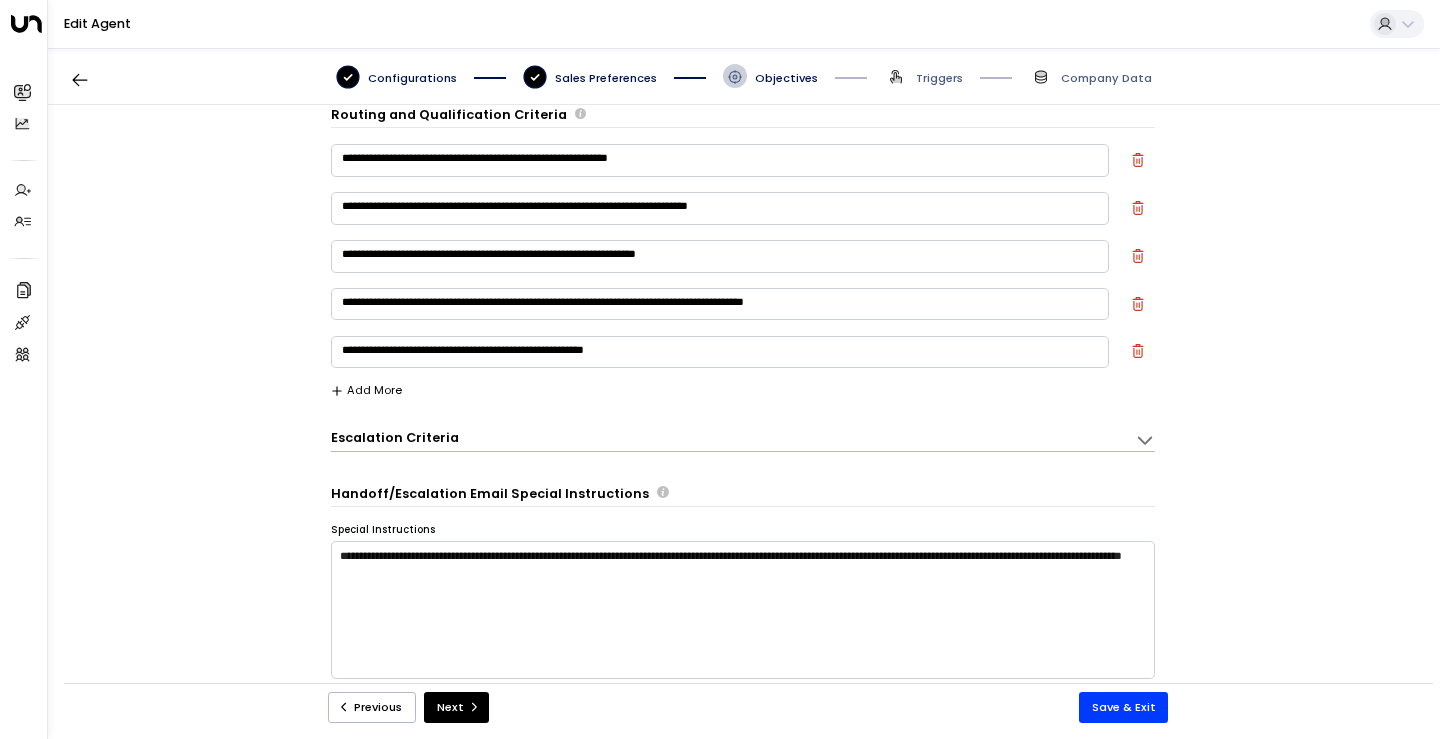 click on "**********" at bounding box center (743, 672) 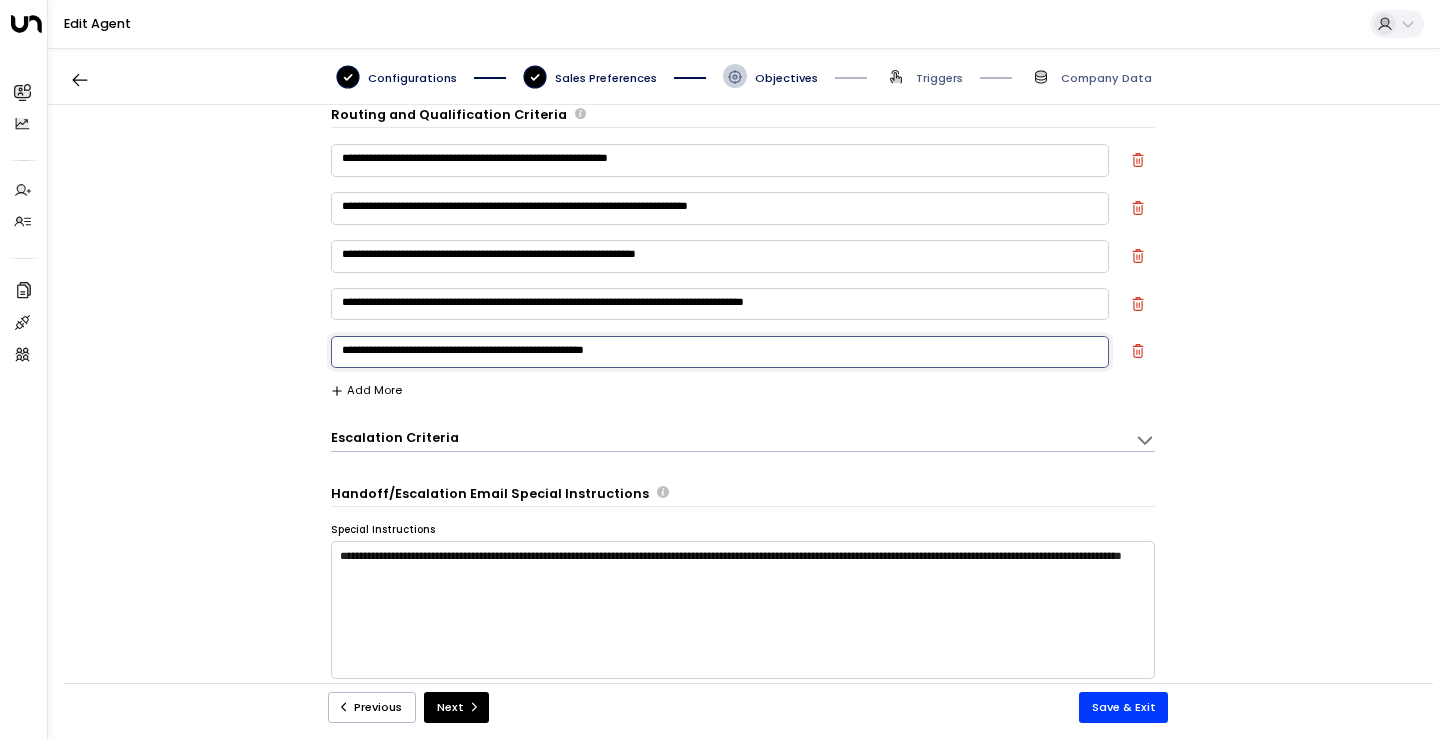 click on "**********" at bounding box center (720, 352) 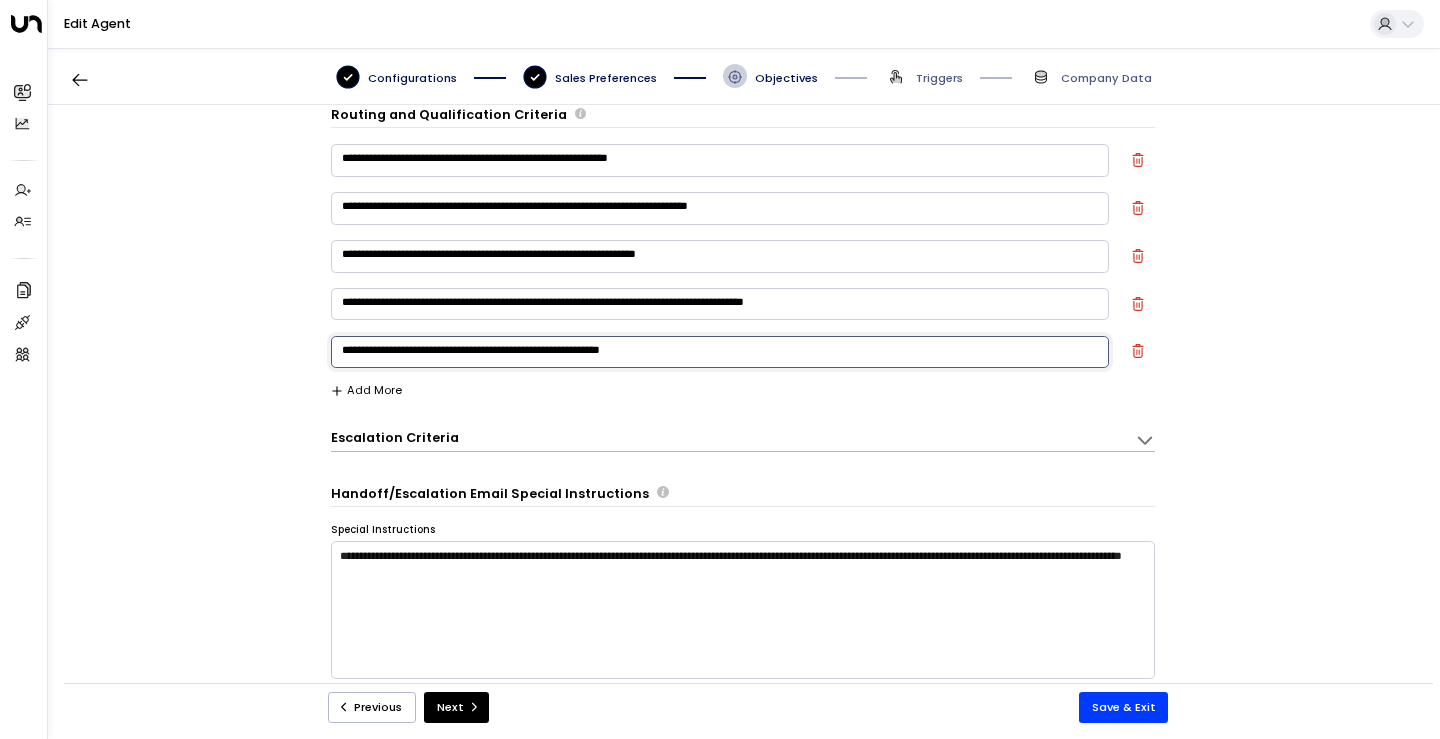 type on "**********" 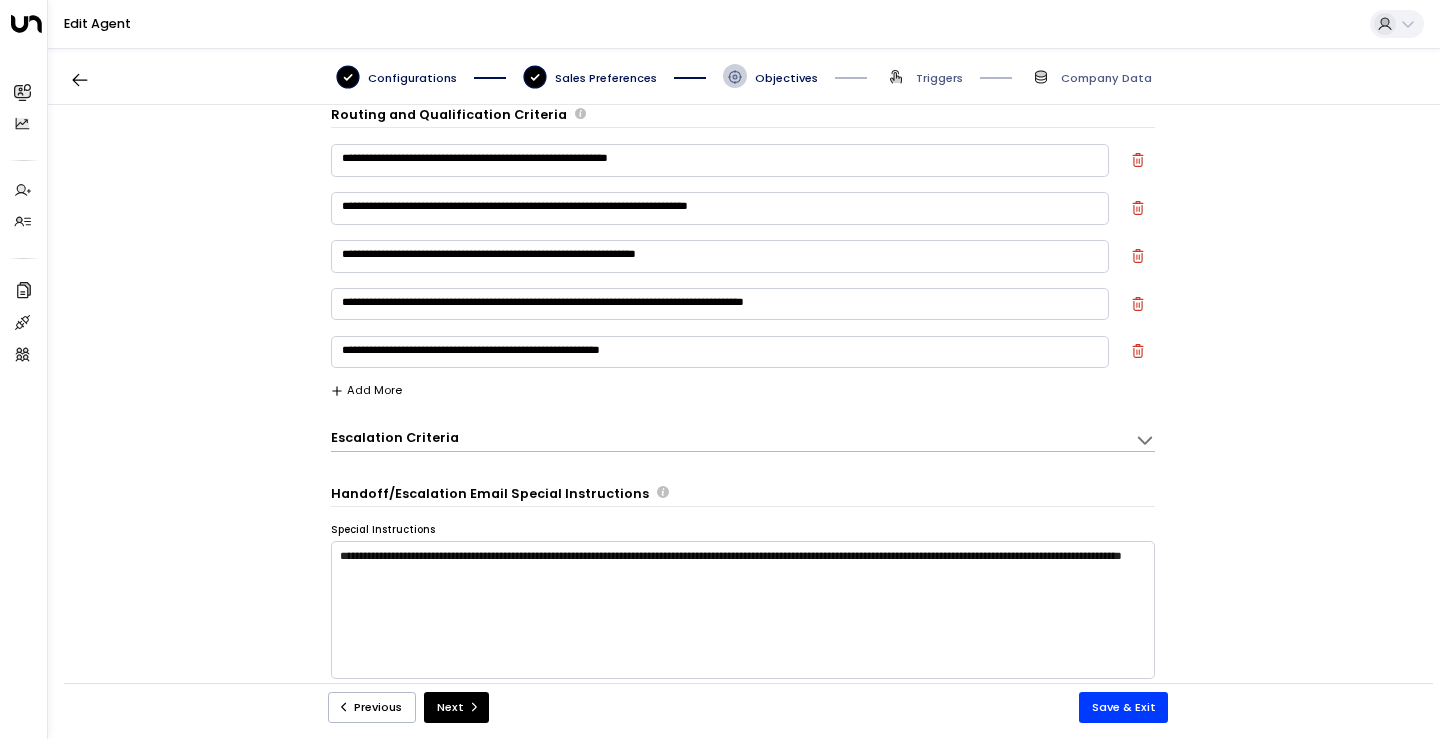 click on "Add More" at bounding box center [366, 390] 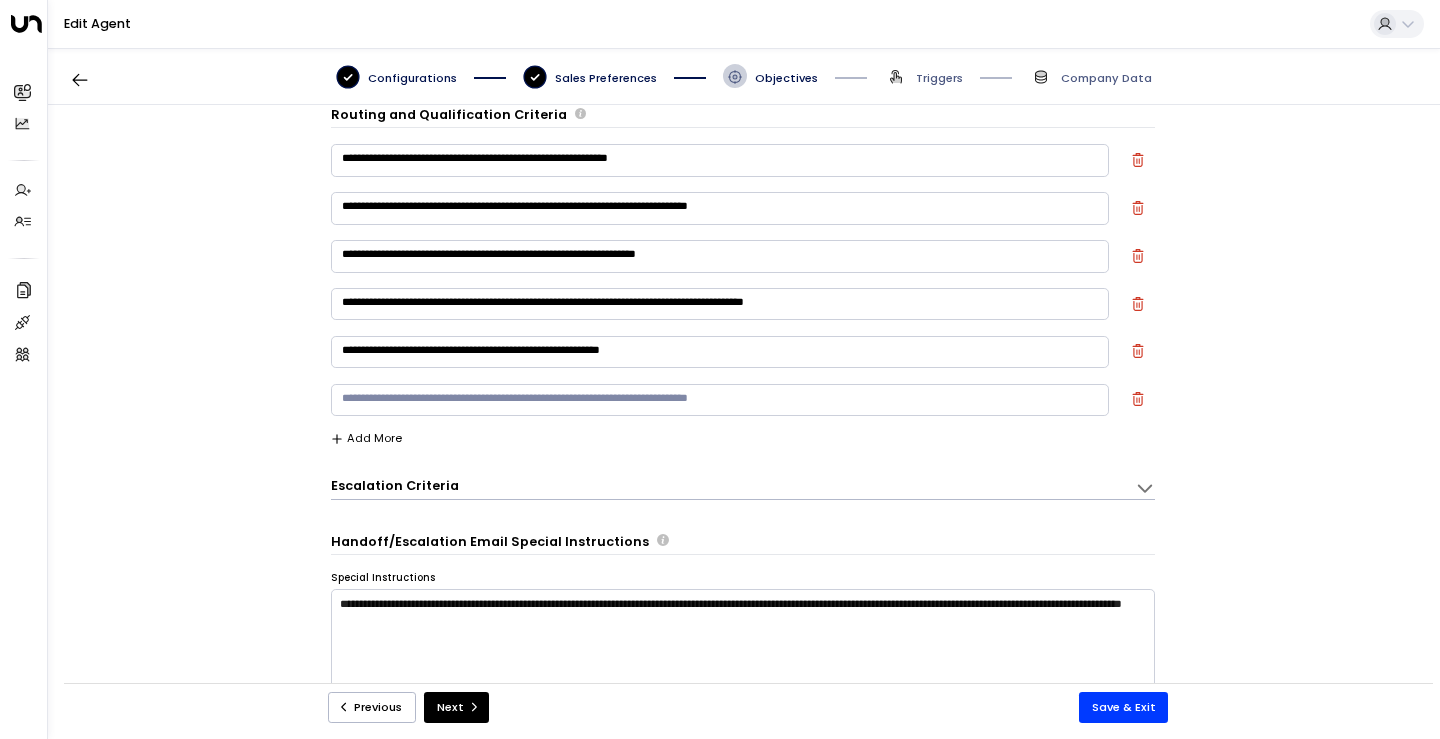 click at bounding box center [720, 400] 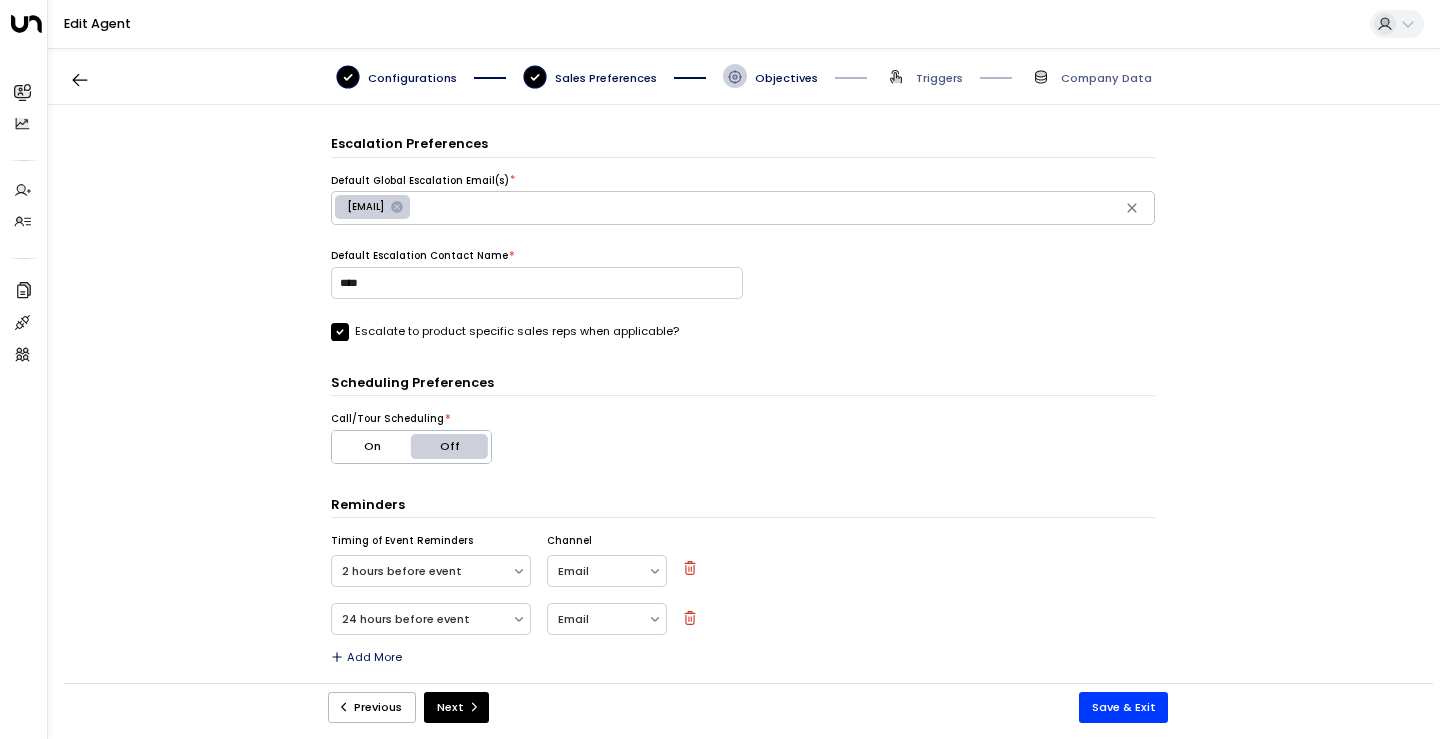 scroll, scrollTop: 646, scrollLeft: 0, axis: vertical 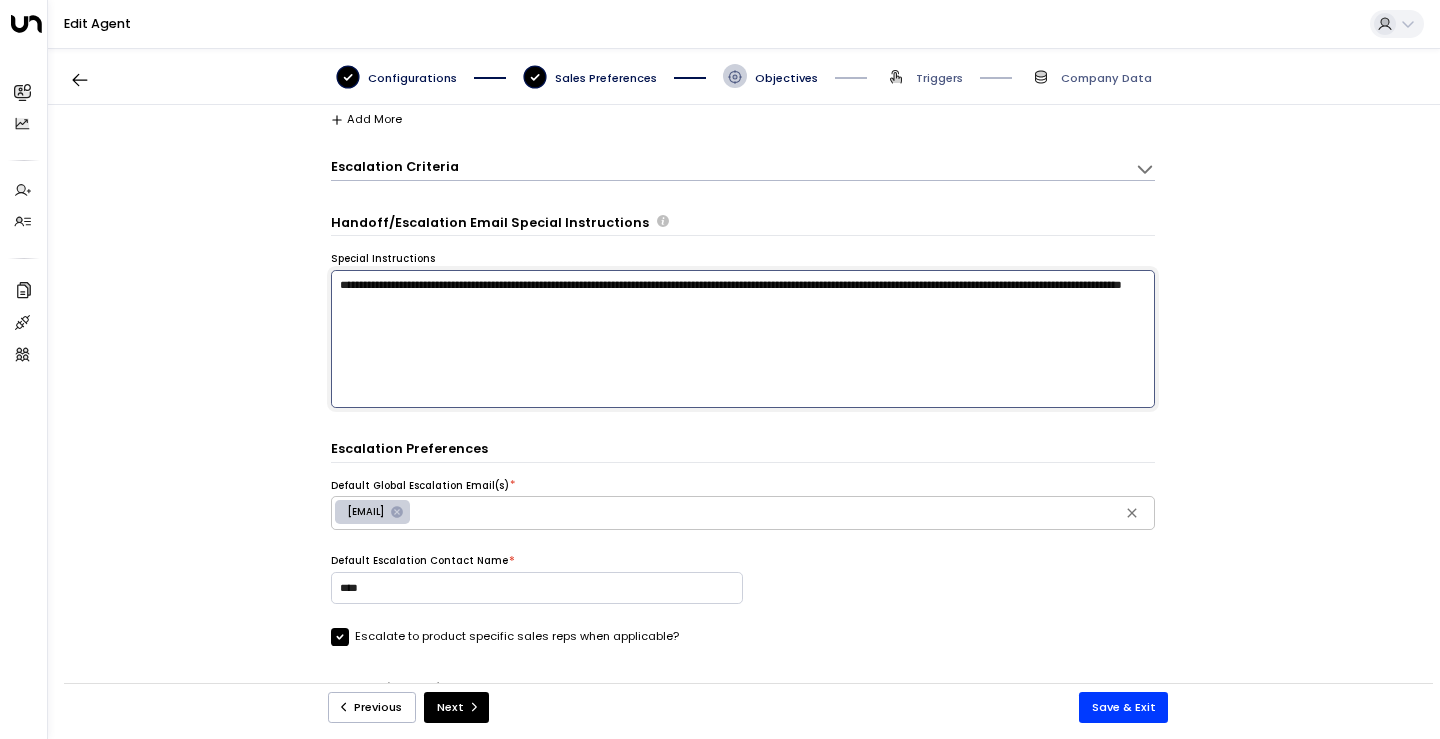 click on "**********" at bounding box center (743, 339) 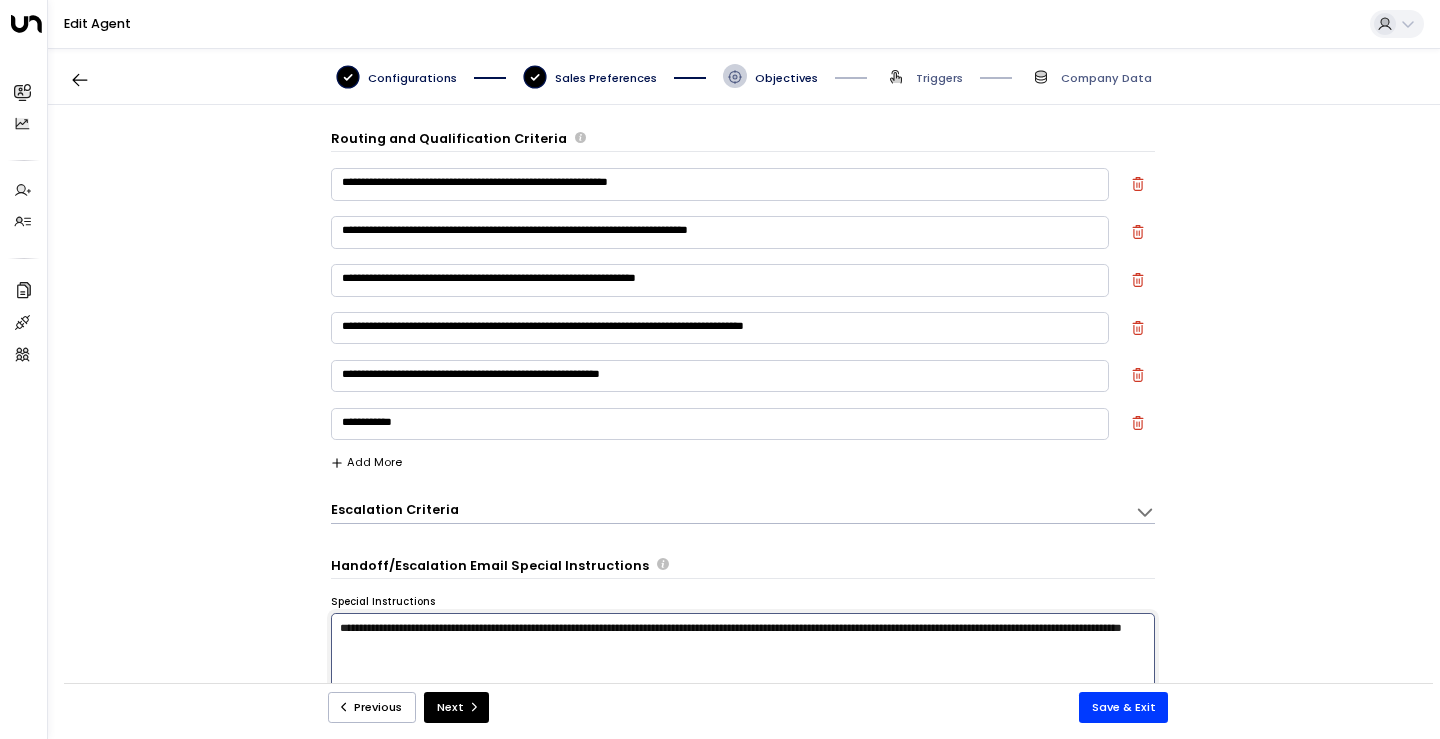 scroll, scrollTop: 0, scrollLeft: 0, axis: both 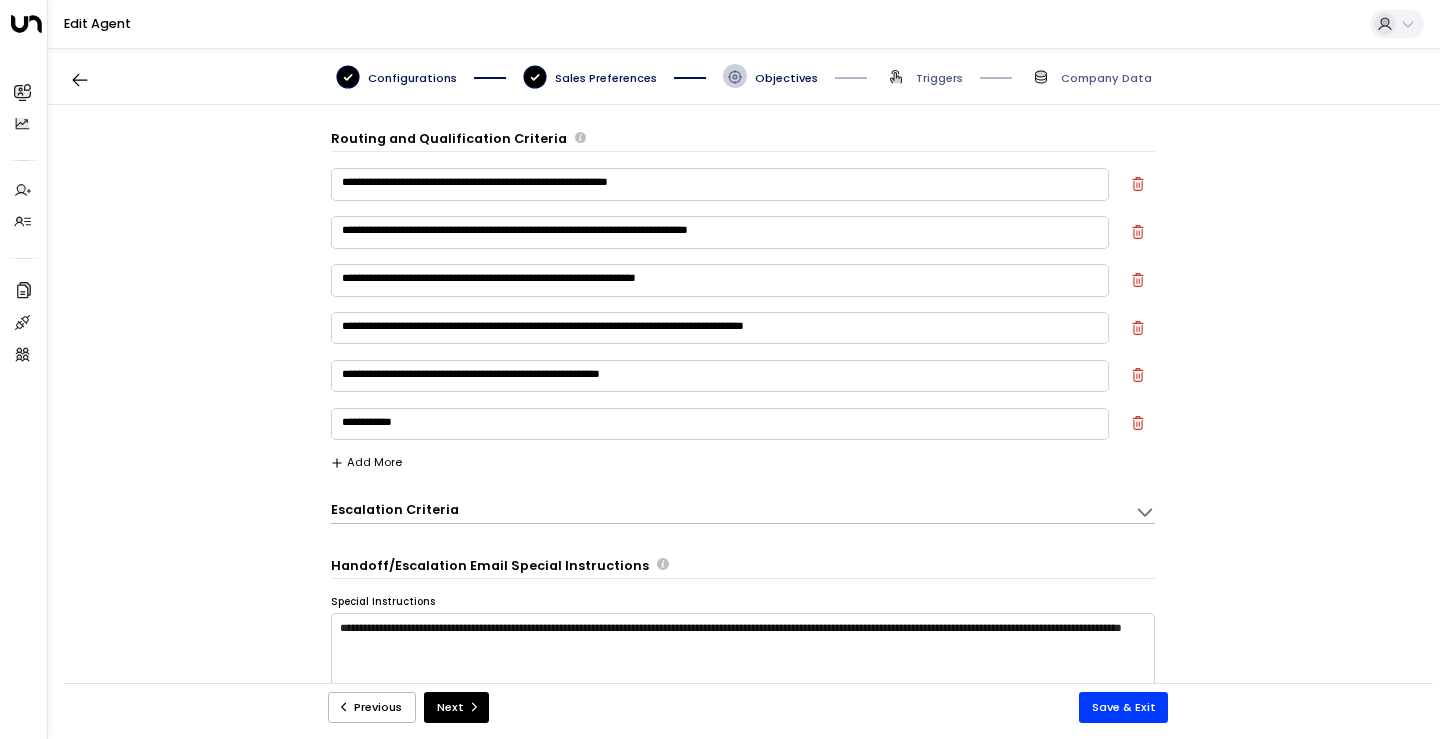 click on "**********" at bounding box center [720, 424] 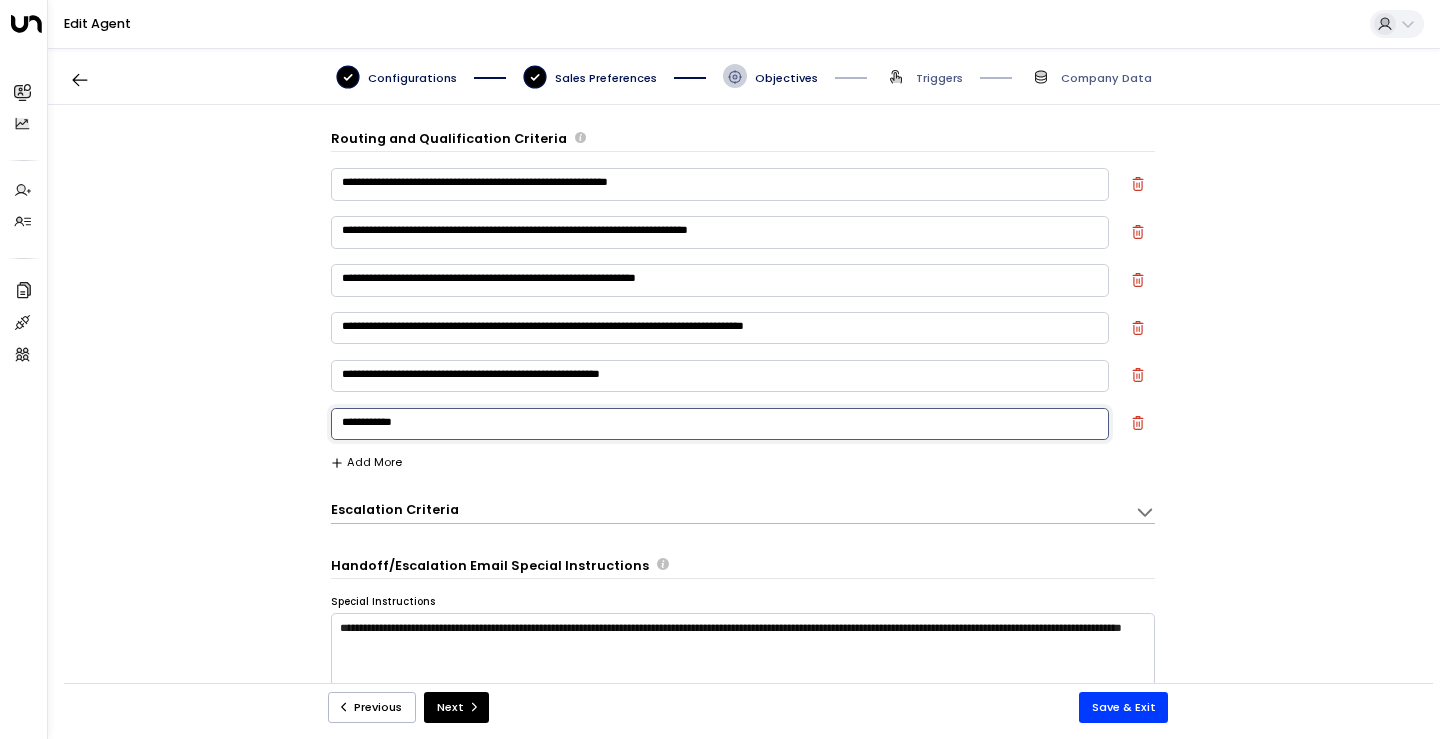 drag, startPoint x: 429, startPoint y: 425, endPoint x: 298, endPoint y: 425, distance: 131 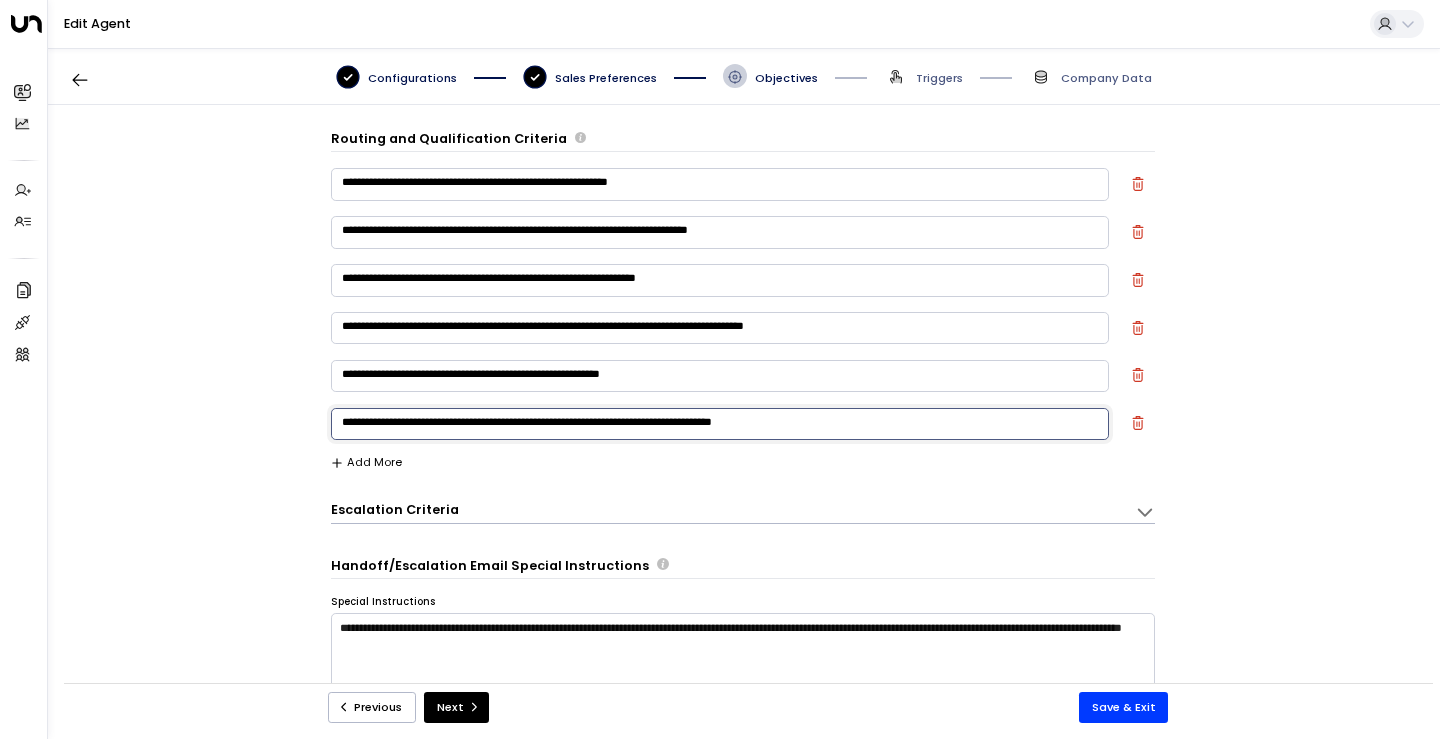 type on "**********" 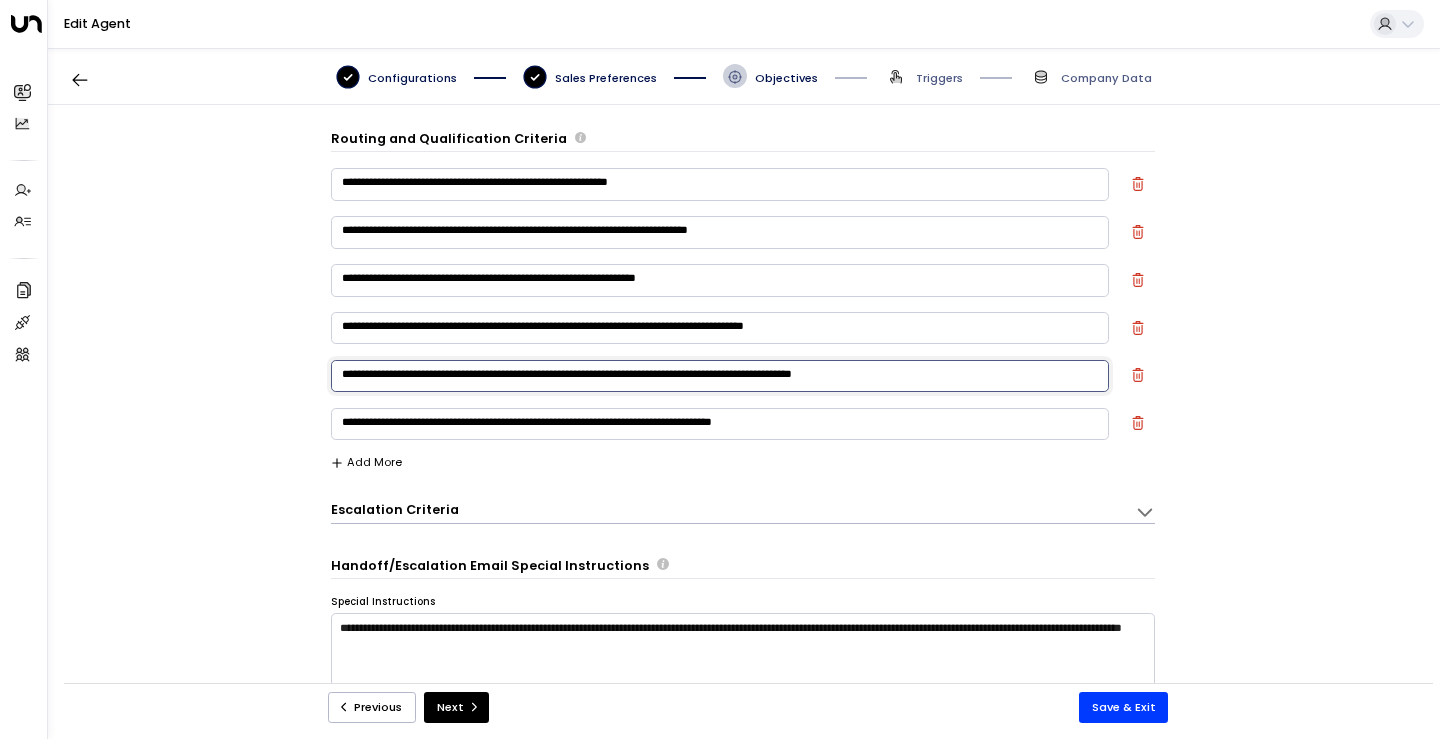 type on "**********" 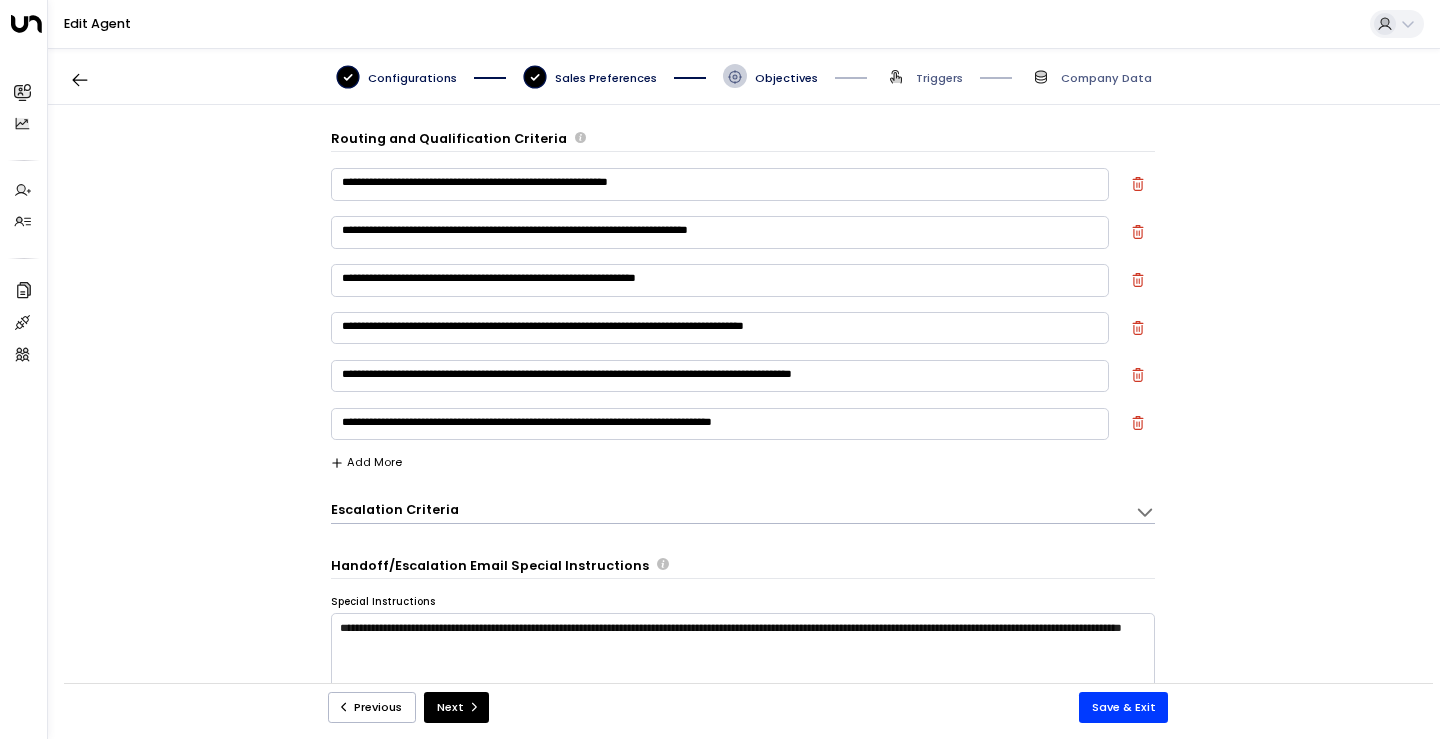 scroll, scrollTop: 458, scrollLeft: 0, axis: vertical 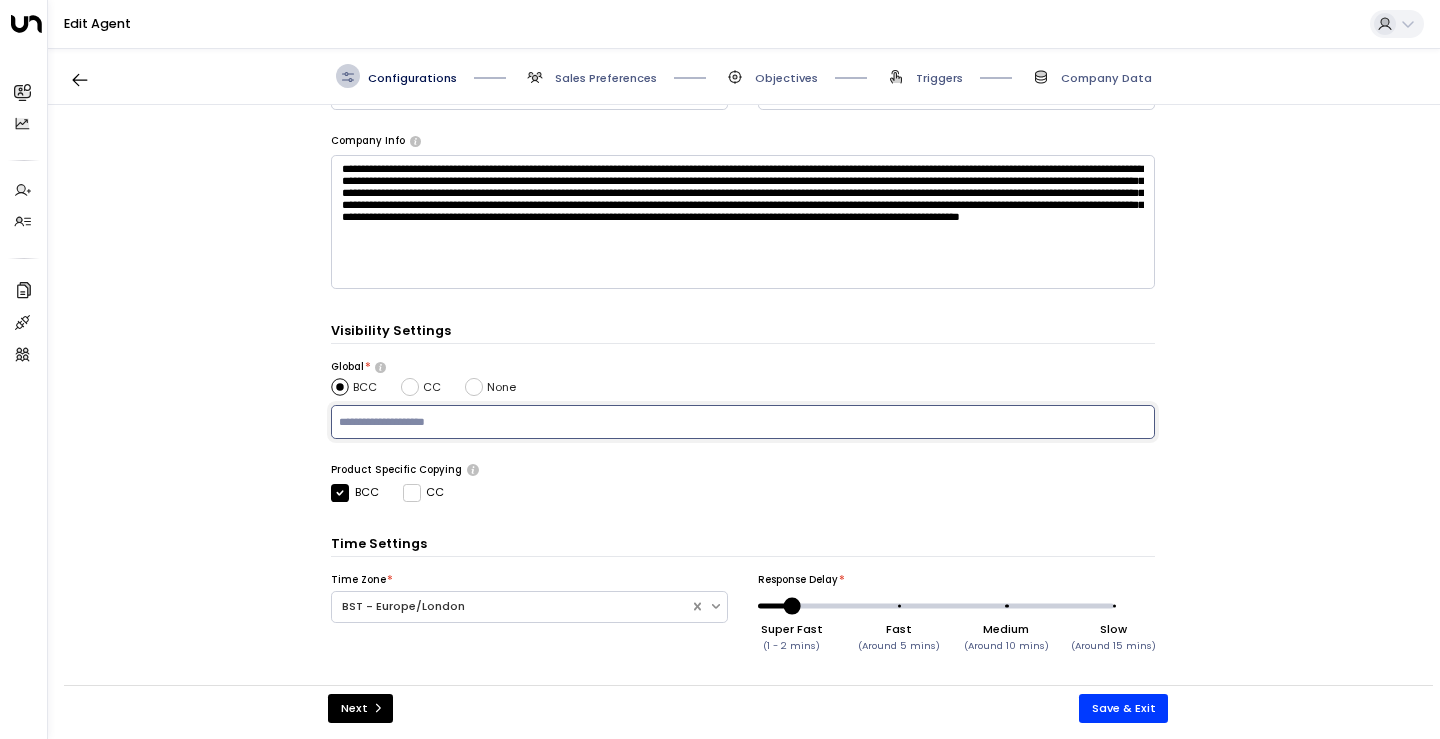 click at bounding box center (743, 422) 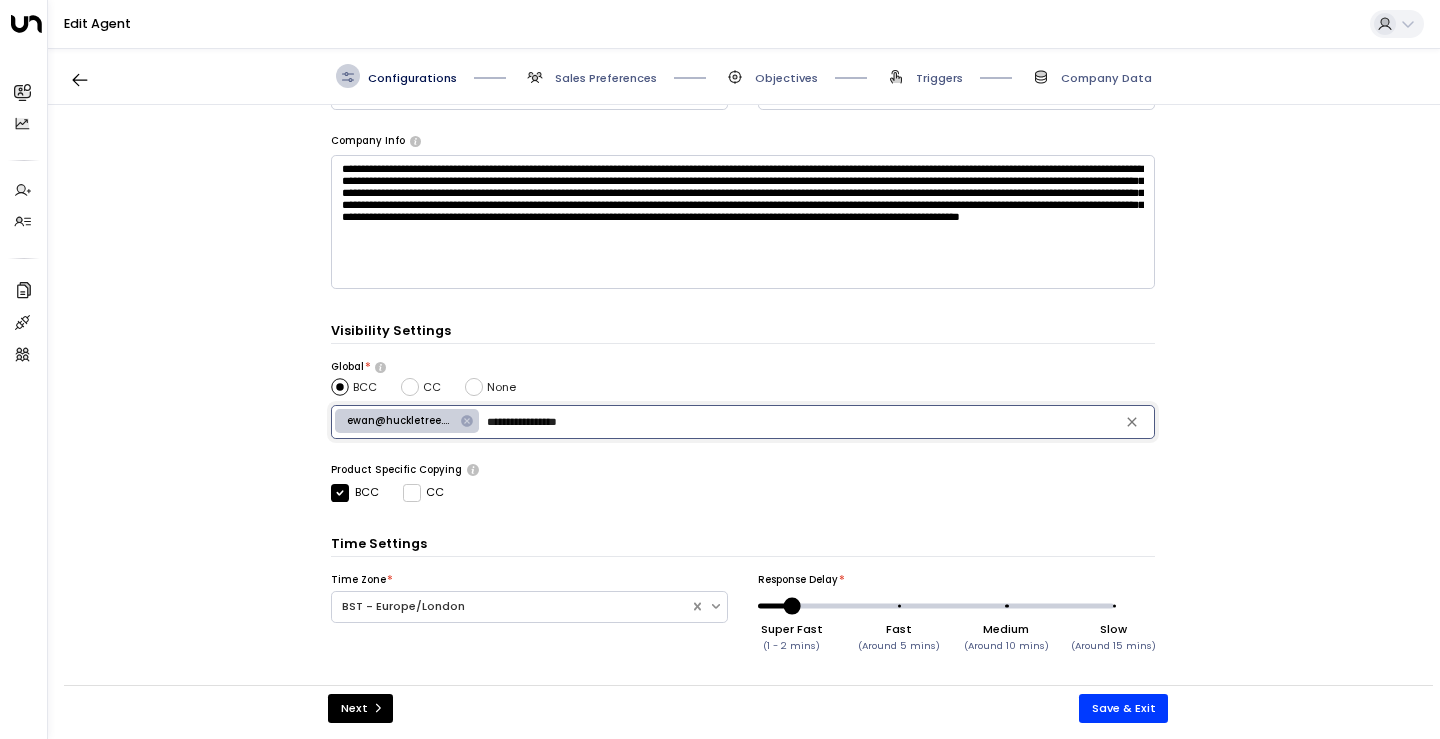 type on "**********" 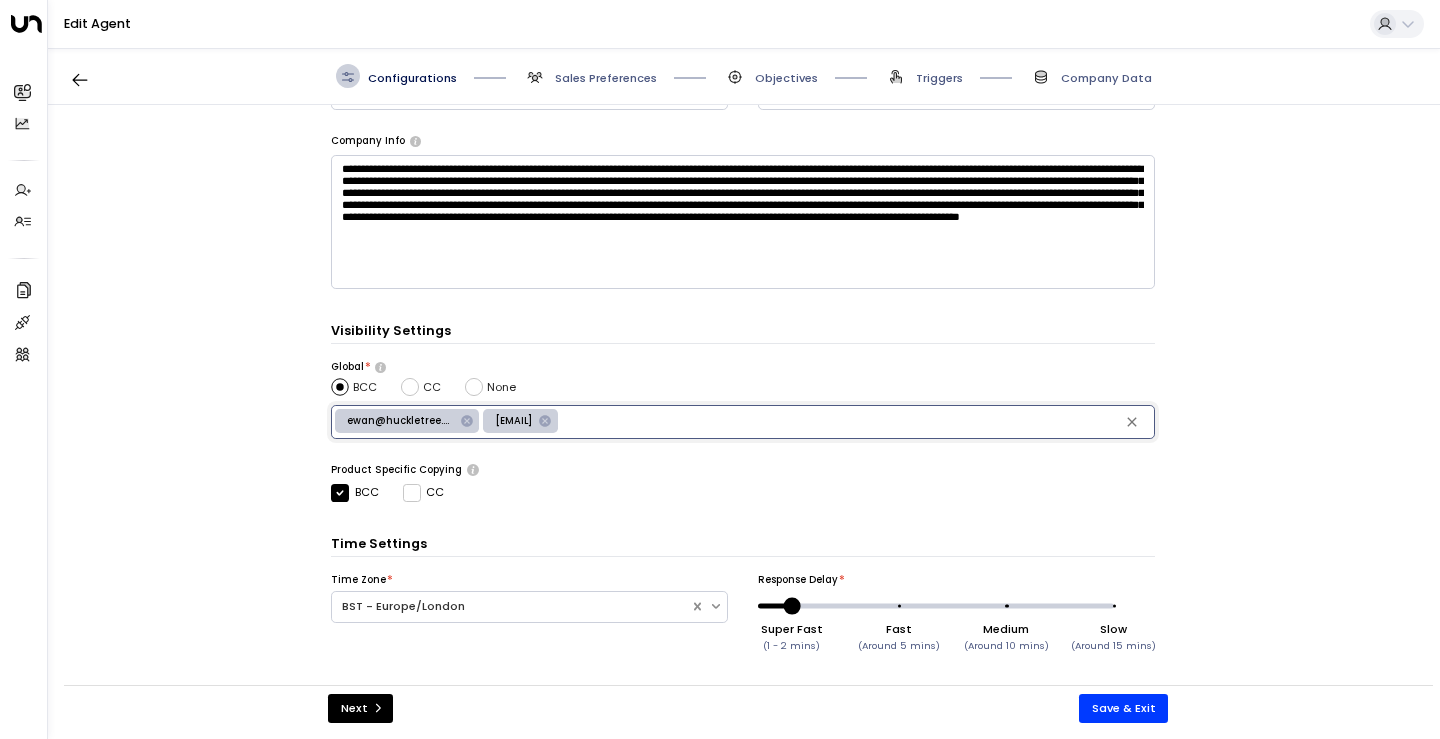 click on "Time Settings" at bounding box center (743, 545) 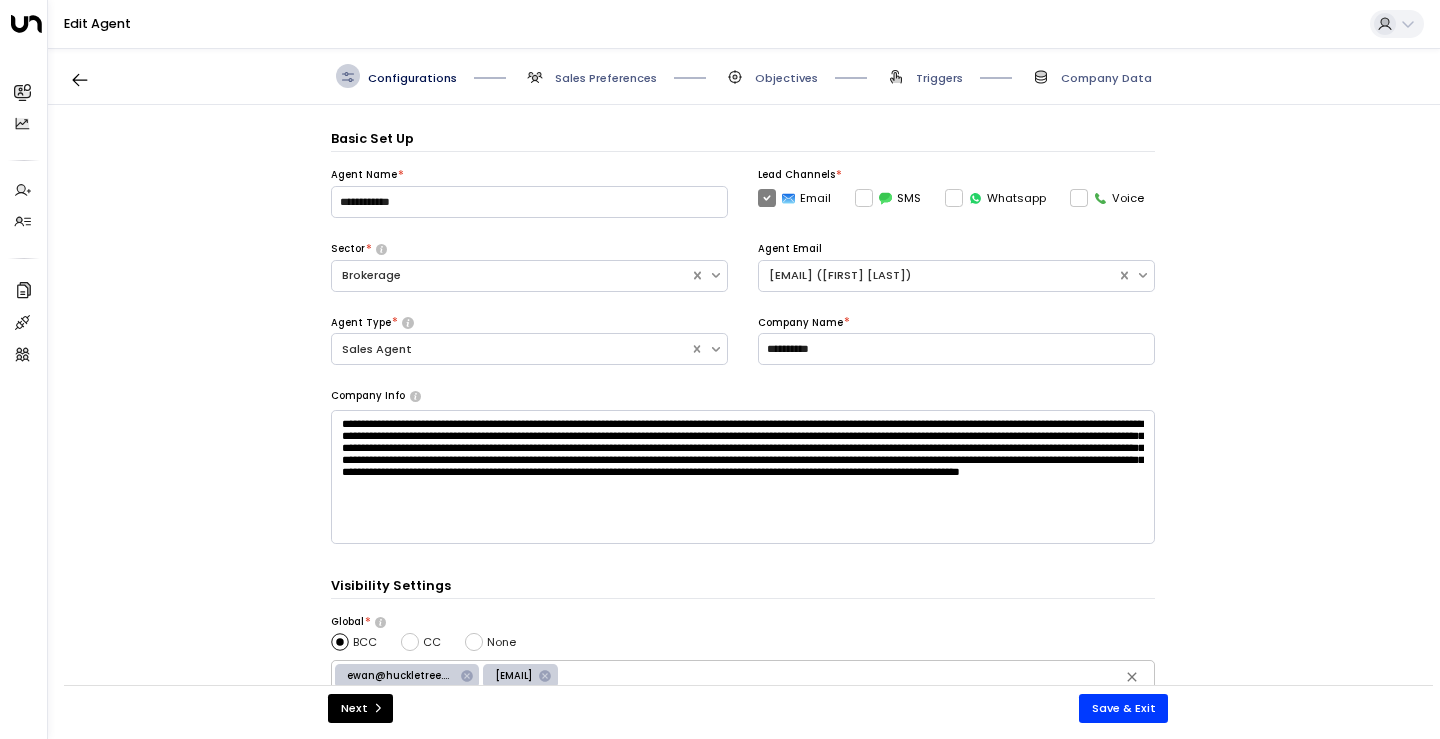 scroll, scrollTop: 0, scrollLeft: 0, axis: both 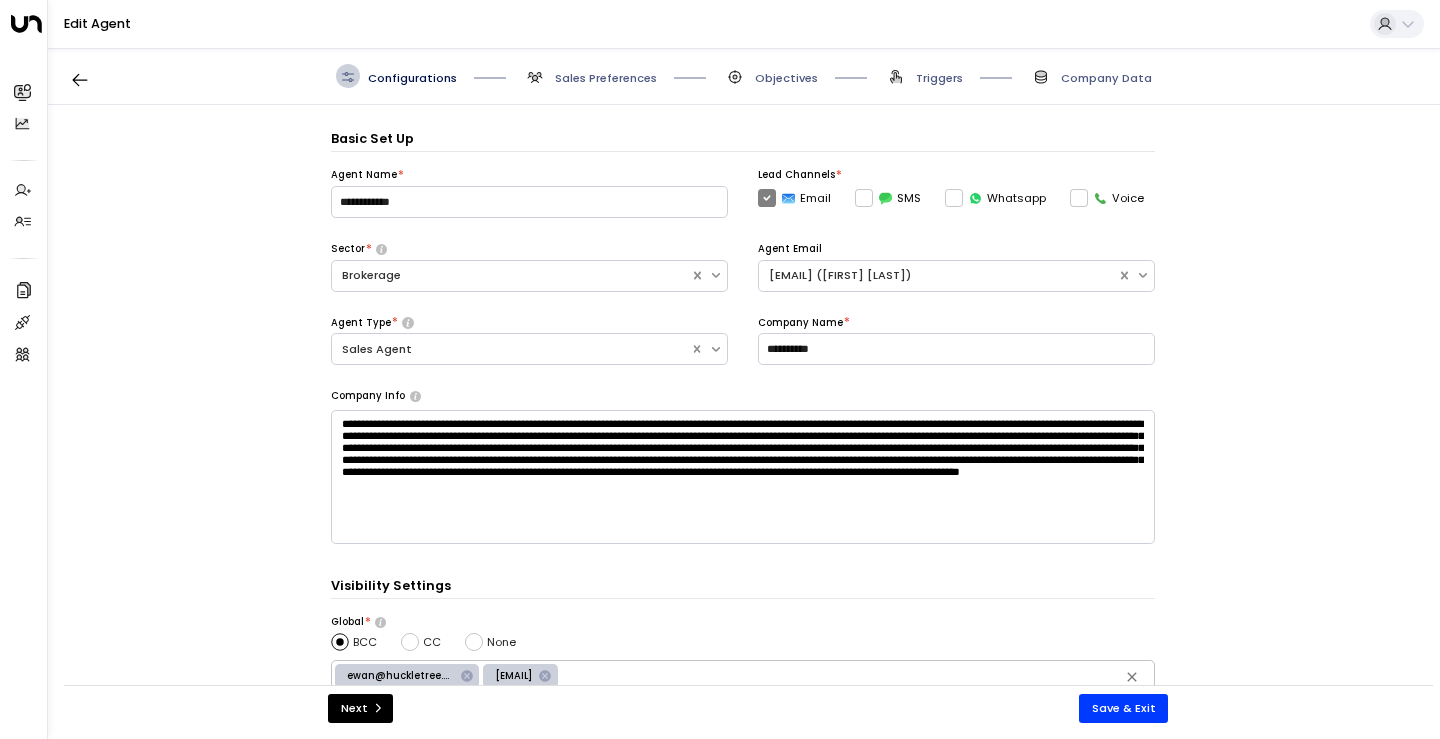 click on "Sales Preferences" at bounding box center (606, 78) 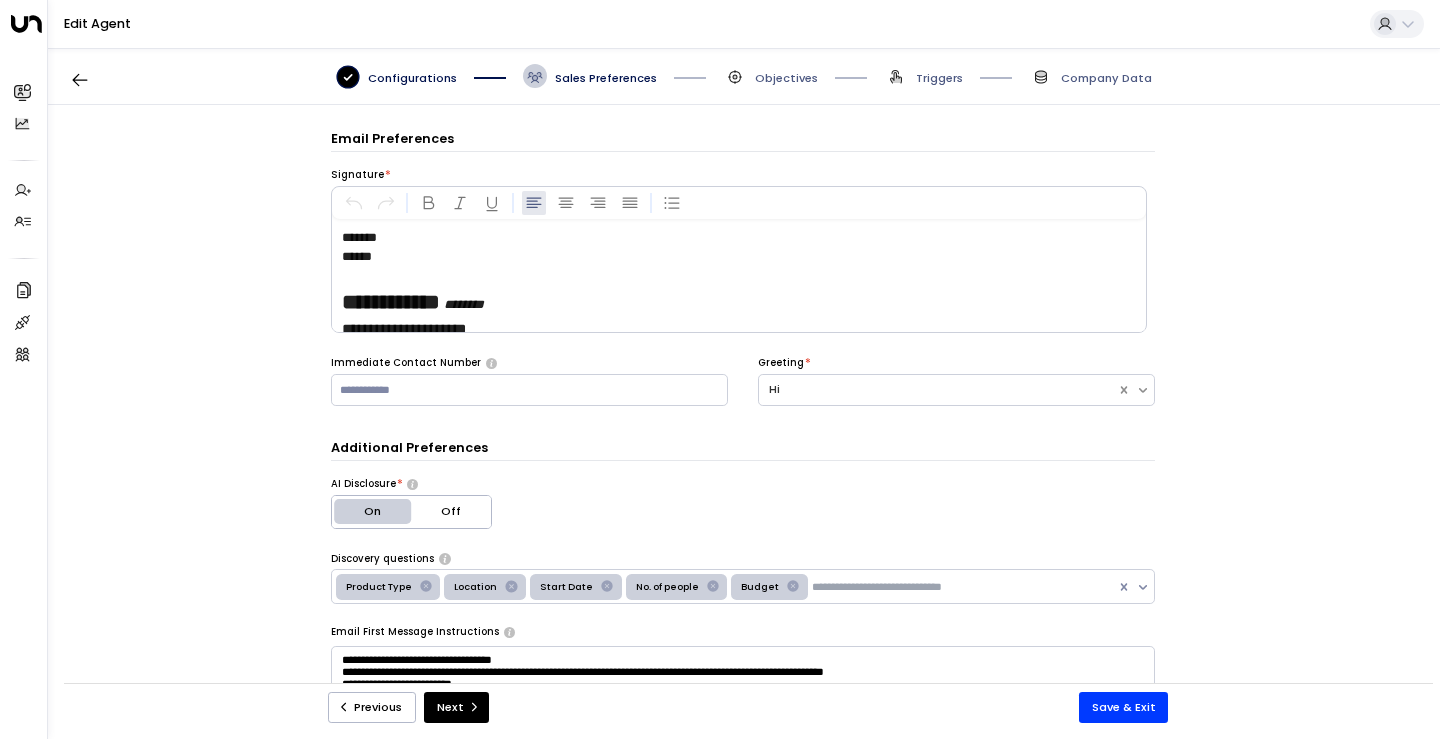 scroll, scrollTop: 0, scrollLeft: 0, axis: both 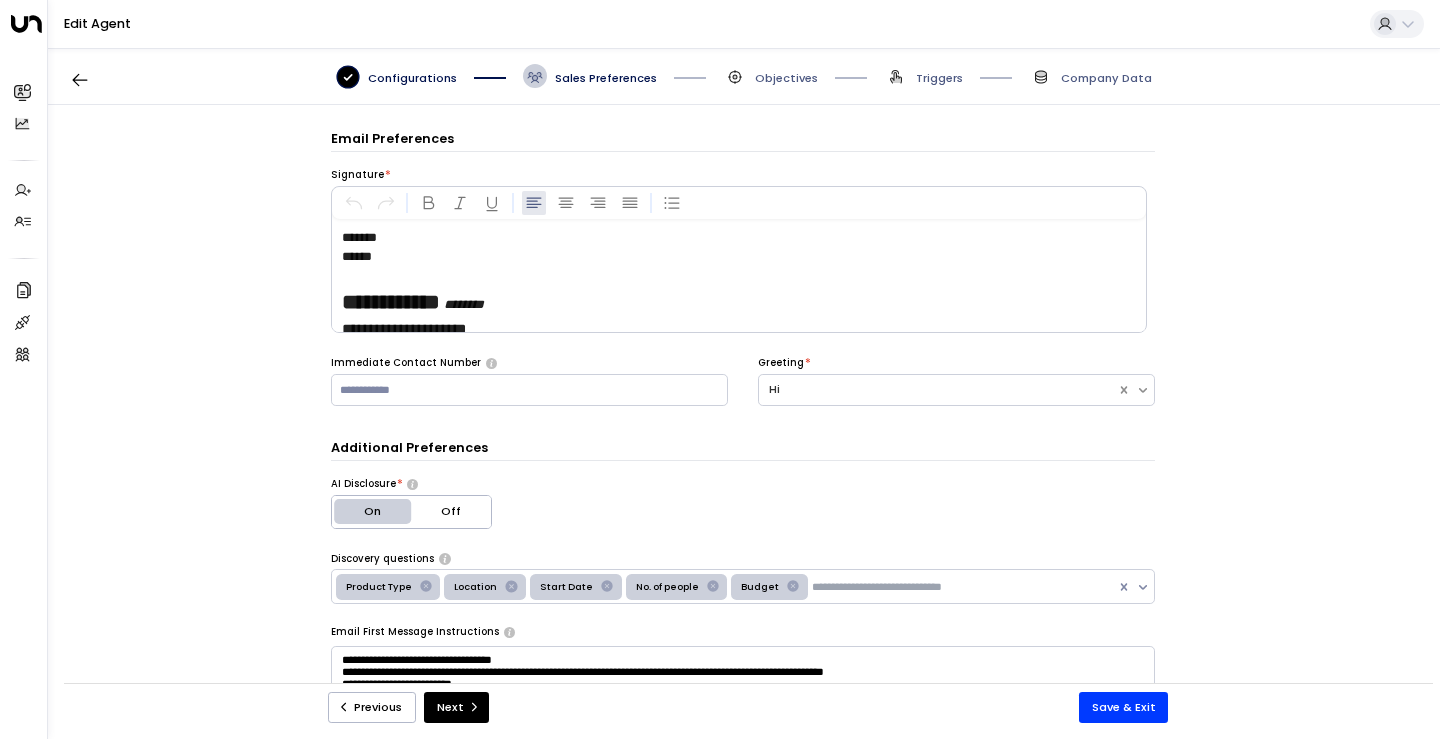 click on "Objectives" at bounding box center [786, 78] 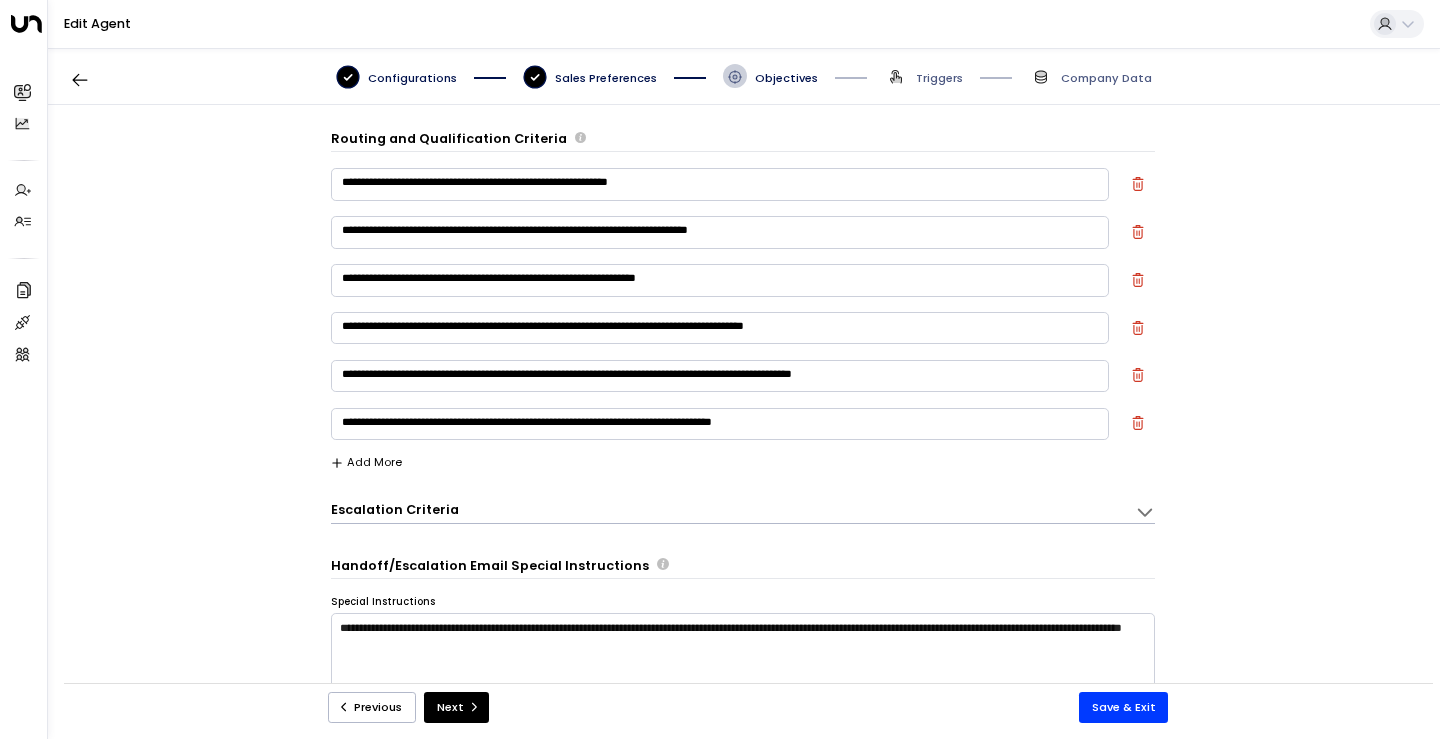 scroll, scrollTop: -1, scrollLeft: 0, axis: vertical 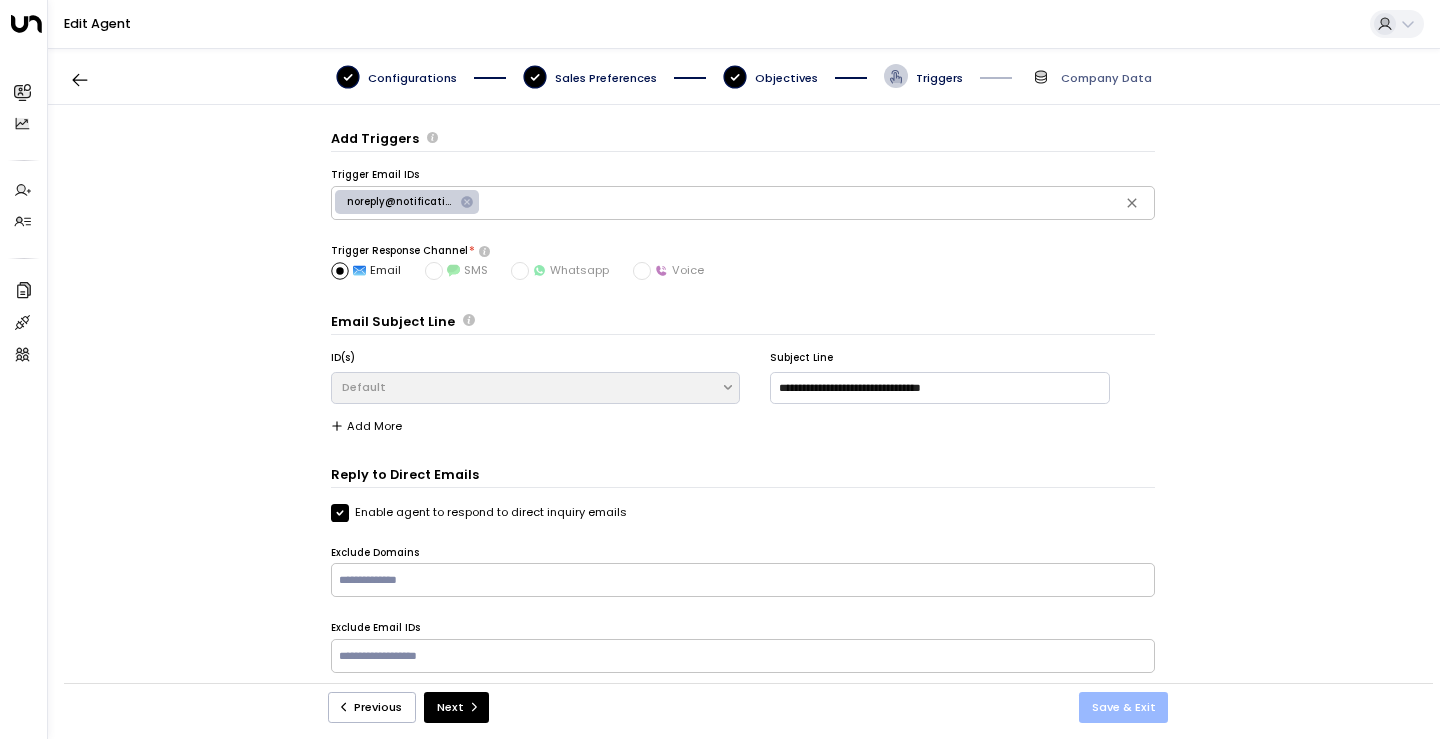click on "Save & Exit" at bounding box center [1124, 707] 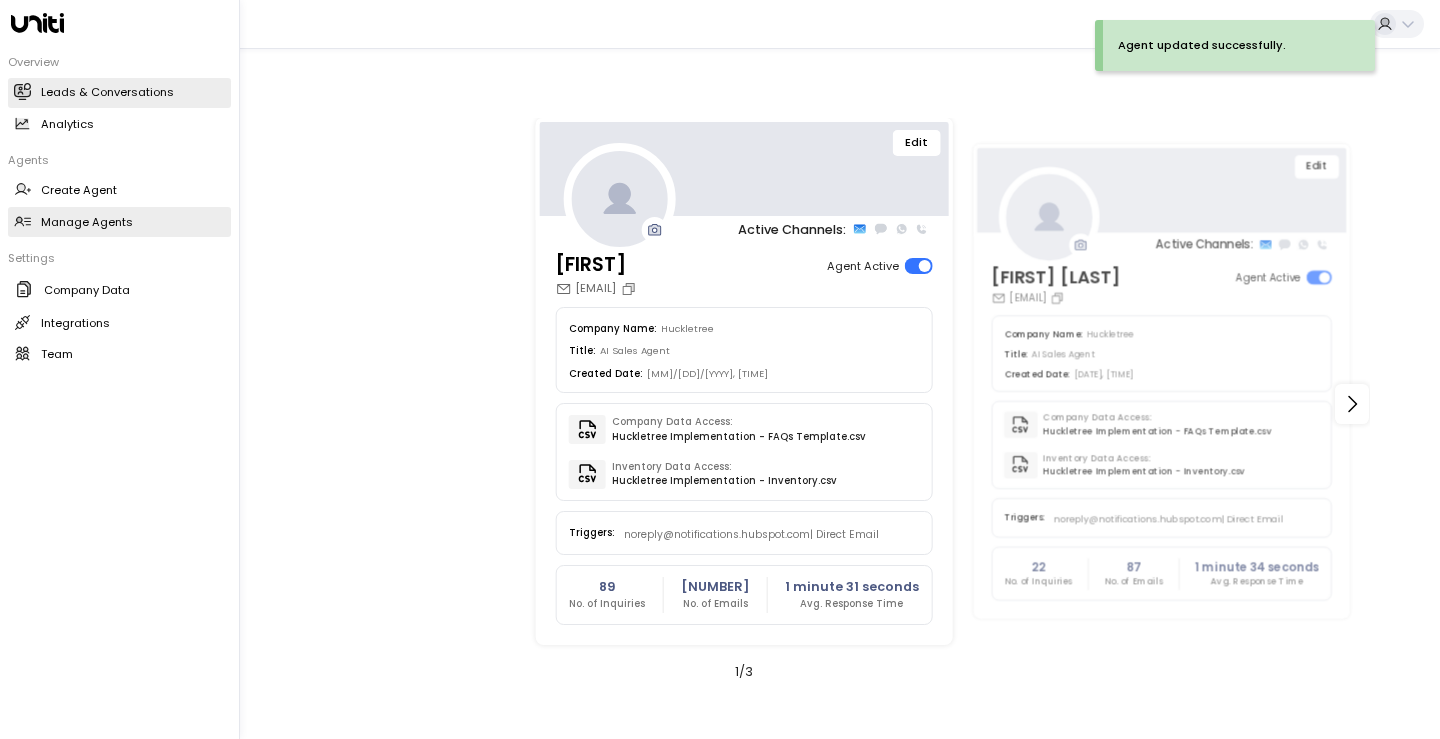 click at bounding box center [23, 91] 